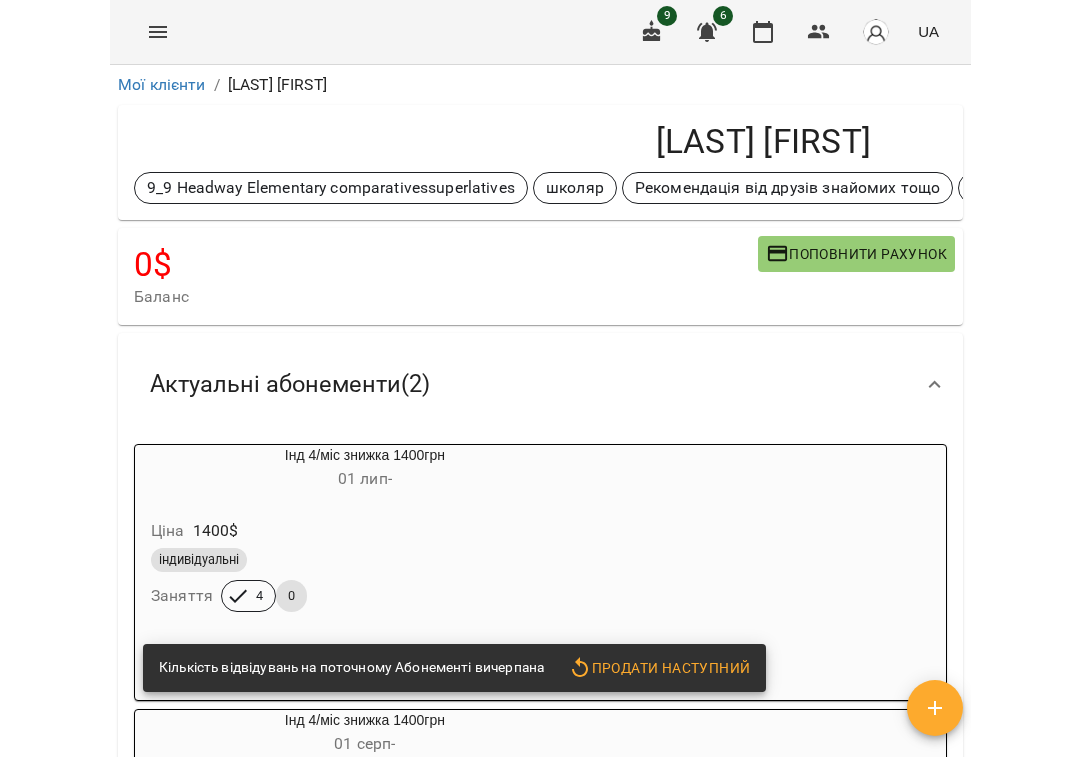 scroll, scrollTop: 0, scrollLeft: 0, axis: both 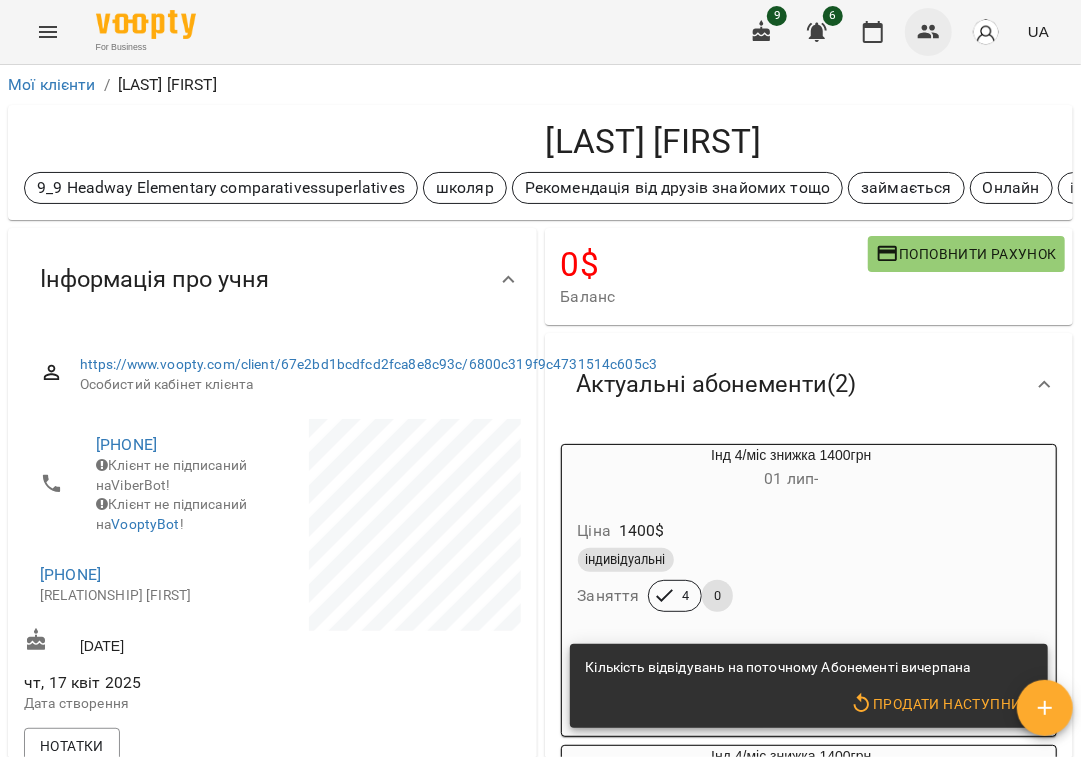 click 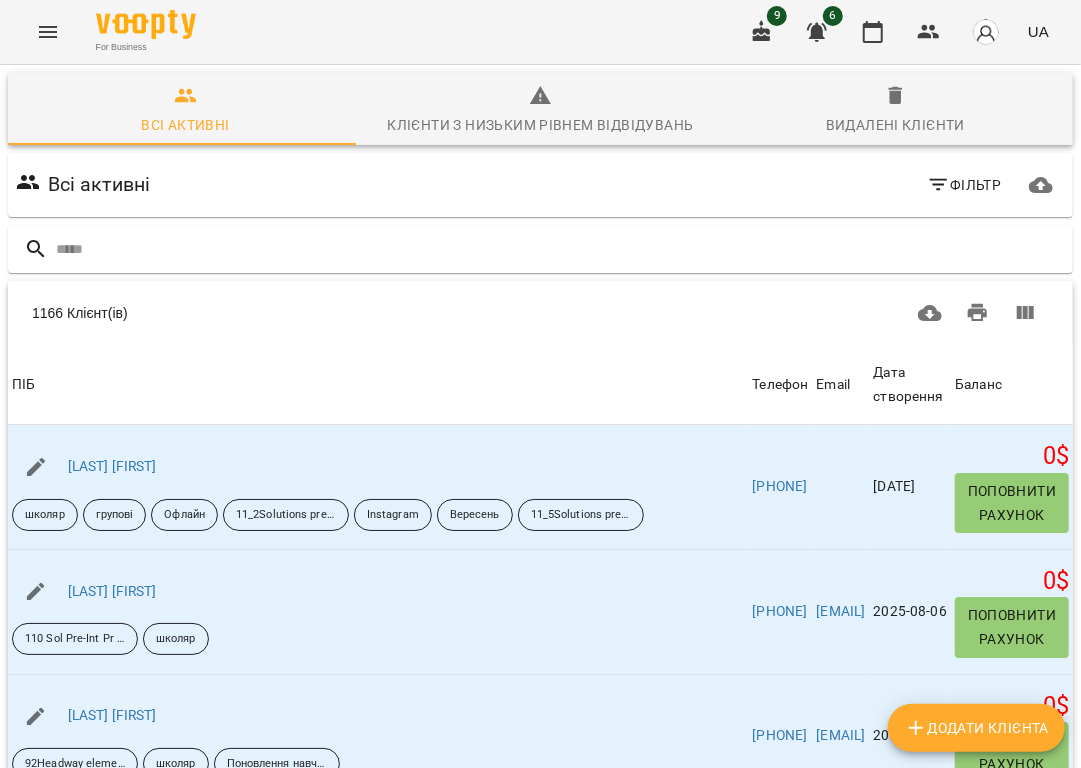 click on "Фільтр" at bounding box center [964, 185] 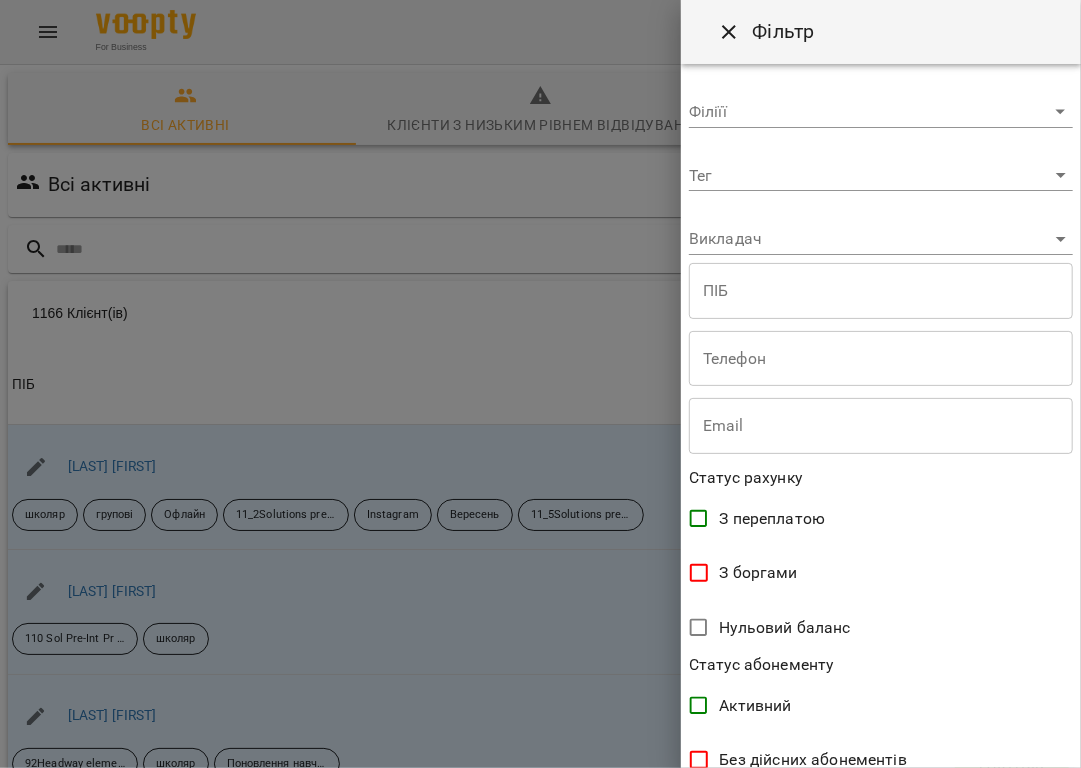 click on "For Business 9 6 UA Всі активні Клієнти з низьким рівнем відвідувань Видалені клієнти   Всі активні Фільтр 1166   Клієнт(ів) 1166   Клієнт(ів) ПІБ Телефон Email Дата створення Баланс ПІБ [LAST] [FIRST] школяр групові Офлайн 11_2Solutions pre-intermidiate past simplepast continuous Instagram Вересень 11_5Solutions pre-int first conditionalwillto be going to Телефон [PHONE] Email Дата створення [DATE] Баланс 0 $ Поповнити рахунок ПІБ [LAST] [FIRST] 110 Sol Pre-Int Pr SPr Cont школяр Телефон [PHONE] Email [EMAIL] Дата створення [DATE] Баланс 0 $ Поповнити рахунок ПІБ [LAST] [FIRST] 92Headway elementary present simple школяр" at bounding box center [540, 522] 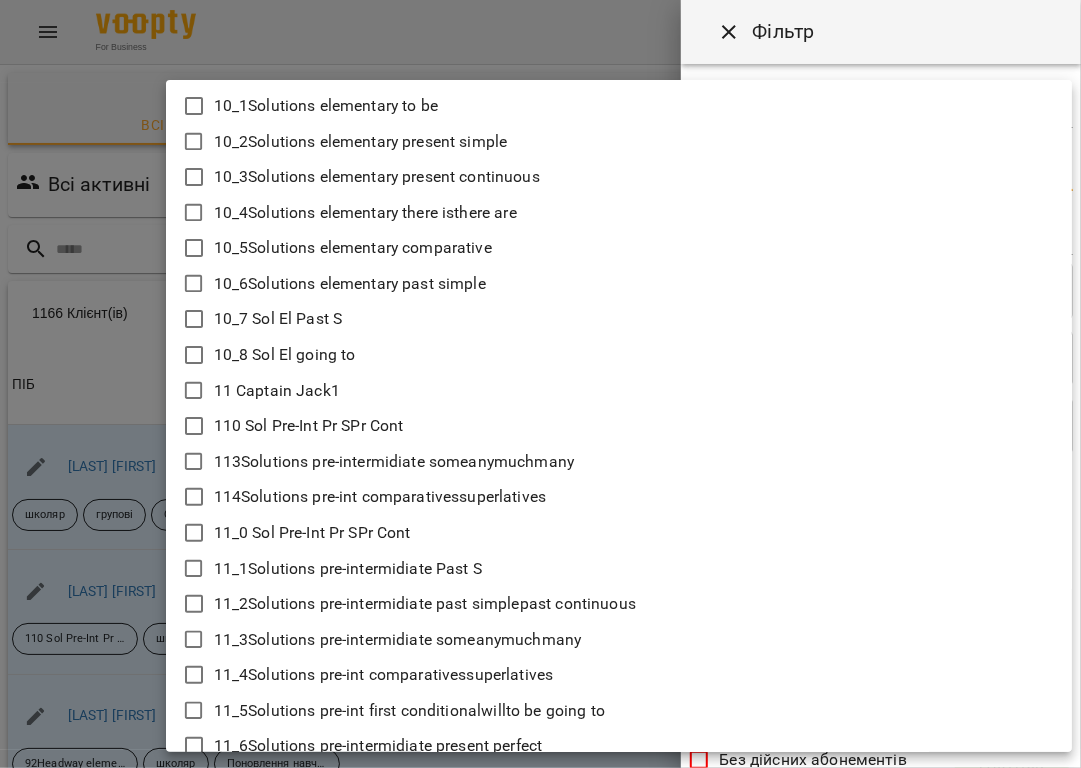 click at bounding box center [540, 384] 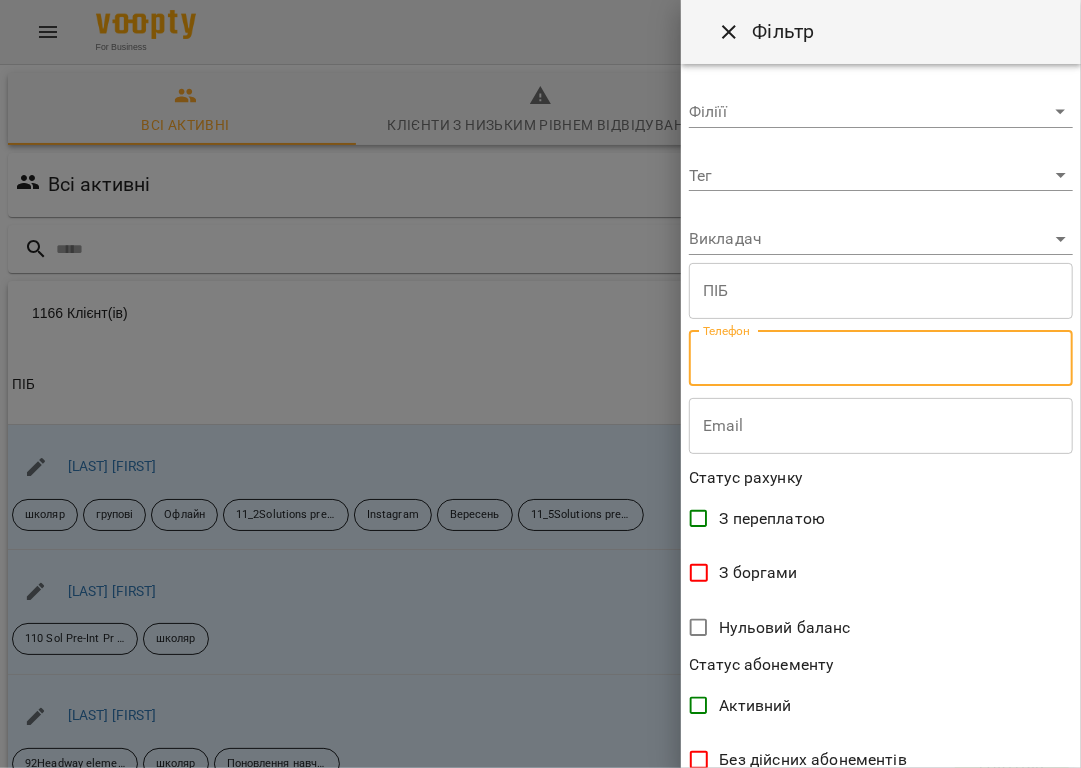 click at bounding box center [881, 359] 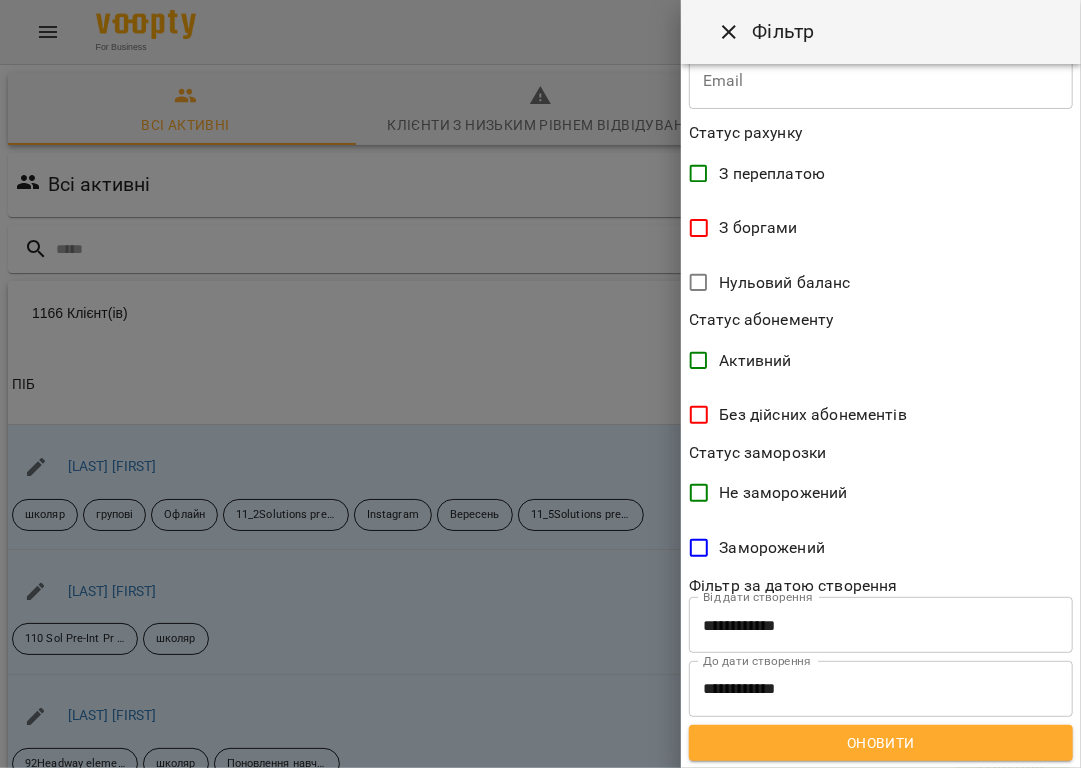 scroll, scrollTop: 258, scrollLeft: 0, axis: vertical 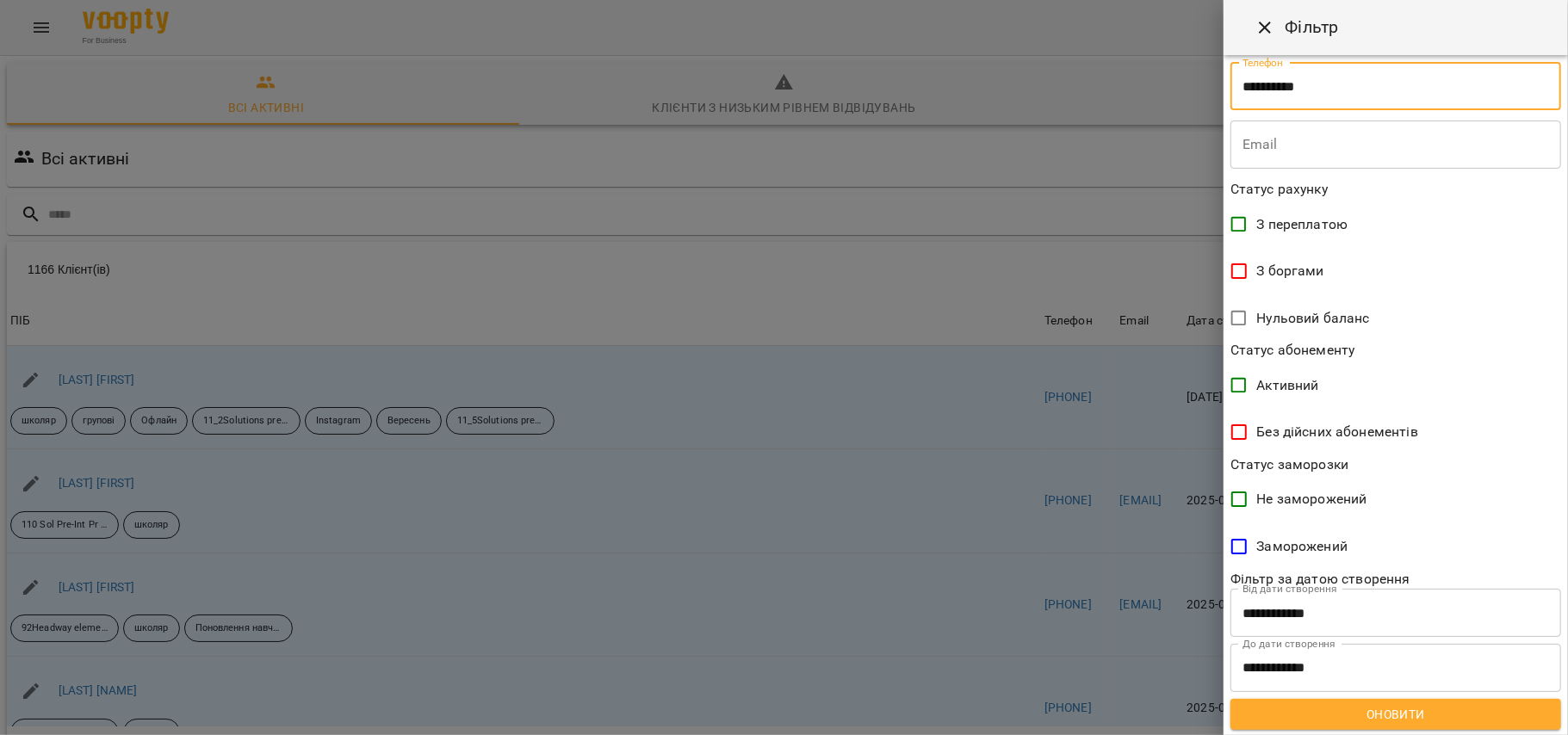 type on "**********" 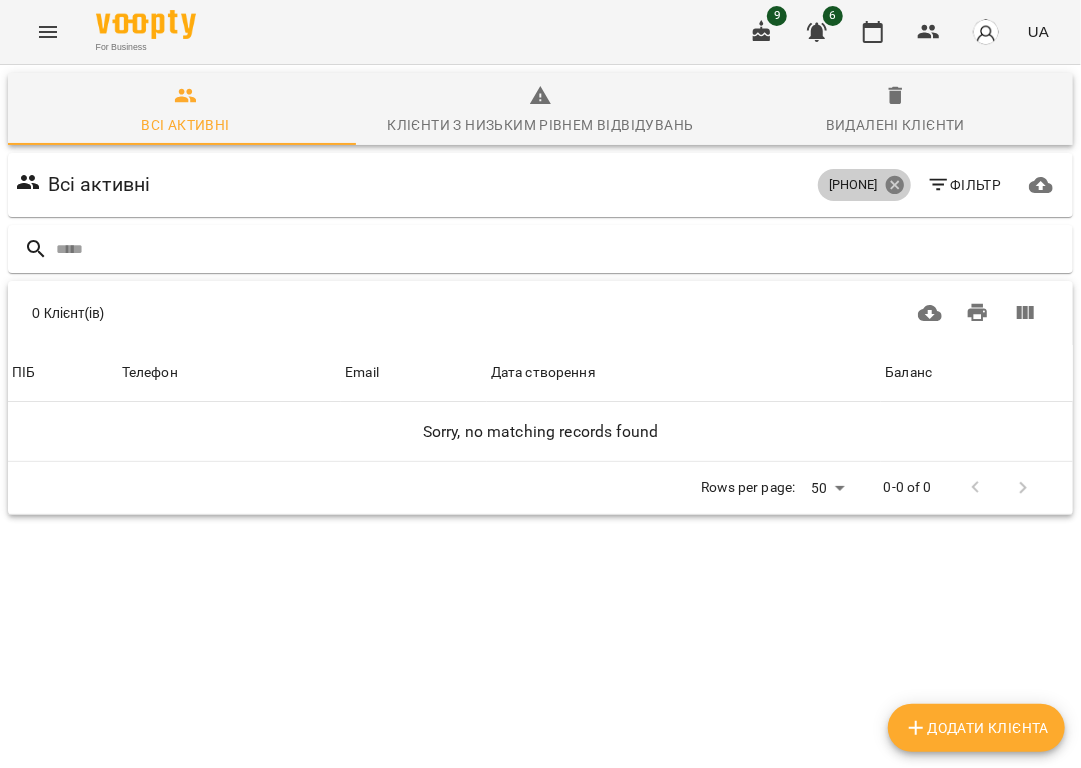 click 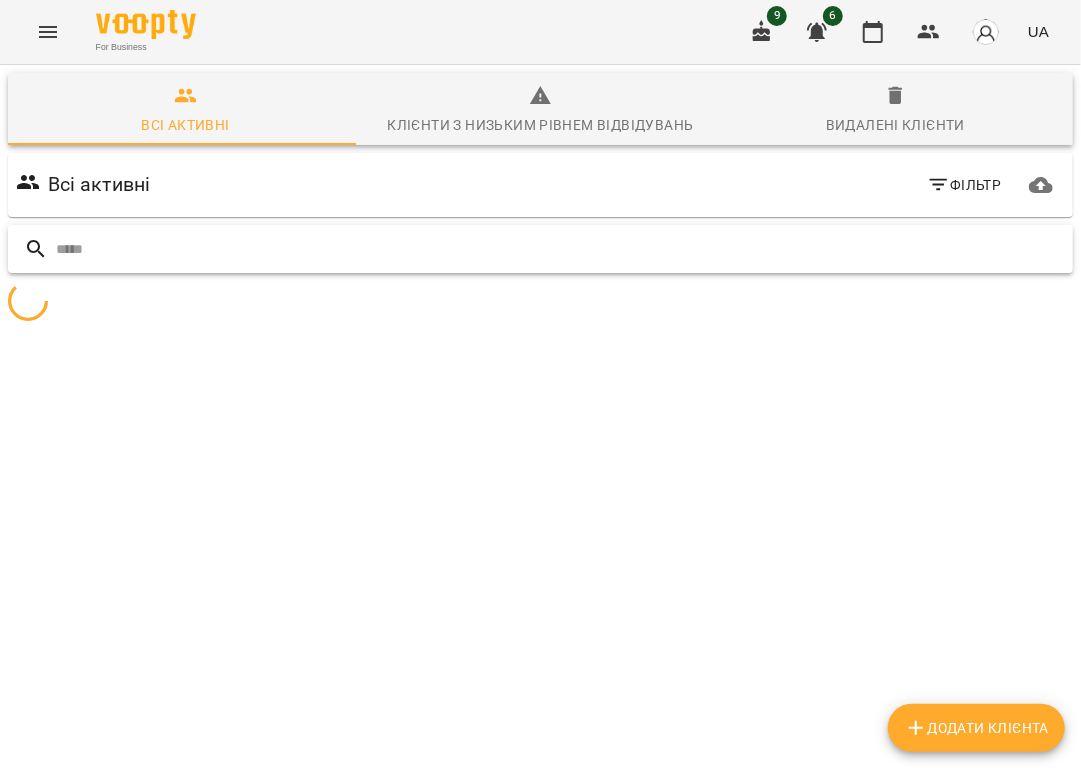 click at bounding box center [560, 249] 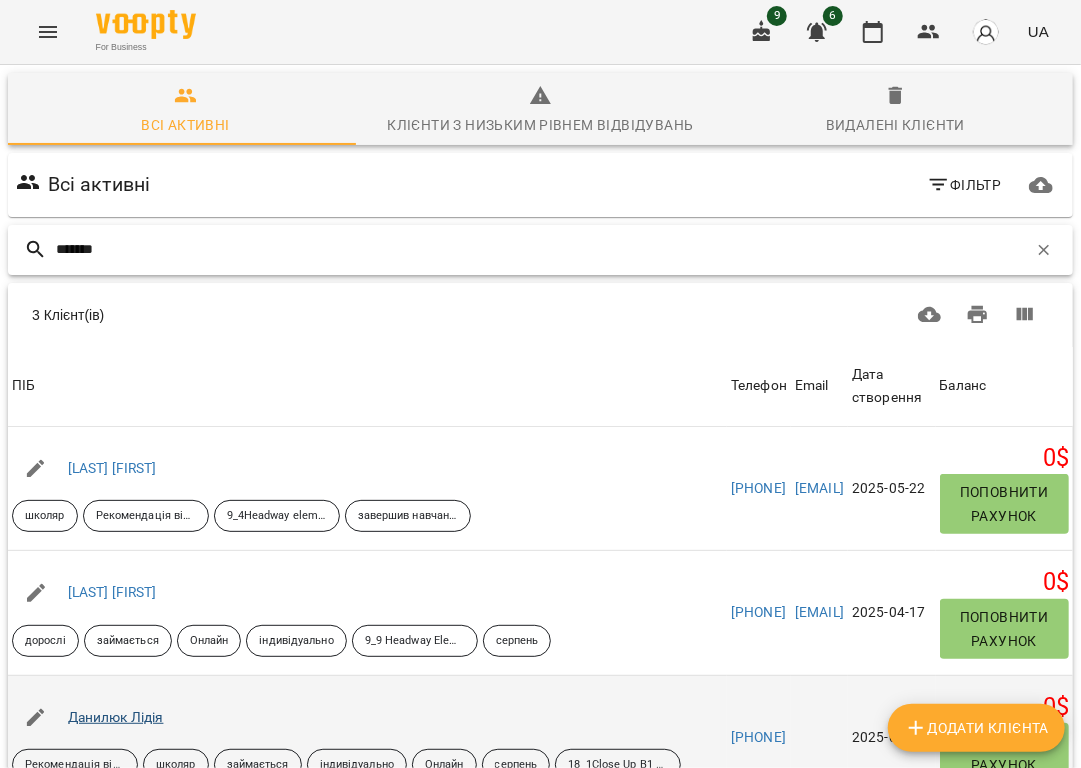 type on "*******" 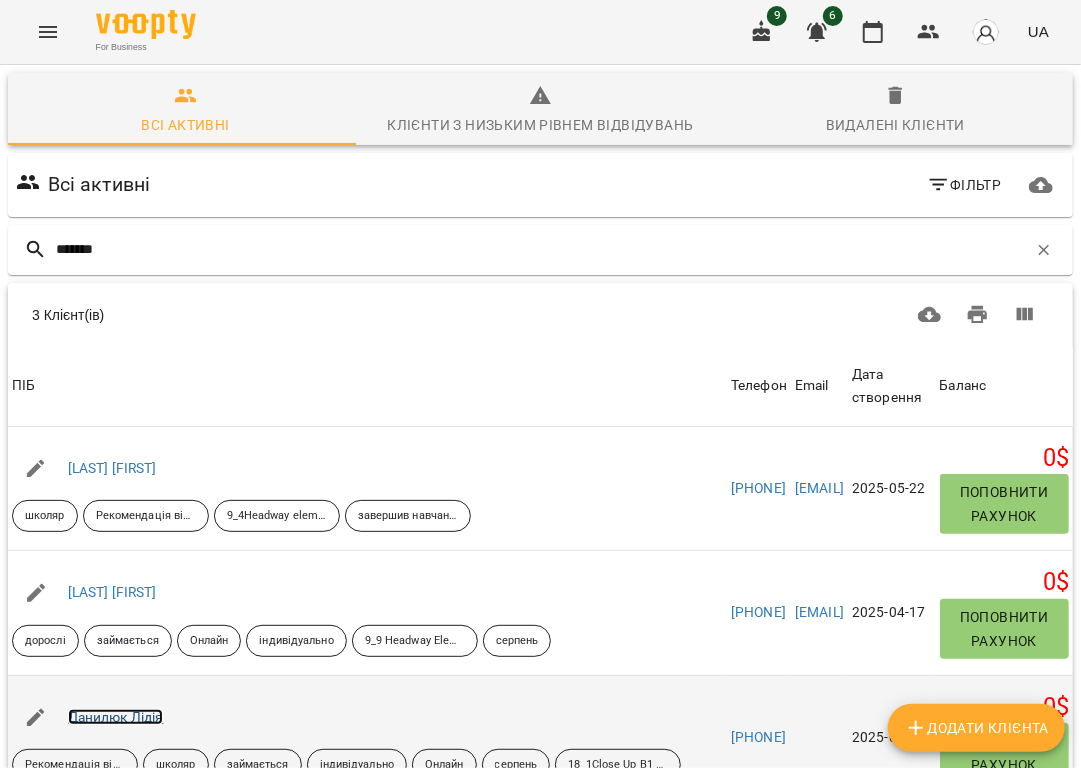 click on "Данилюк Лідія" at bounding box center [116, 717] 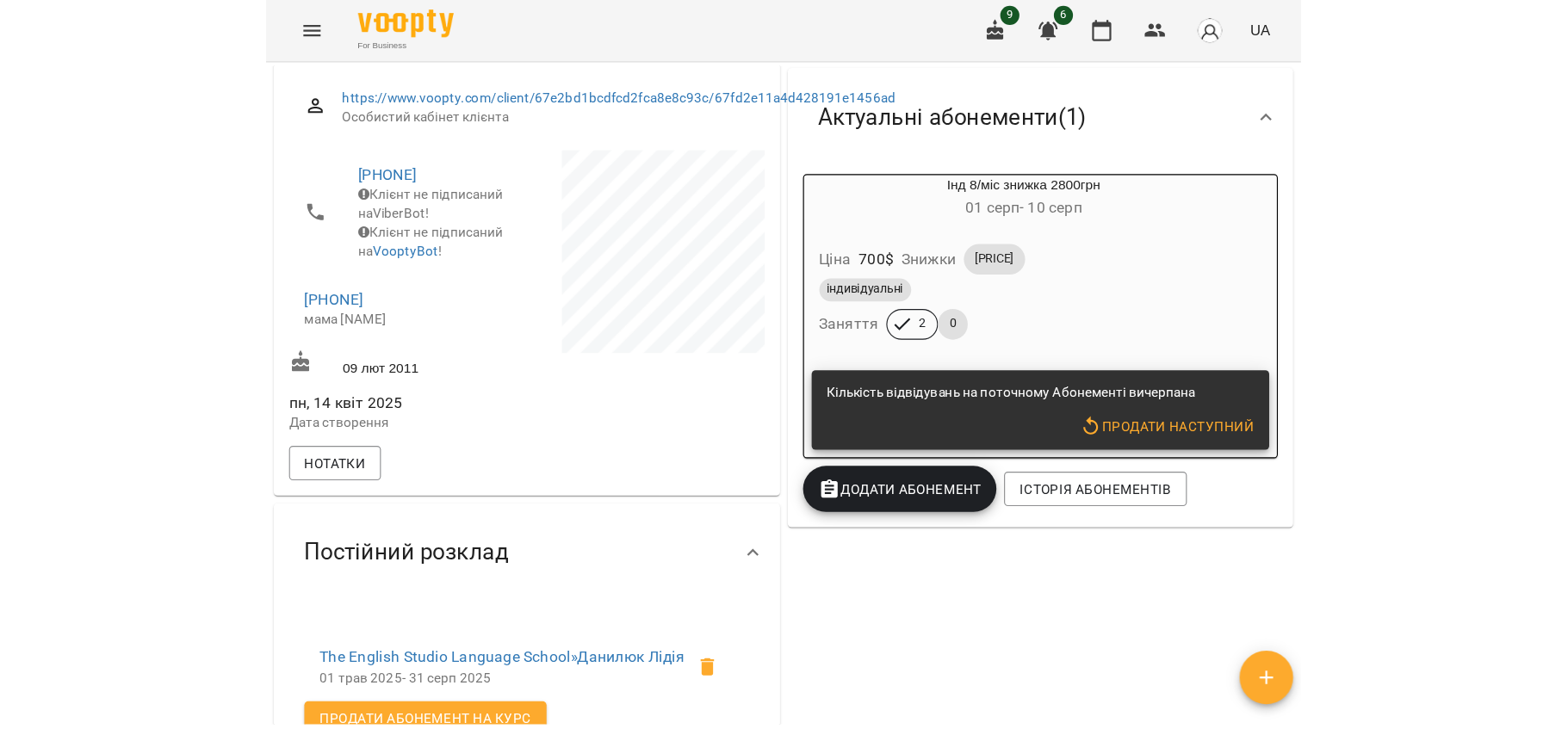 scroll, scrollTop: 0, scrollLeft: 0, axis: both 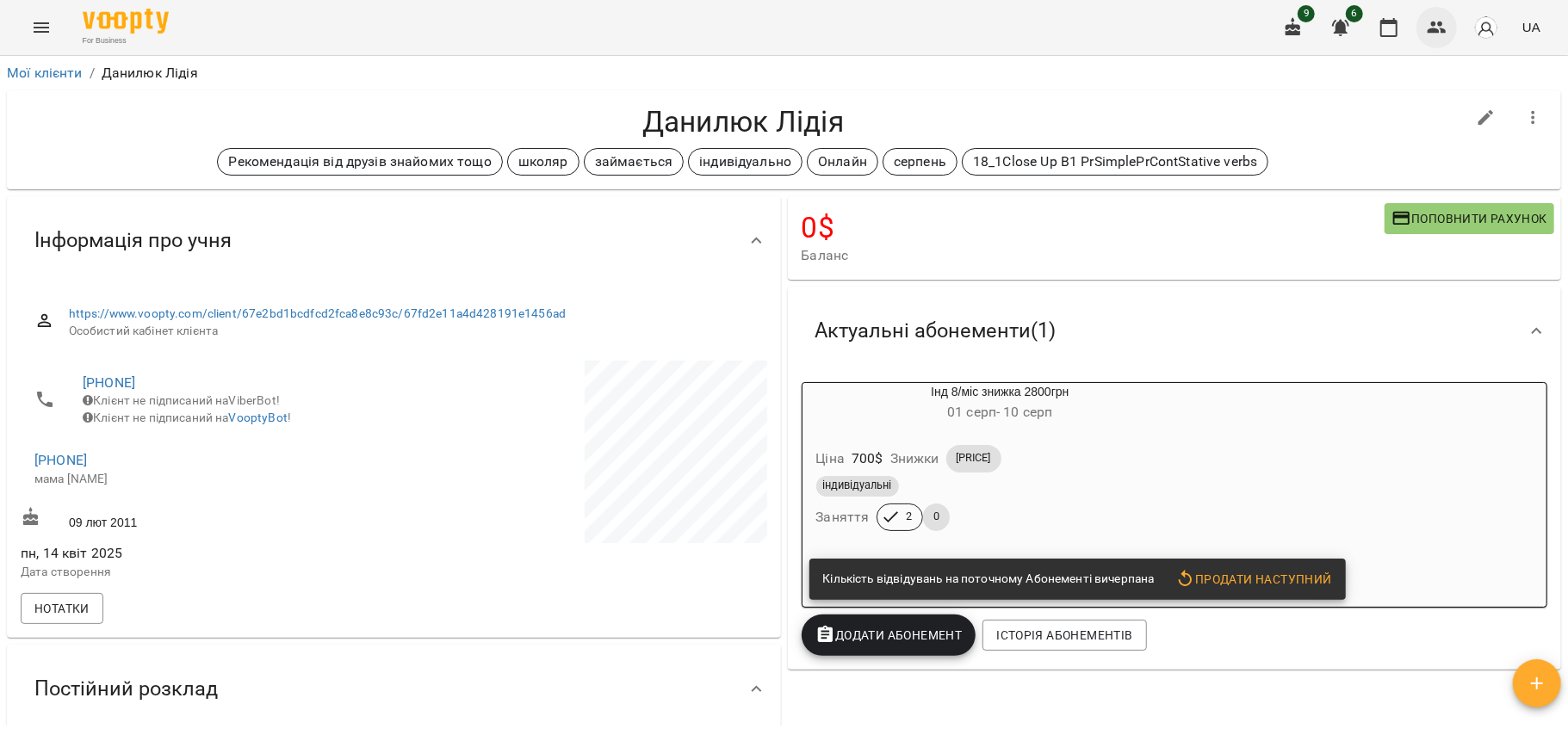 click at bounding box center (1437, 28) 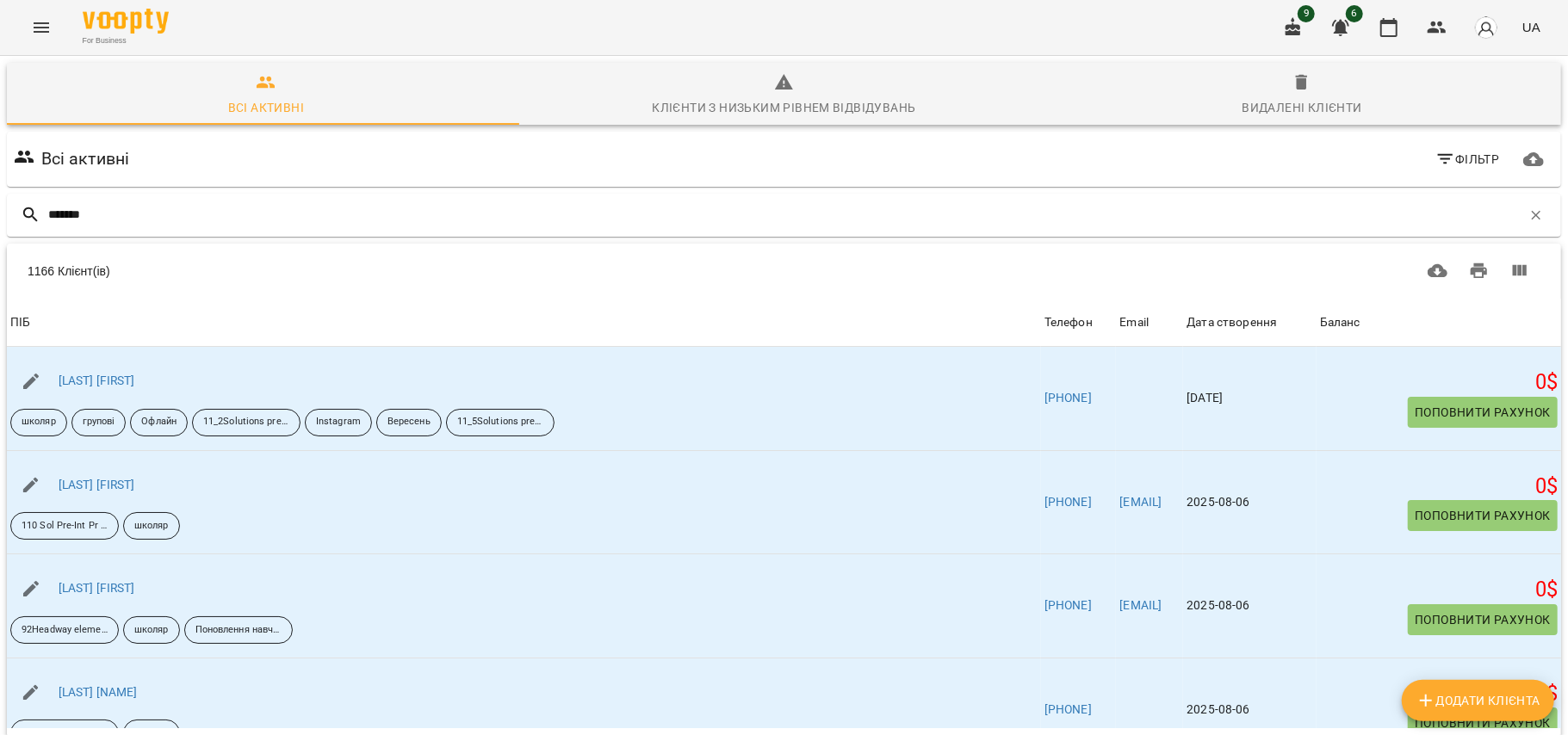 type on "********" 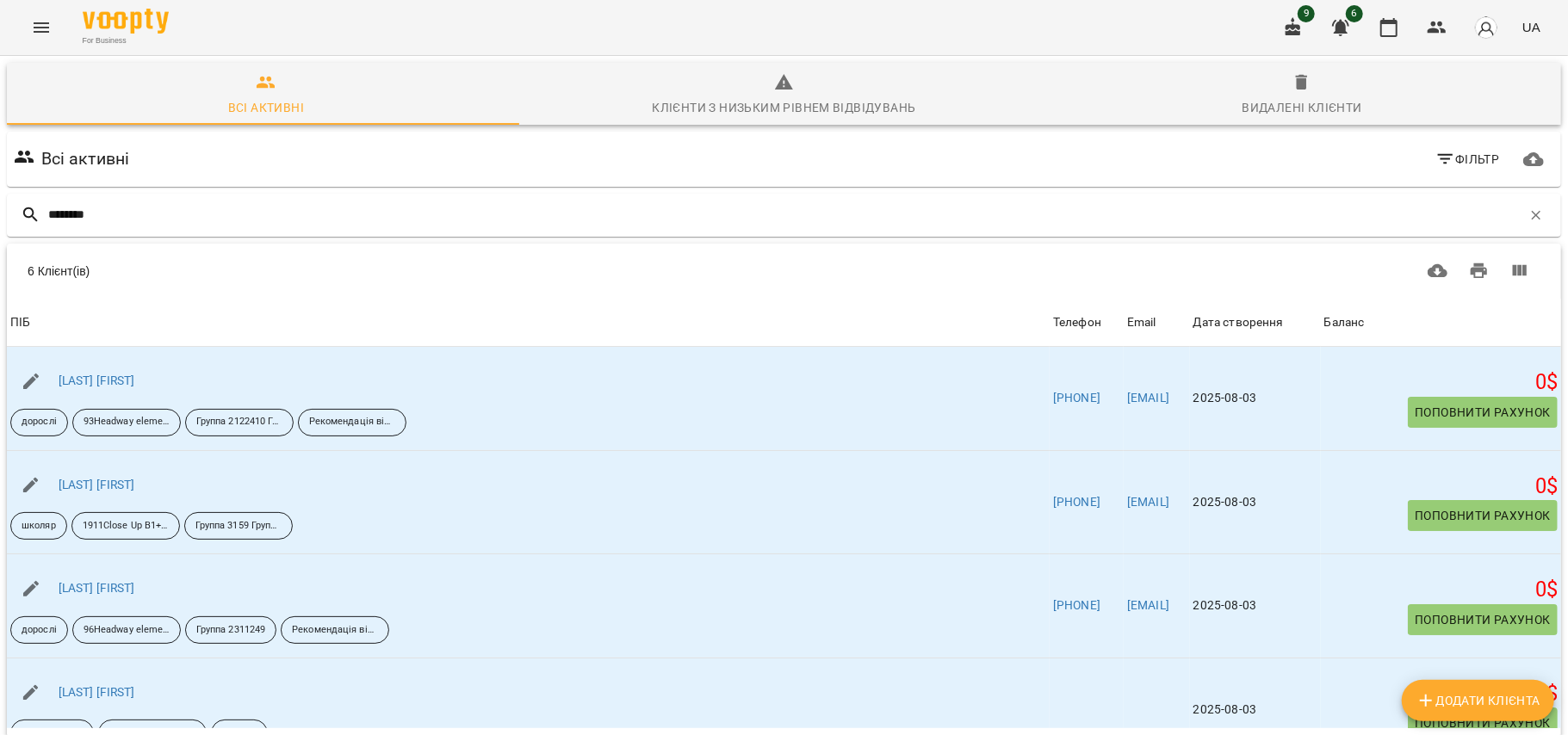 scroll, scrollTop: 98, scrollLeft: 0, axis: vertical 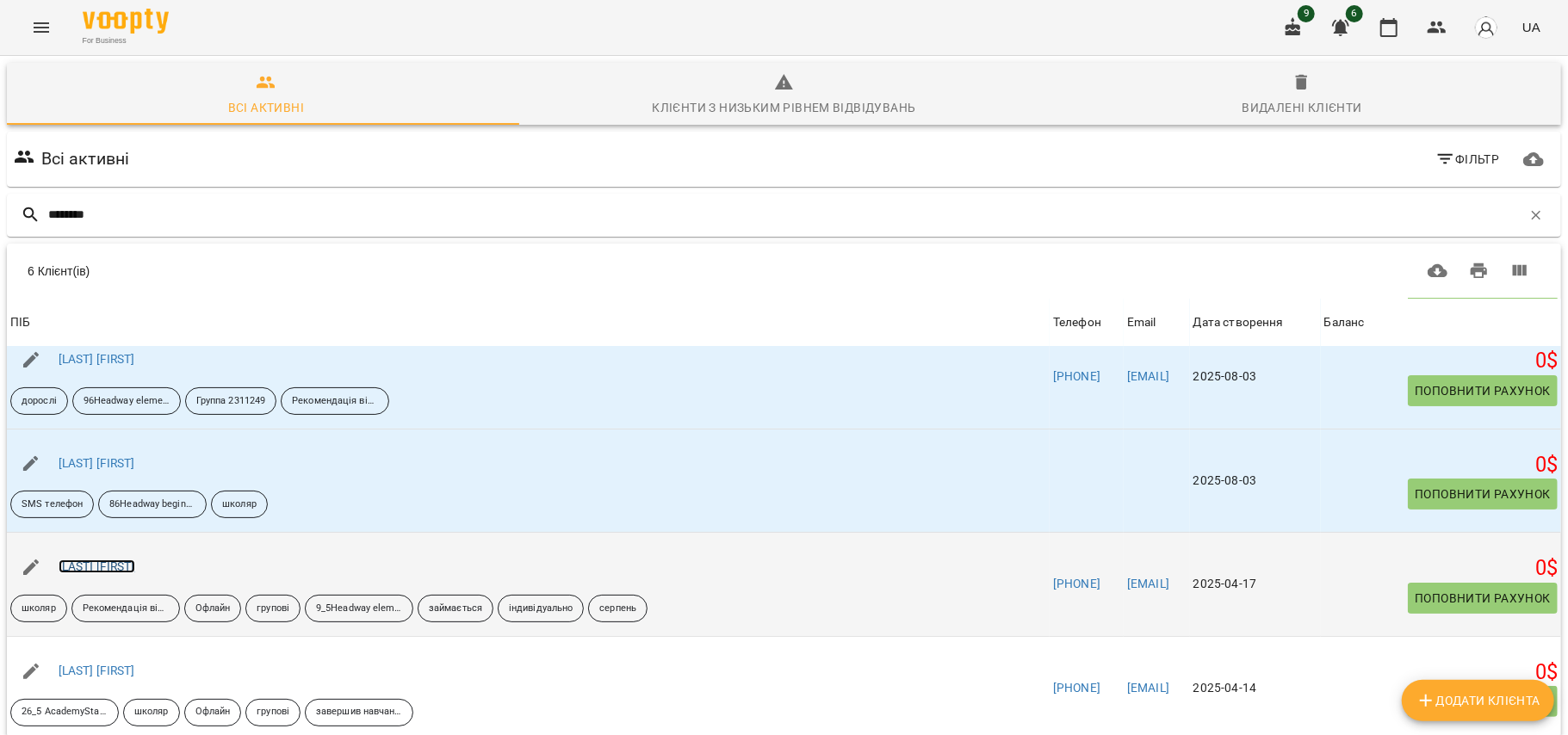 click on "[LAST] [FIRST]" at bounding box center (96, 566) 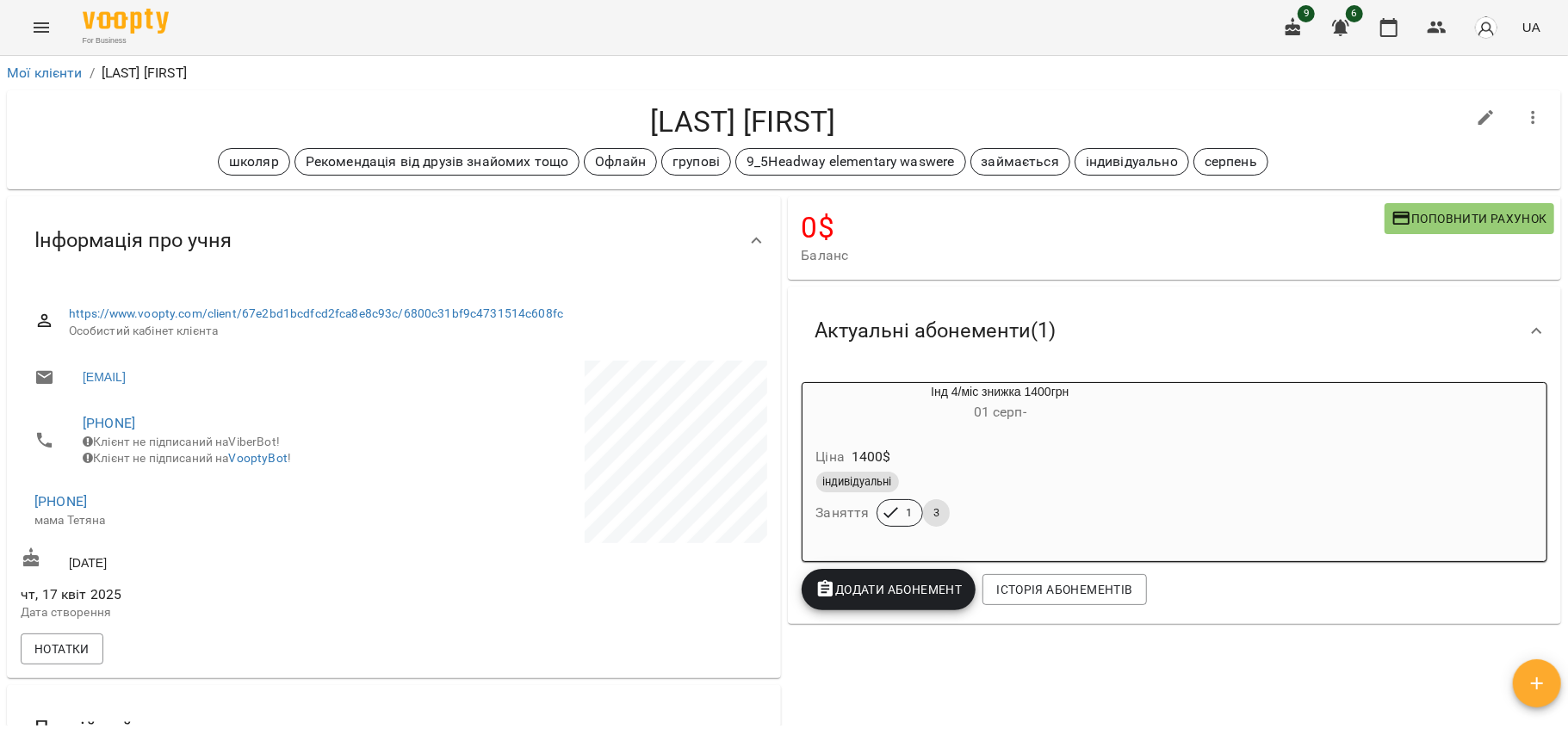 drag, startPoint x: 871, startPoint y: 120, endPoint x: 606, endPoint y: 119, distance: 265.0019 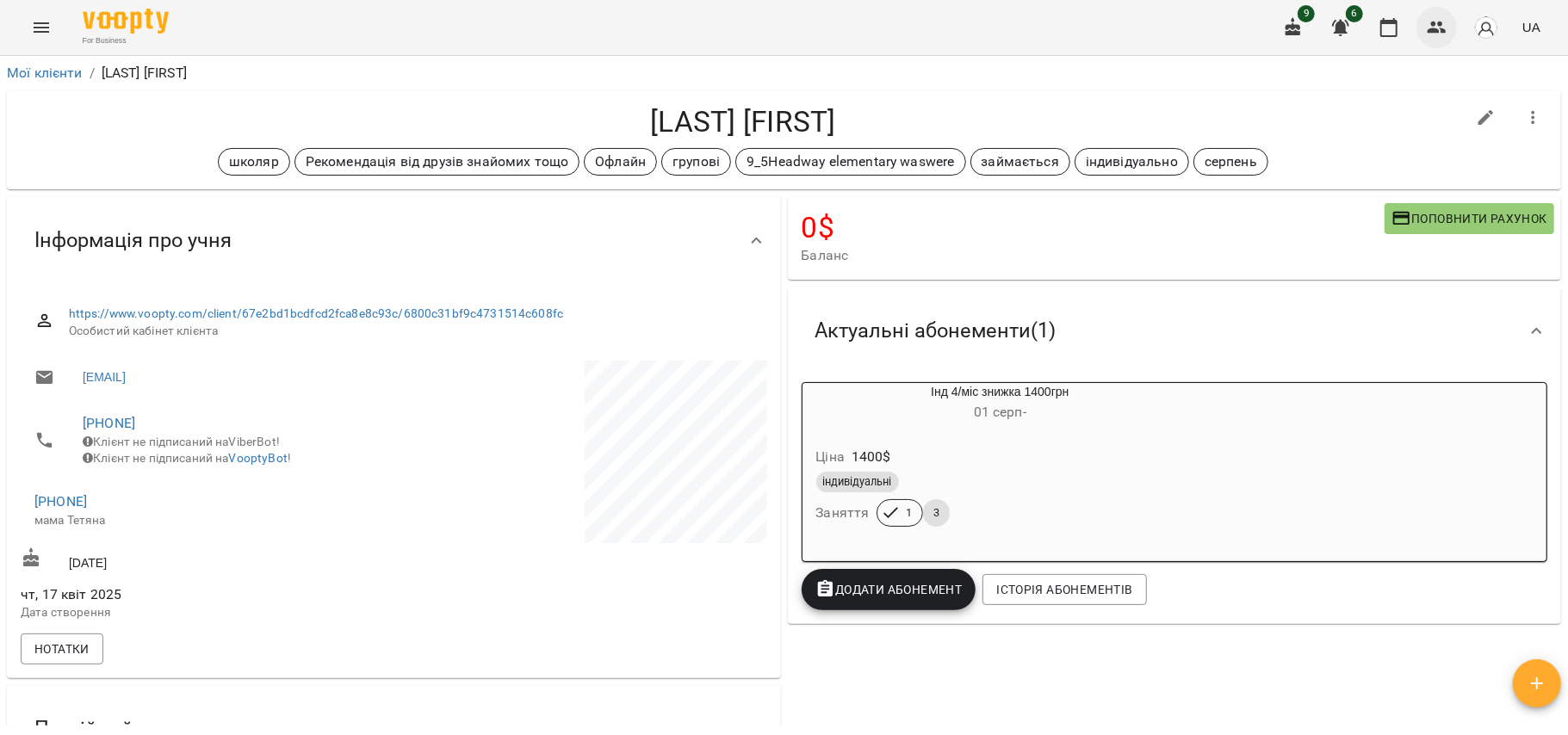 click at bounding box center [1437, 28] 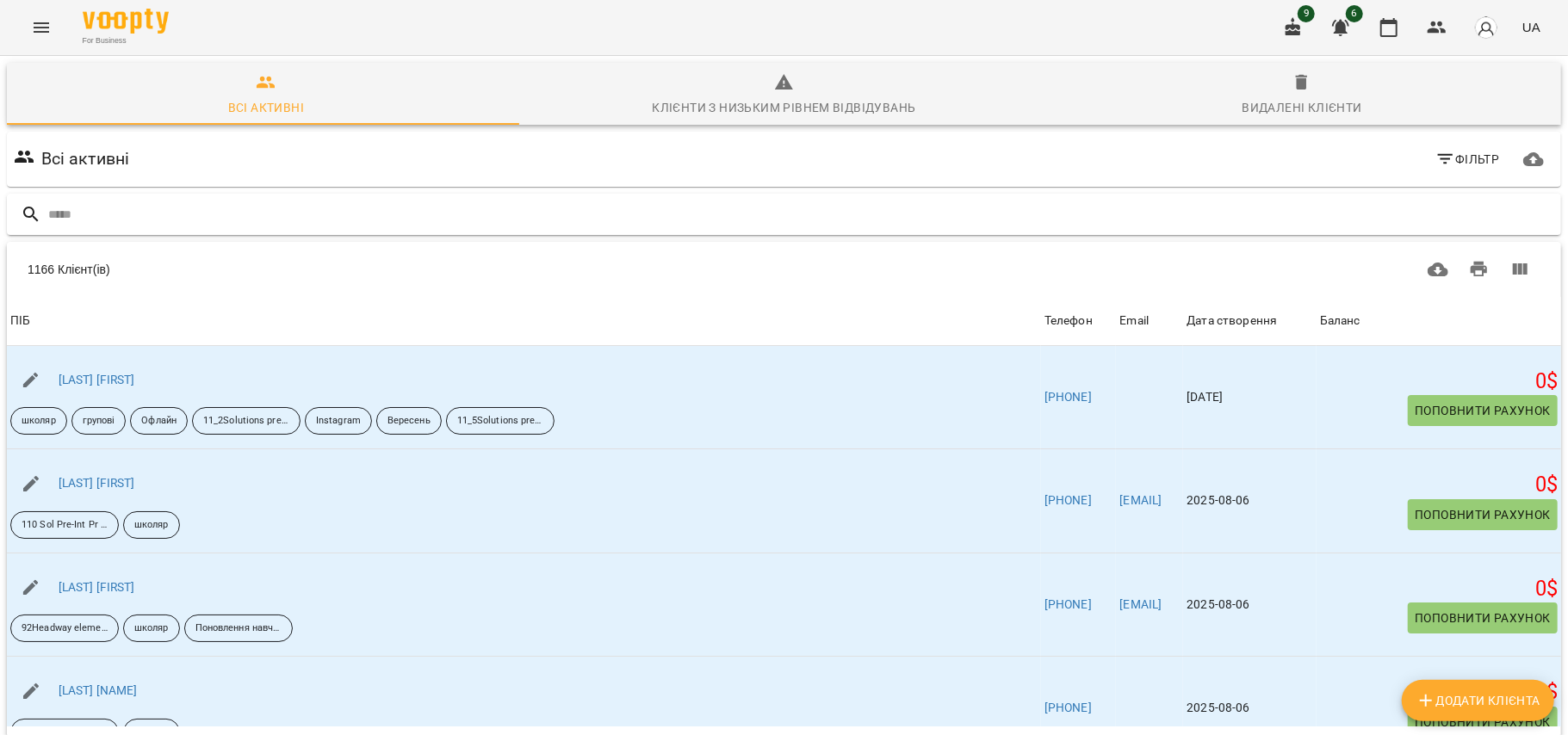 click at bounding box center [801, 214] 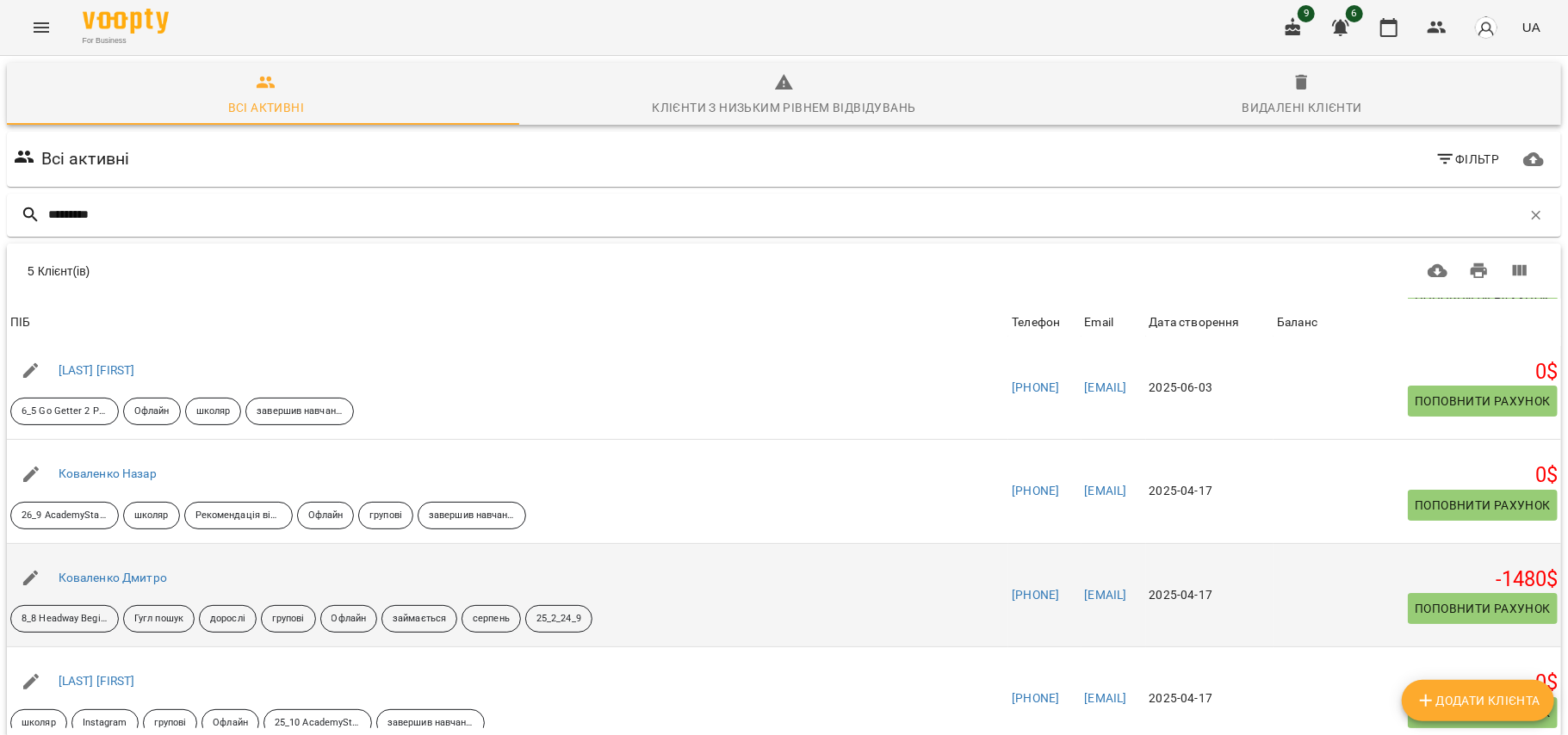 scroll, scrollTop: 139, scrollLeft: 0, axis: vertical 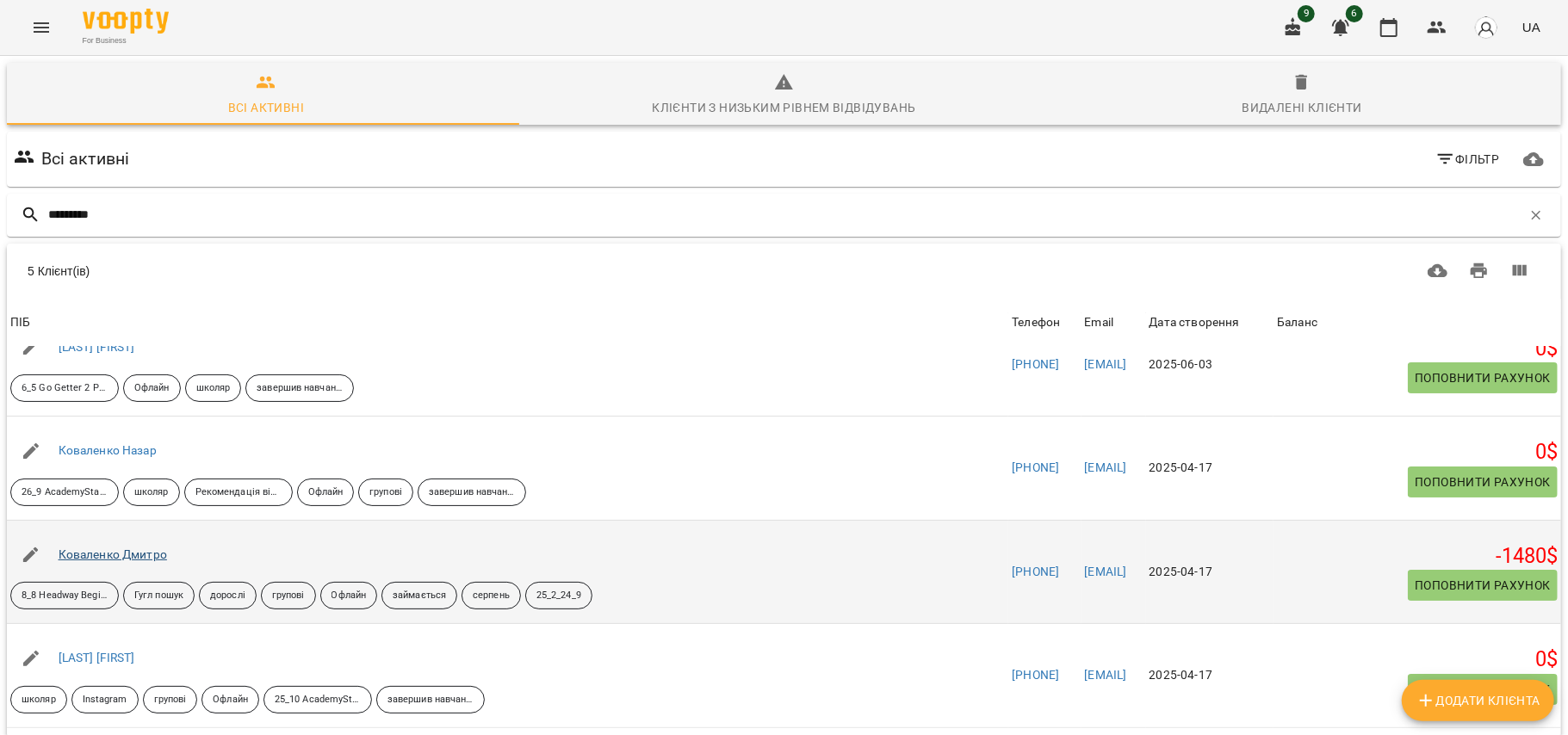 type on "*********" 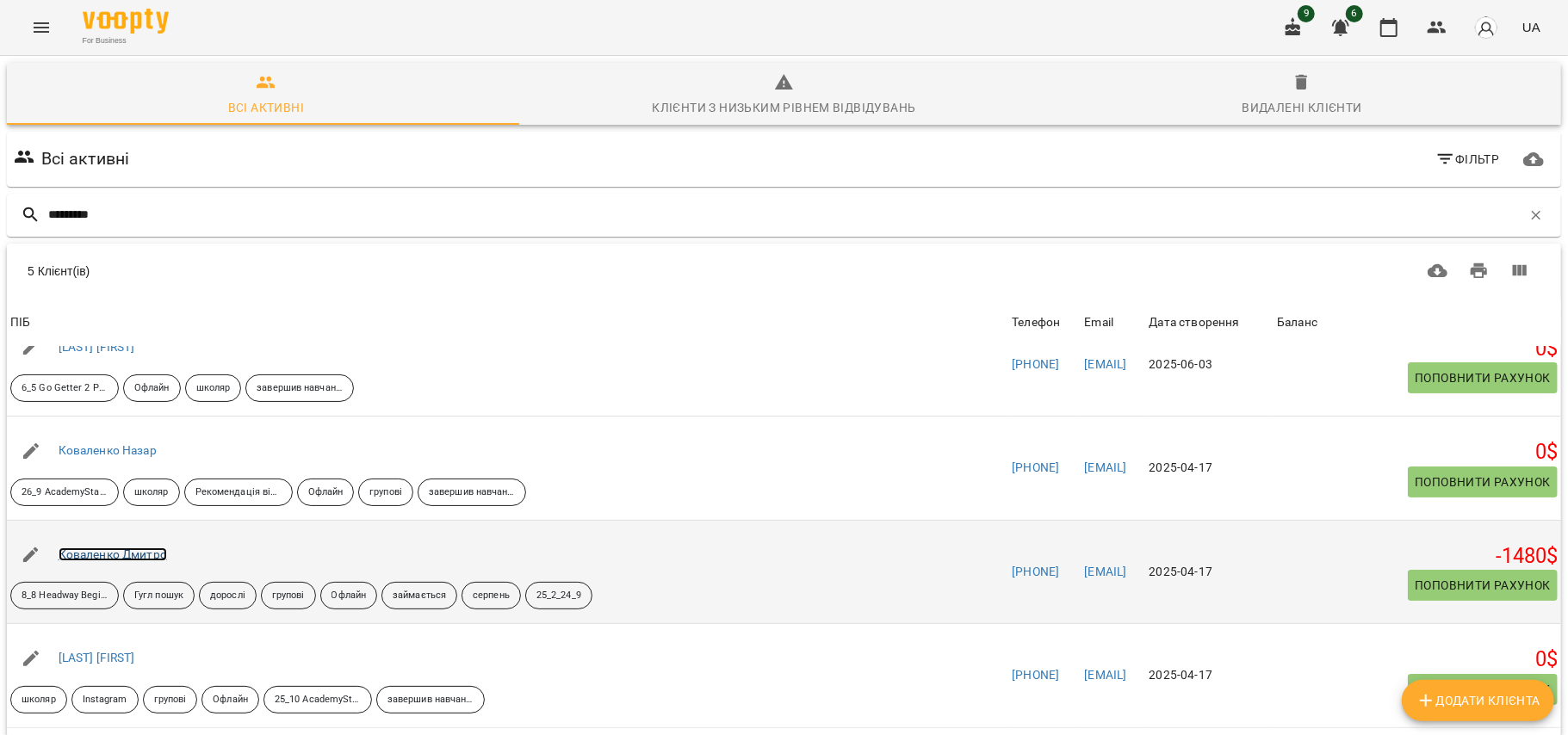 click on "Коваленко Дмитро" at bounding box center [113, 554] 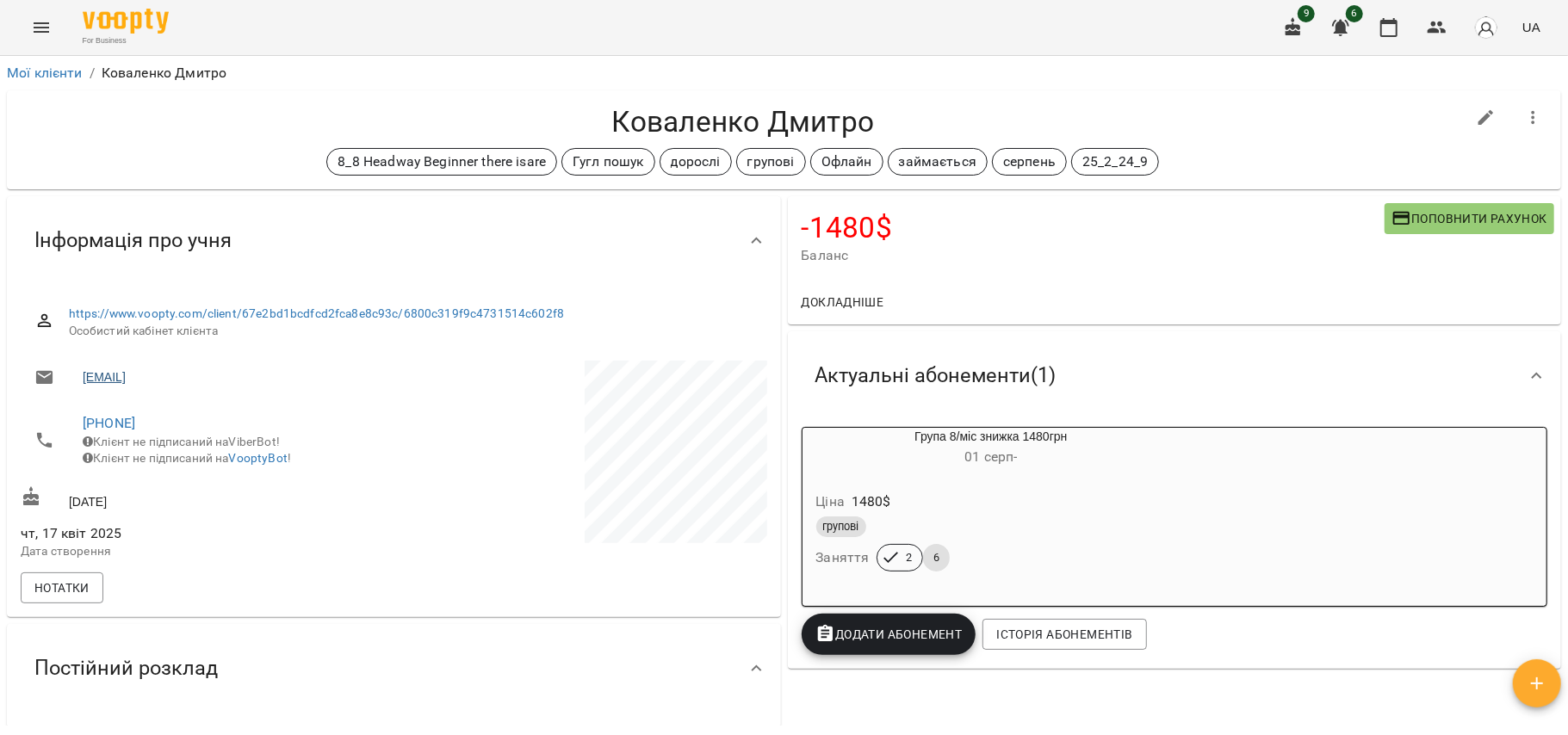 drag, startPoint x: 241, startPoint y: 382, endPoint x: 84, endPoint y: 380, distance: 157.01274 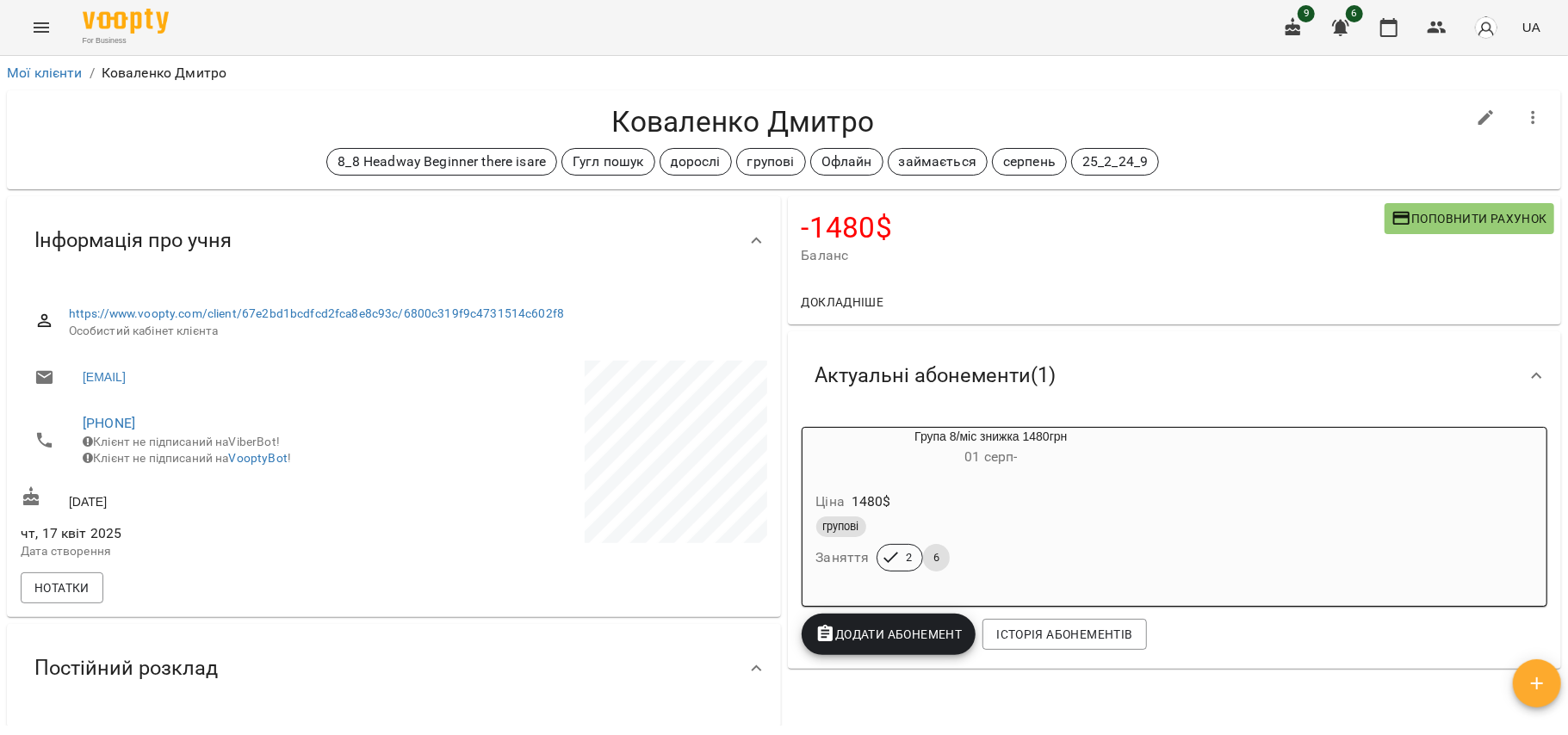 click on "Коваленко Дмитро" at bounding box center (743, 121) 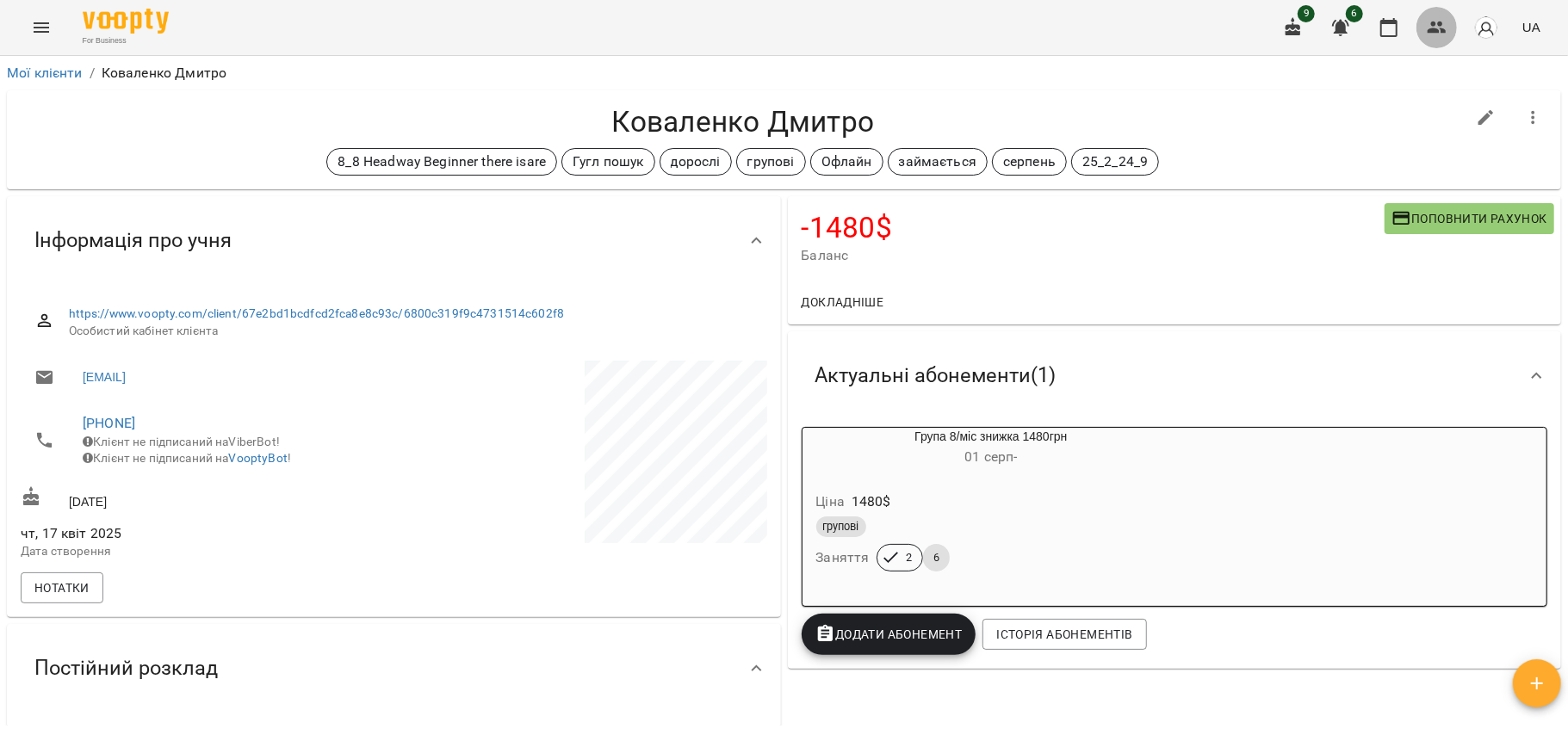 click 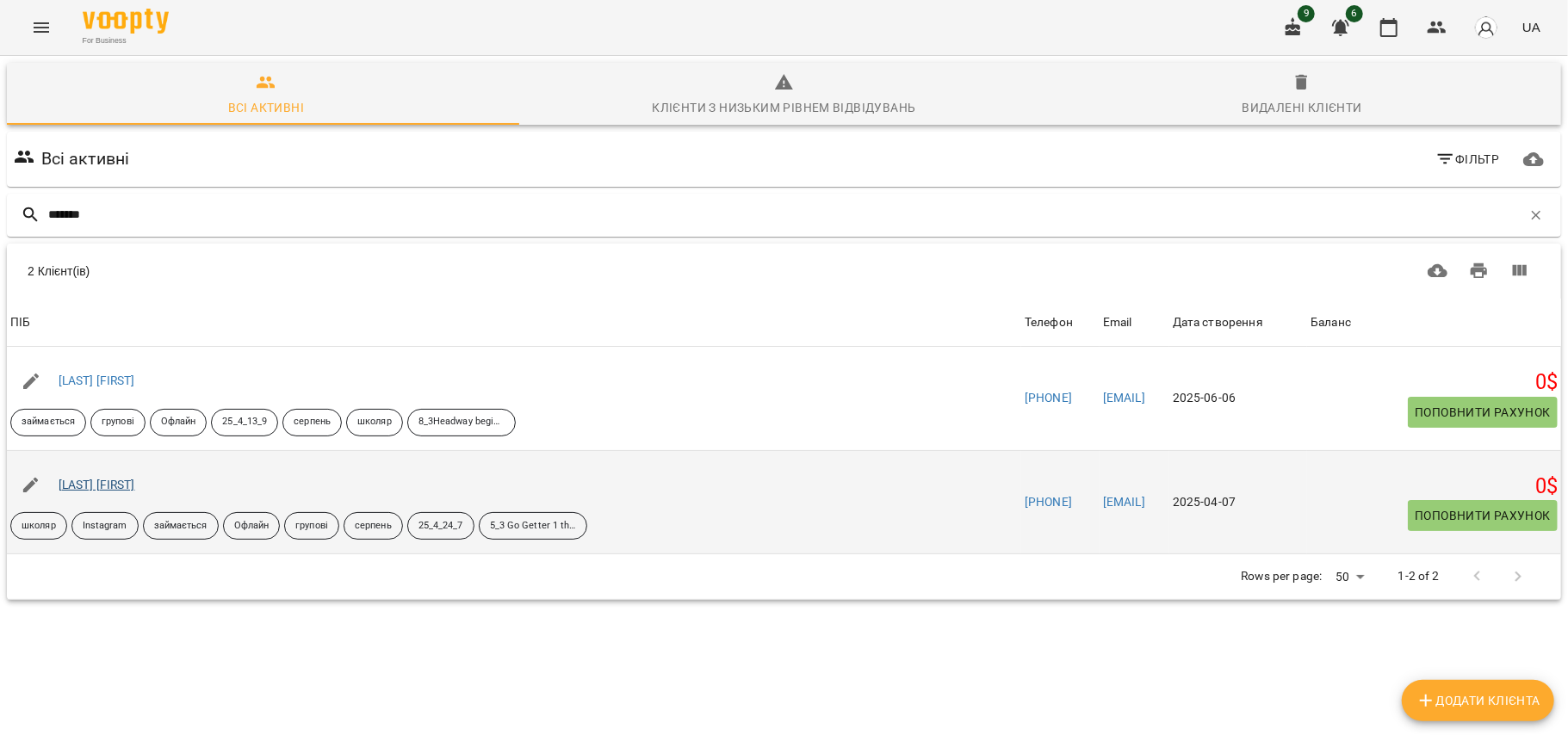 type on "*******" 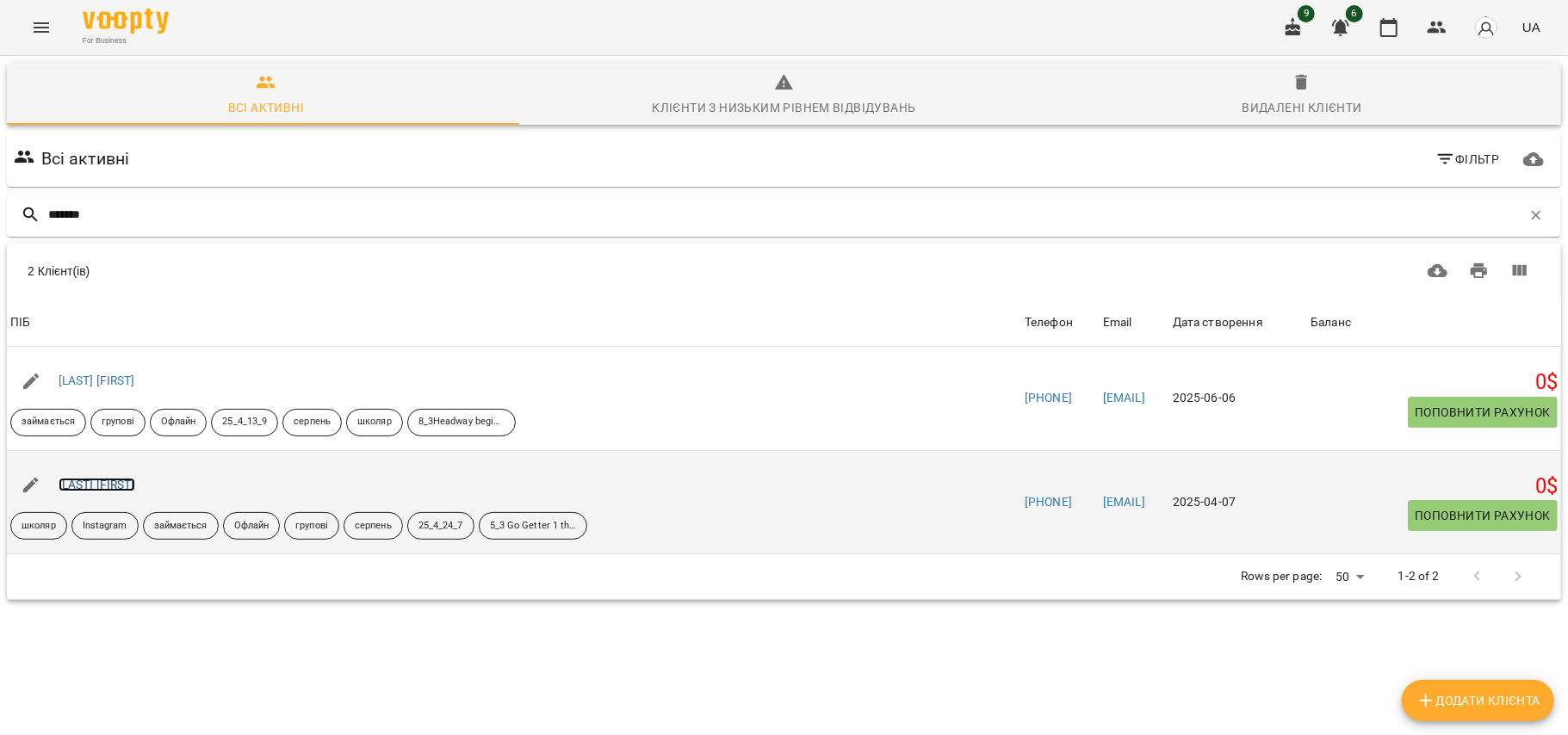 click on "[LAST] [FIRST]" at bounding box center (96, 485) 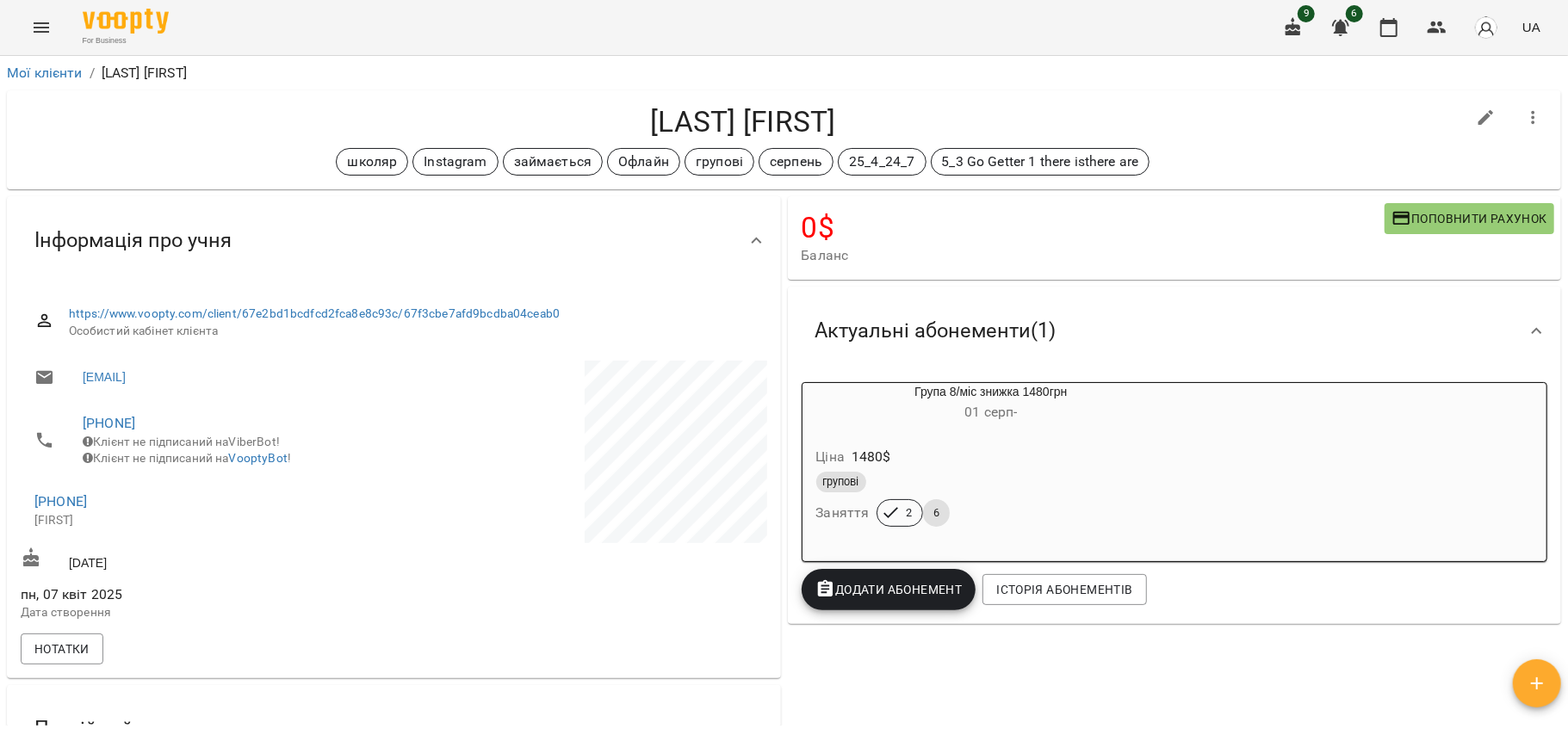 drag, startPoint x: 260, startPoint y: 373, endPoint x: 80, endPoint y: 383, distance: 180.27756 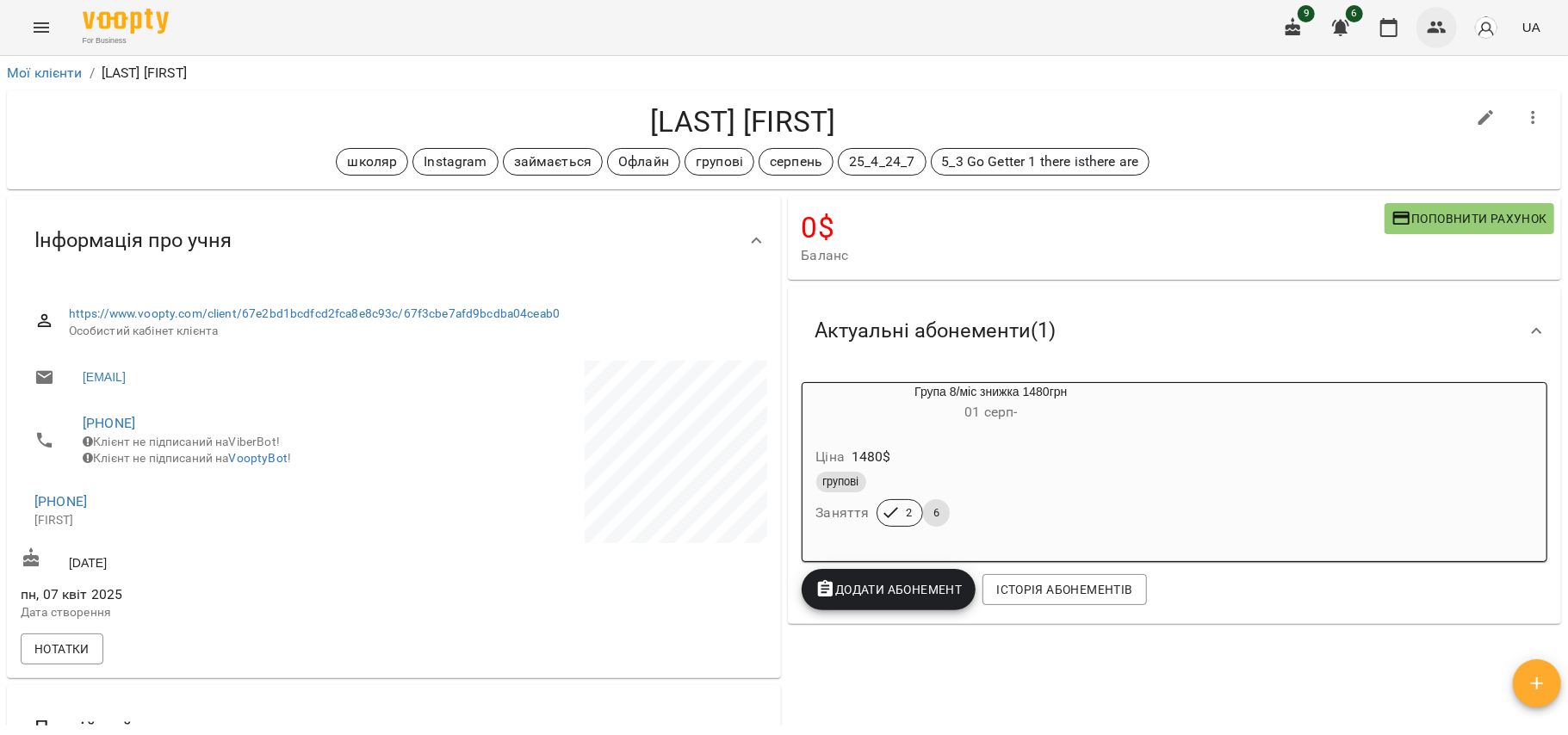 click at bounding box center [1437, 28] 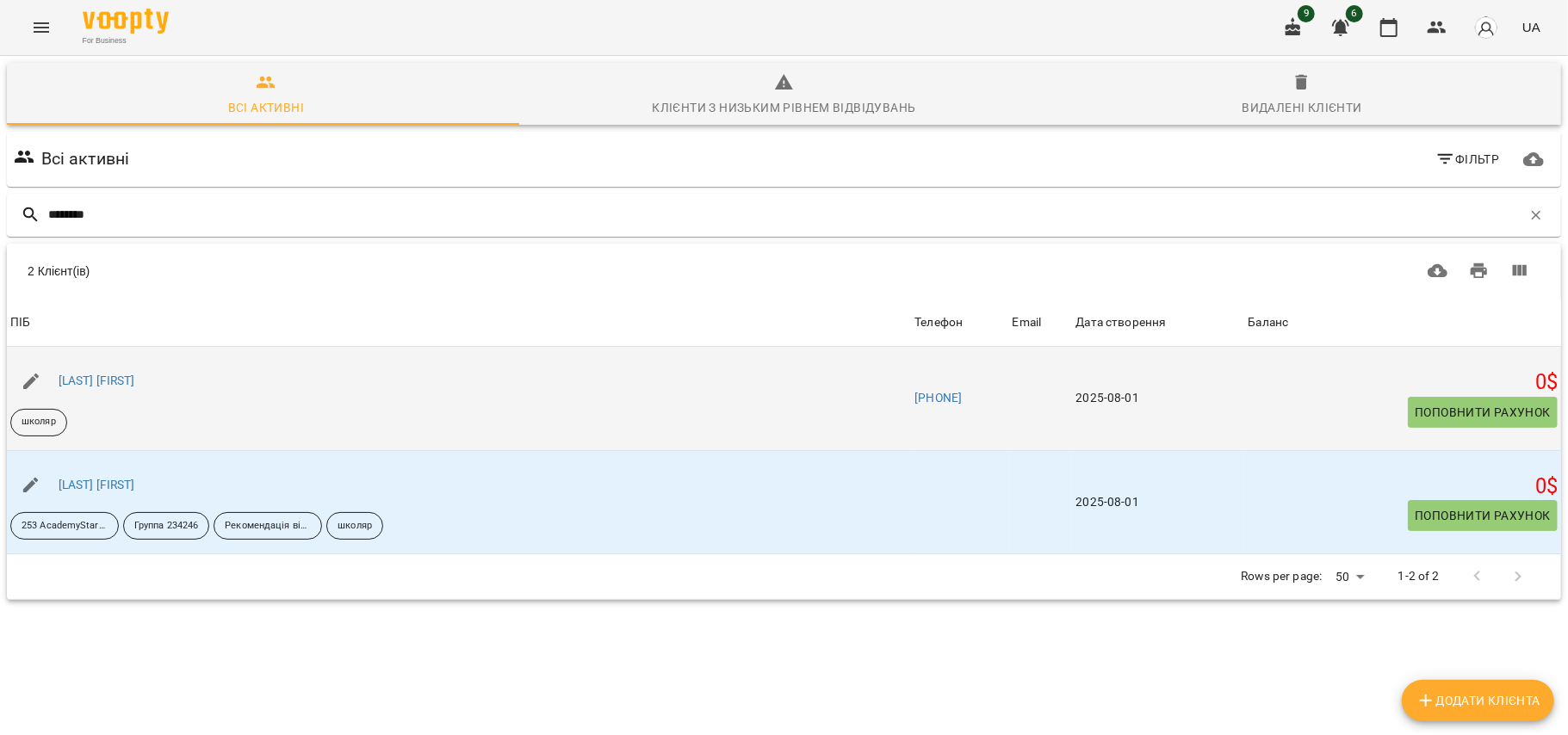 scroll, scrollTop: 76, scrollLeft: 0, axis: vertical 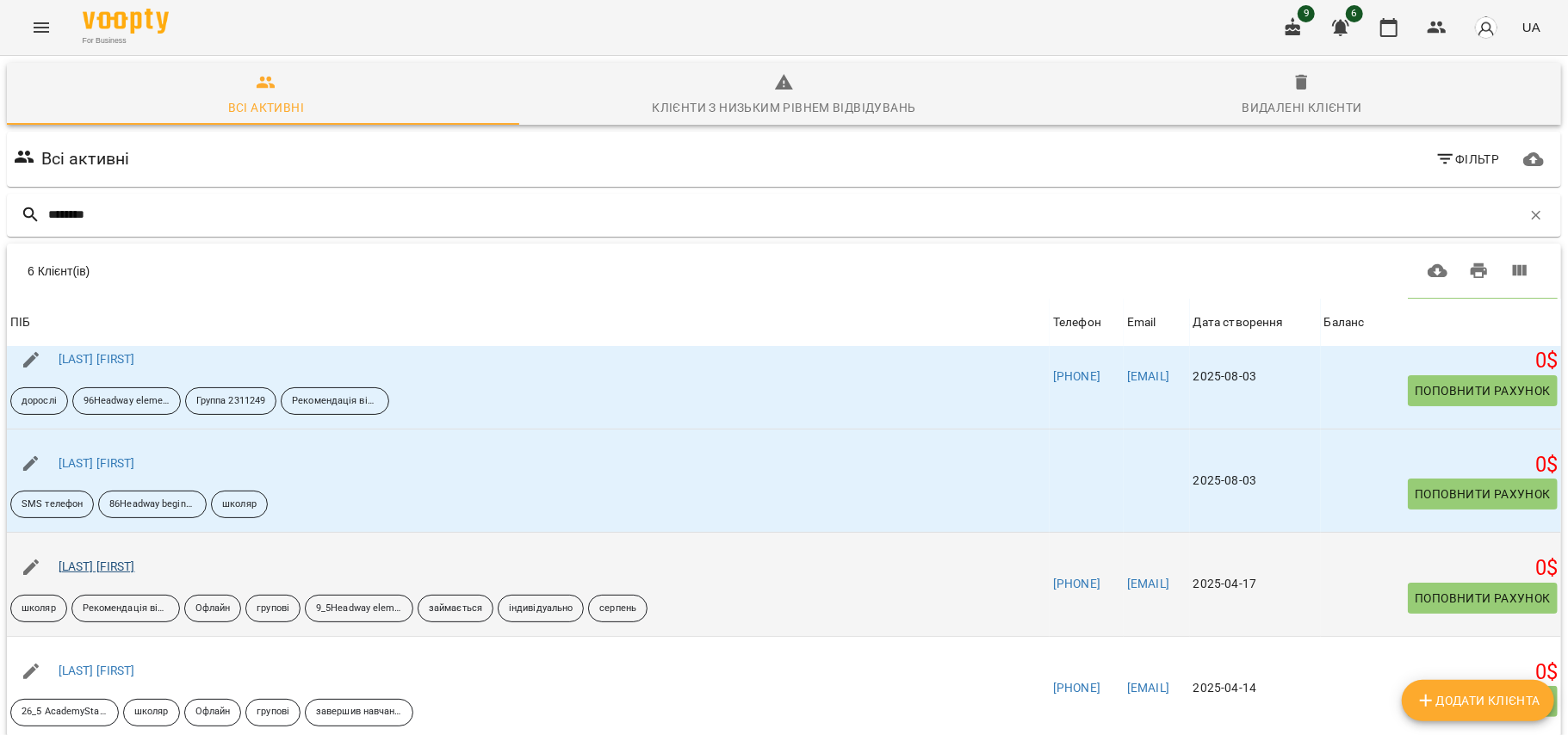type on "********" 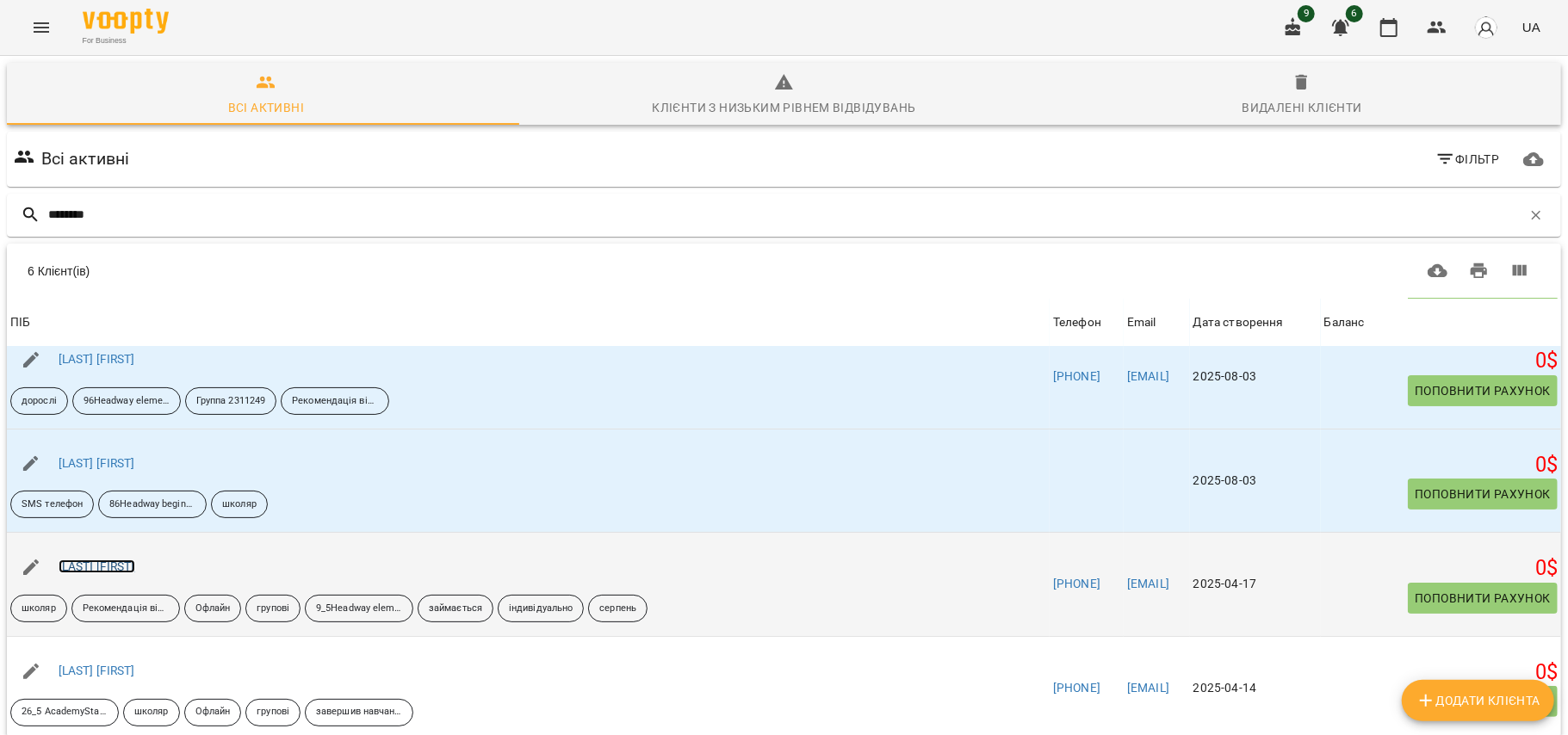 click on "[LAST] [FIRST]" at bounding box center [96, 566] 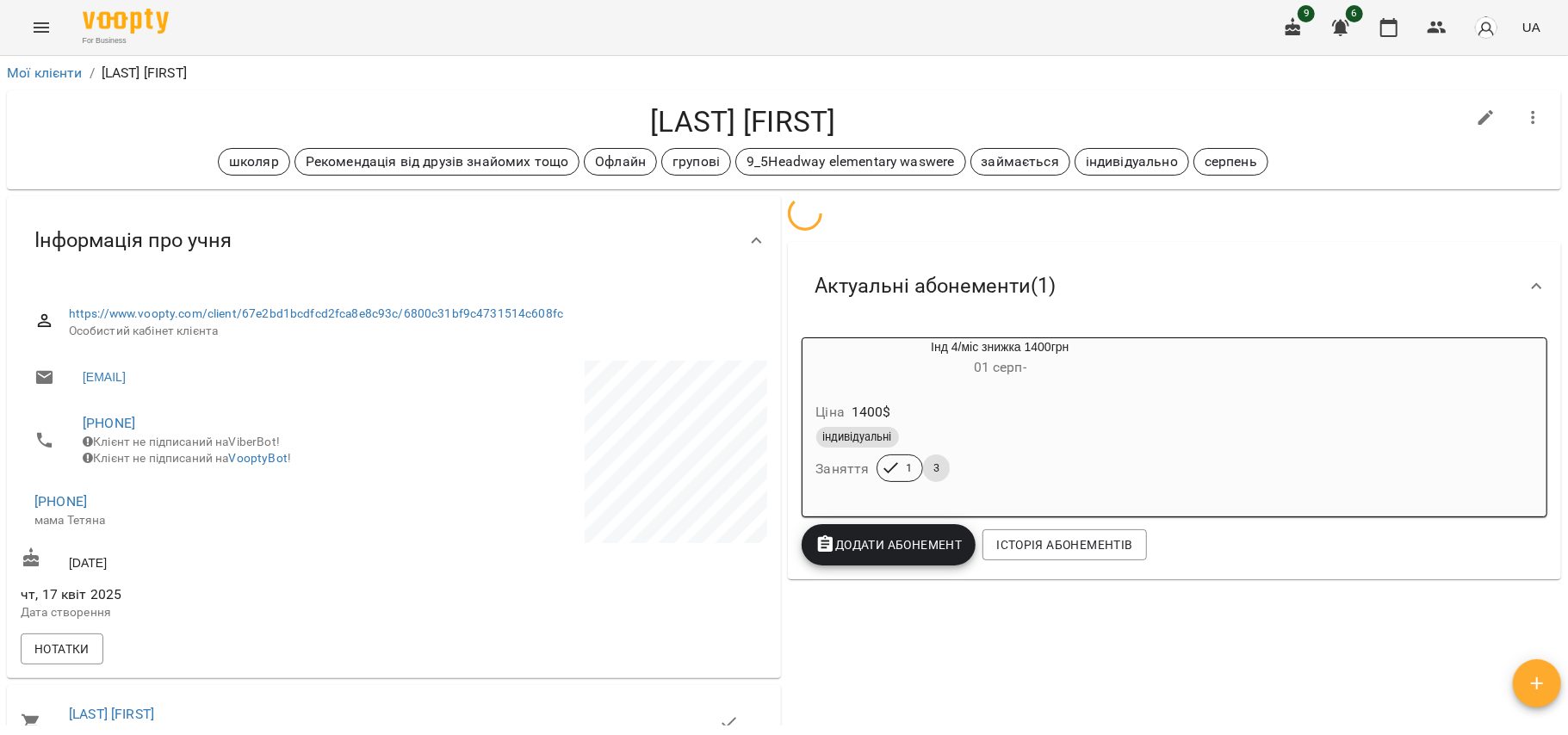 drag, startPoint x: 877, startPoint y: 115, endPoint x: 604, endPoint y: 114, distance: 273.00183 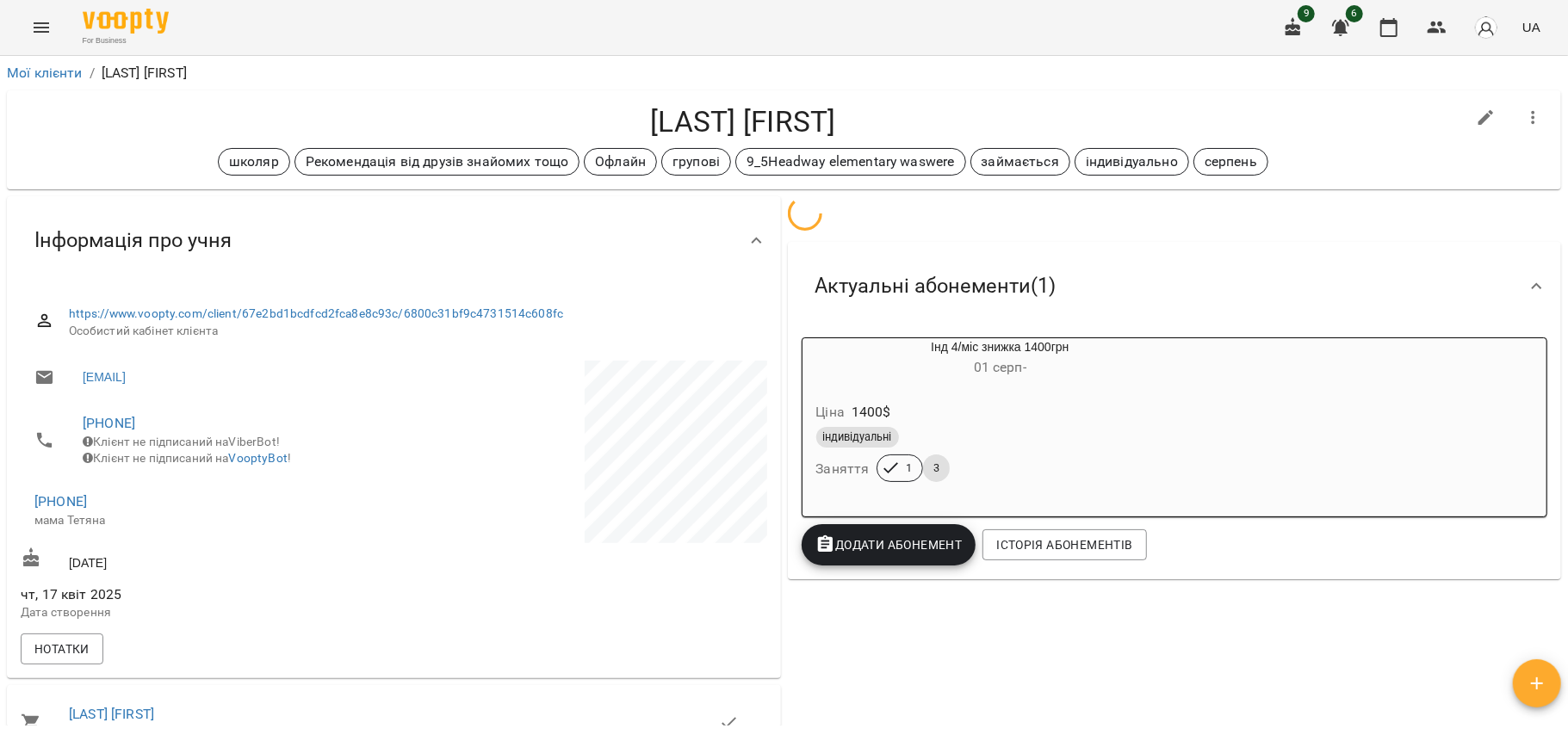 click on "[LAST] [FIRST]" at bounding box center (743, 121) 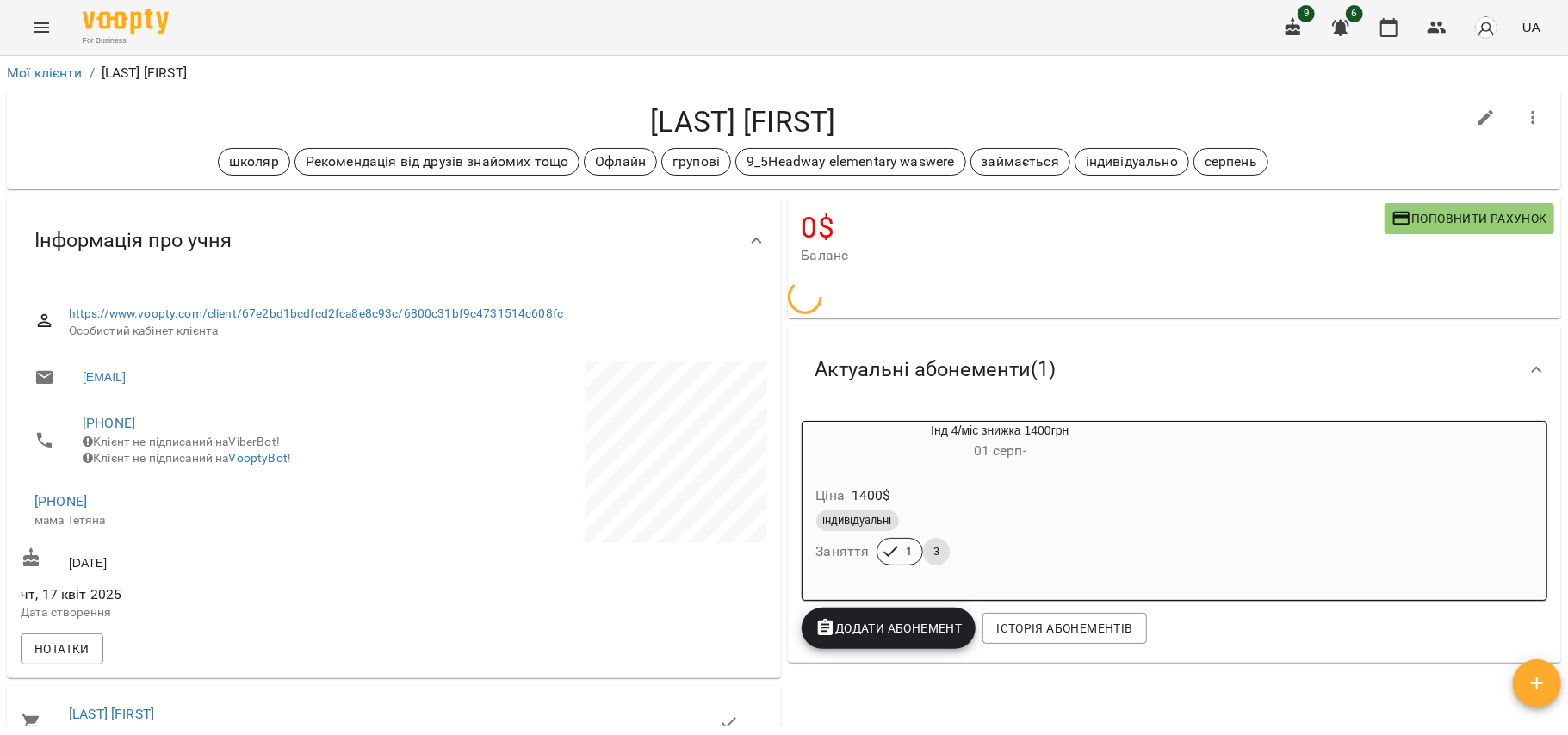 copy on "[LAST] [FIRST]" 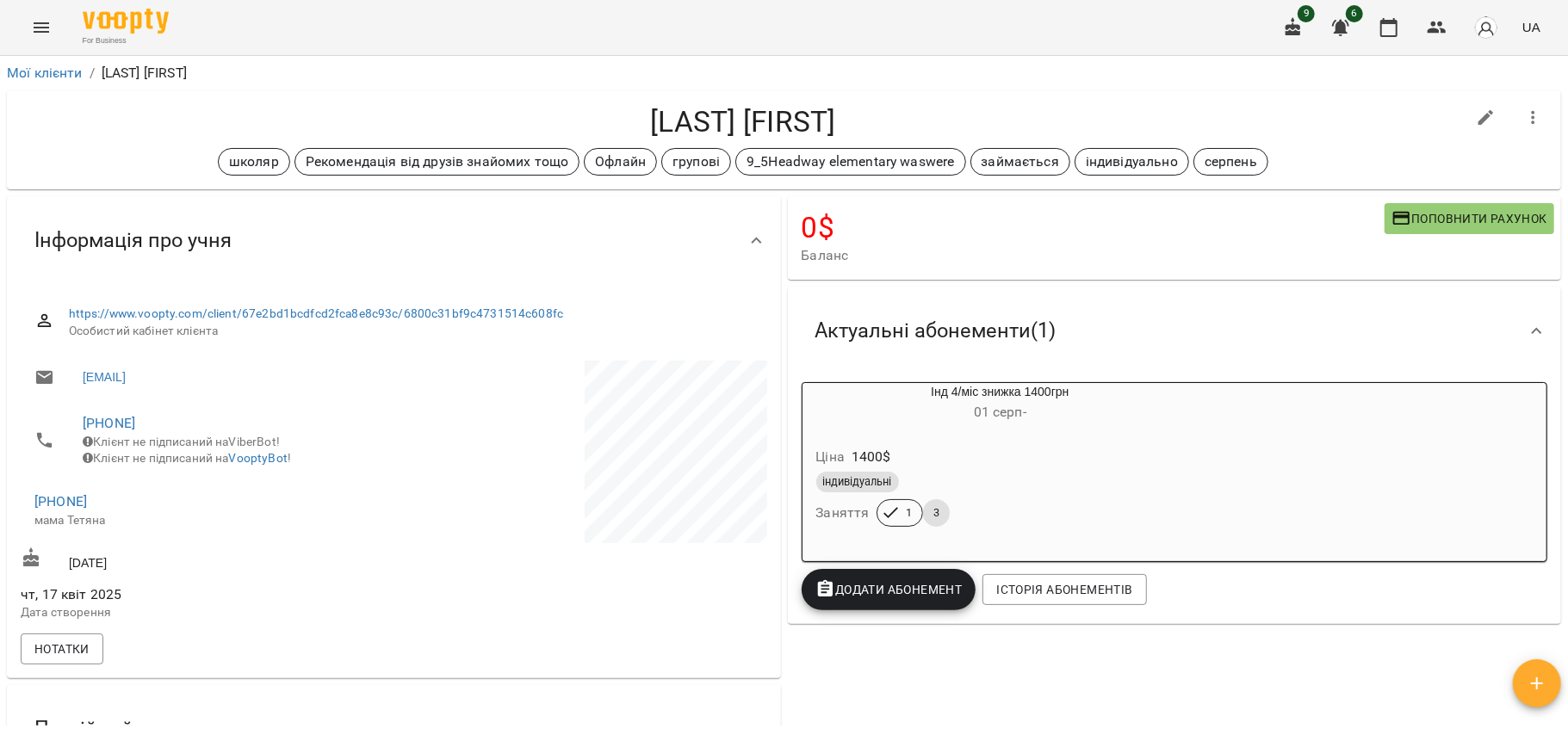 drag, startPoint x: 256, startPoint y: 379, endPoint x: 69, endPoint y: 380, distance: 187.00267 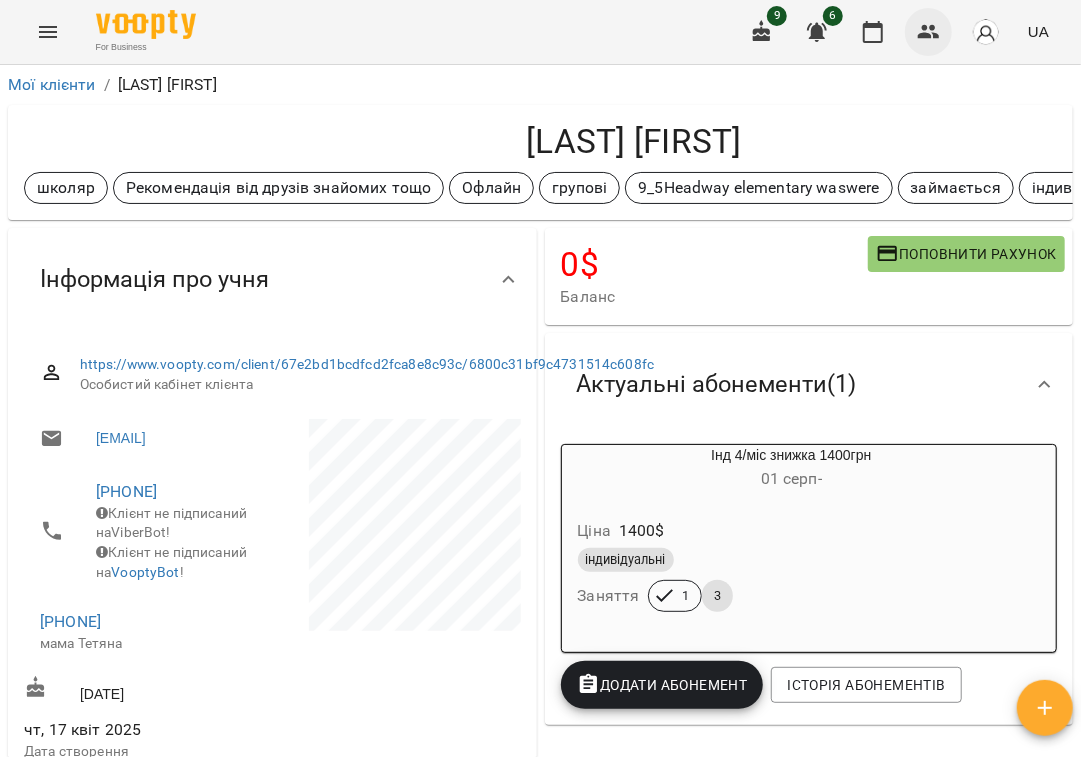 click 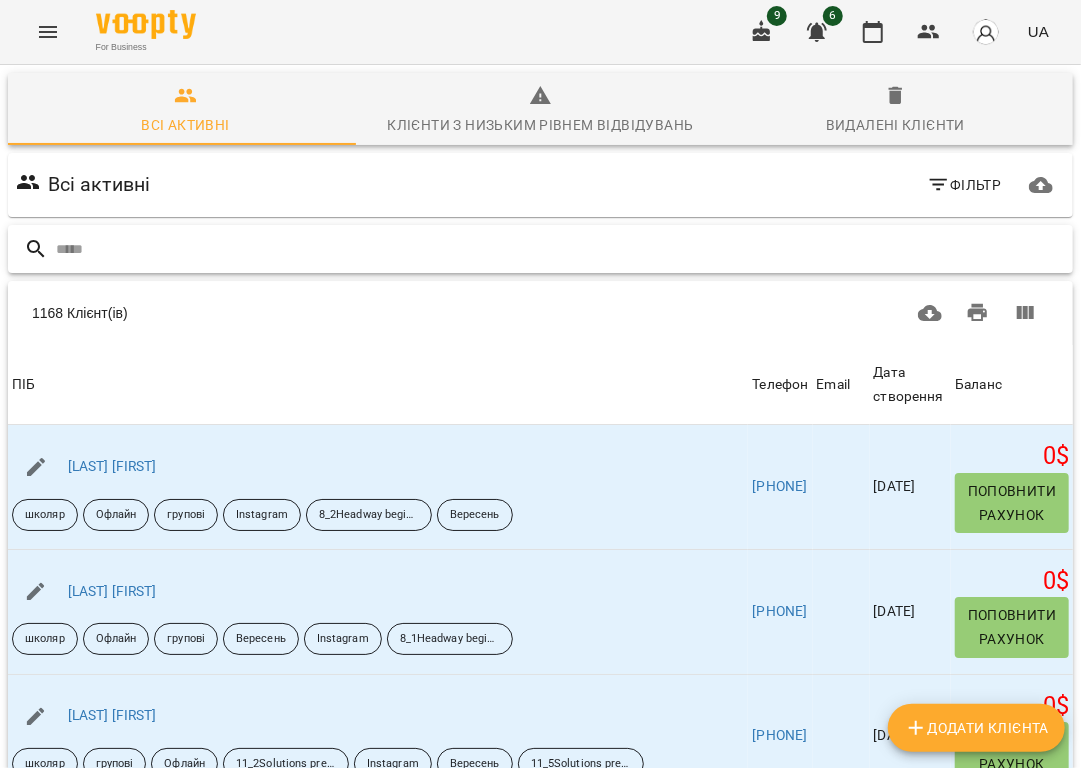 click at bounding box center [560, 249] 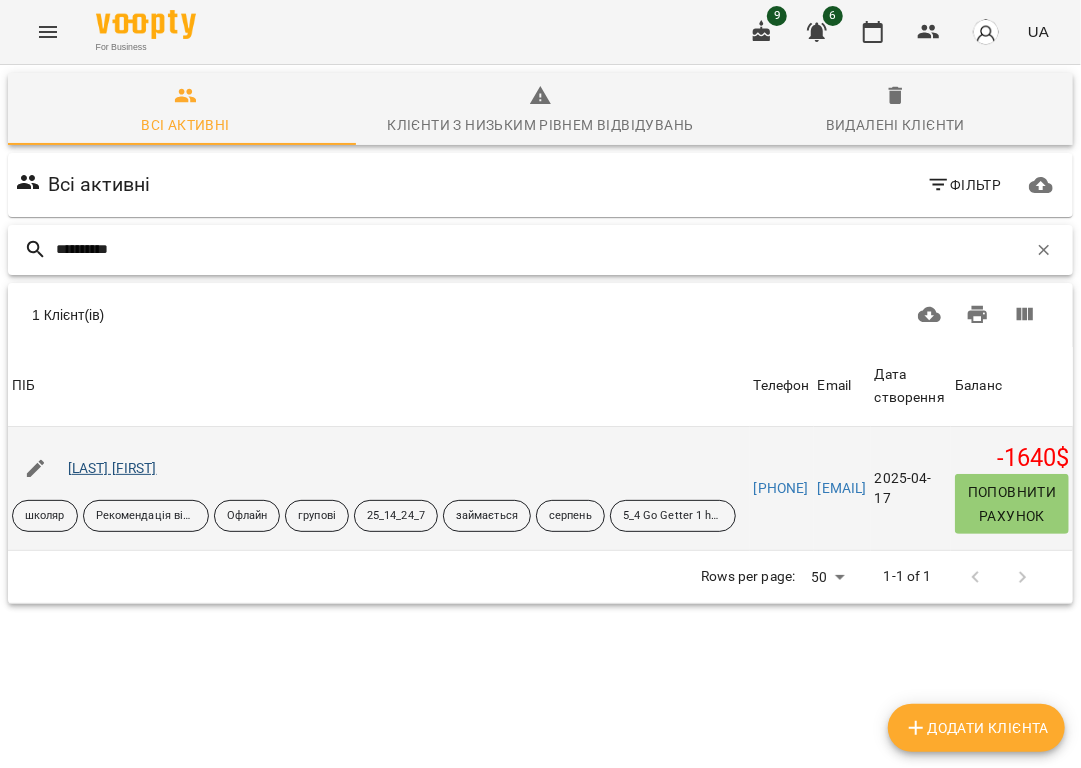 type on "**********" 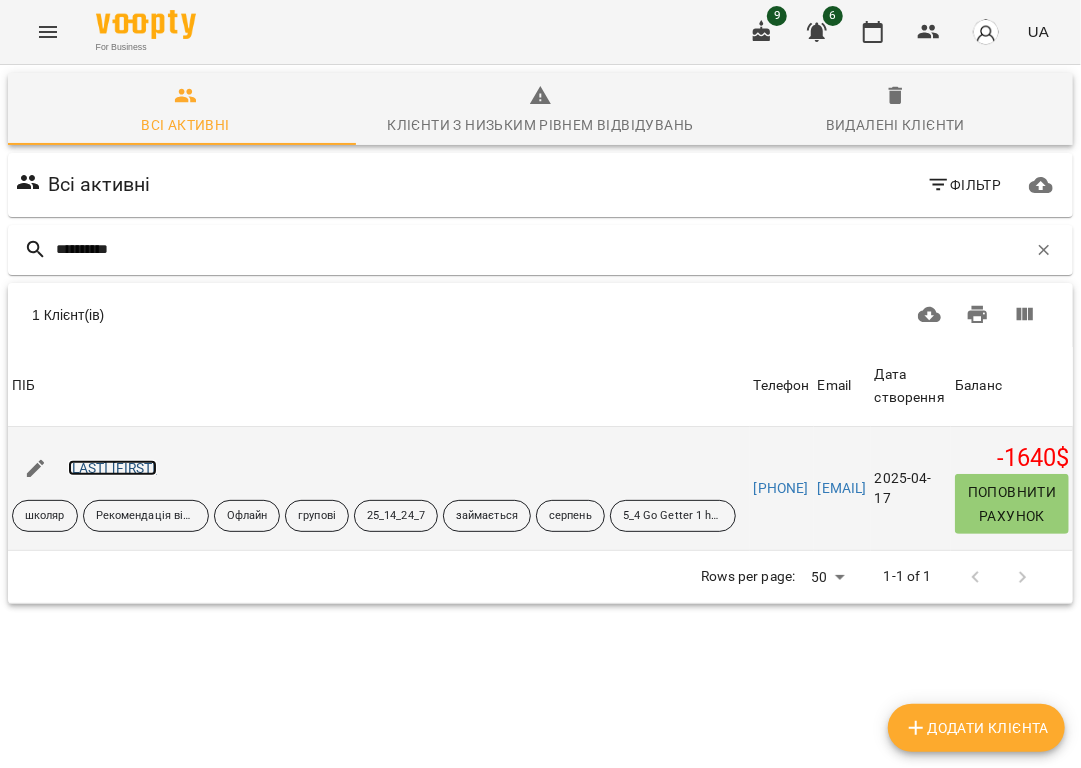 click on "[LAST] [FIRST]" at bounding box center [112, 468] 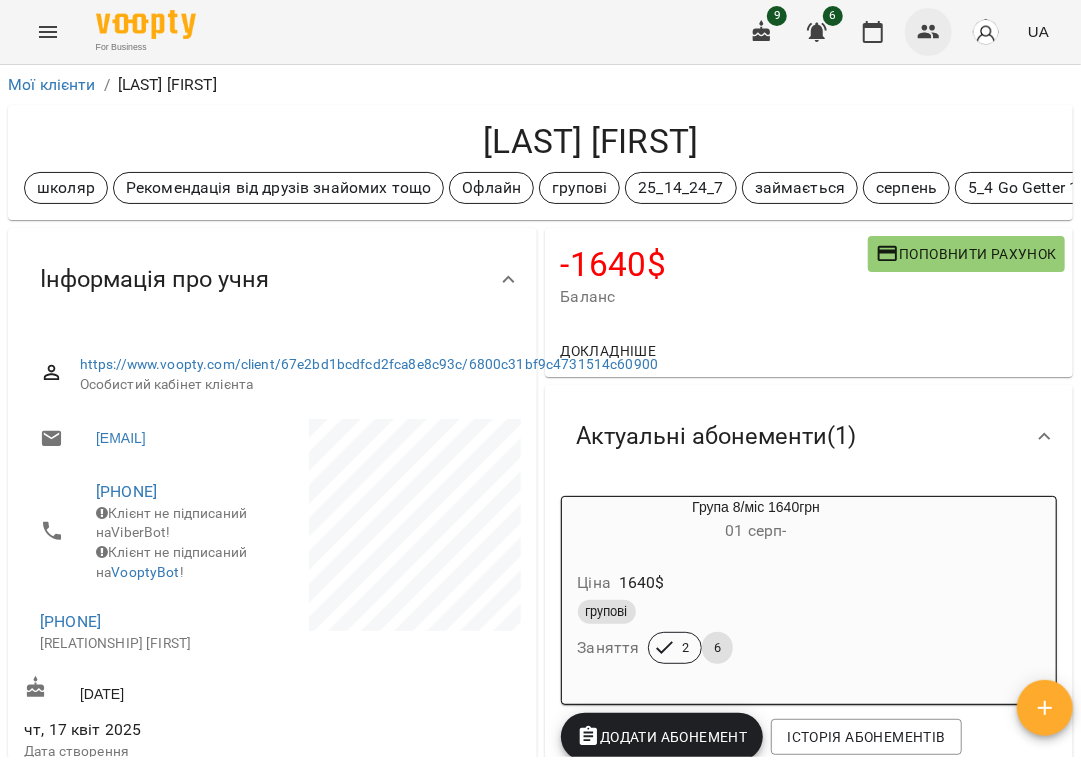 click at bounding box center [929, 32] 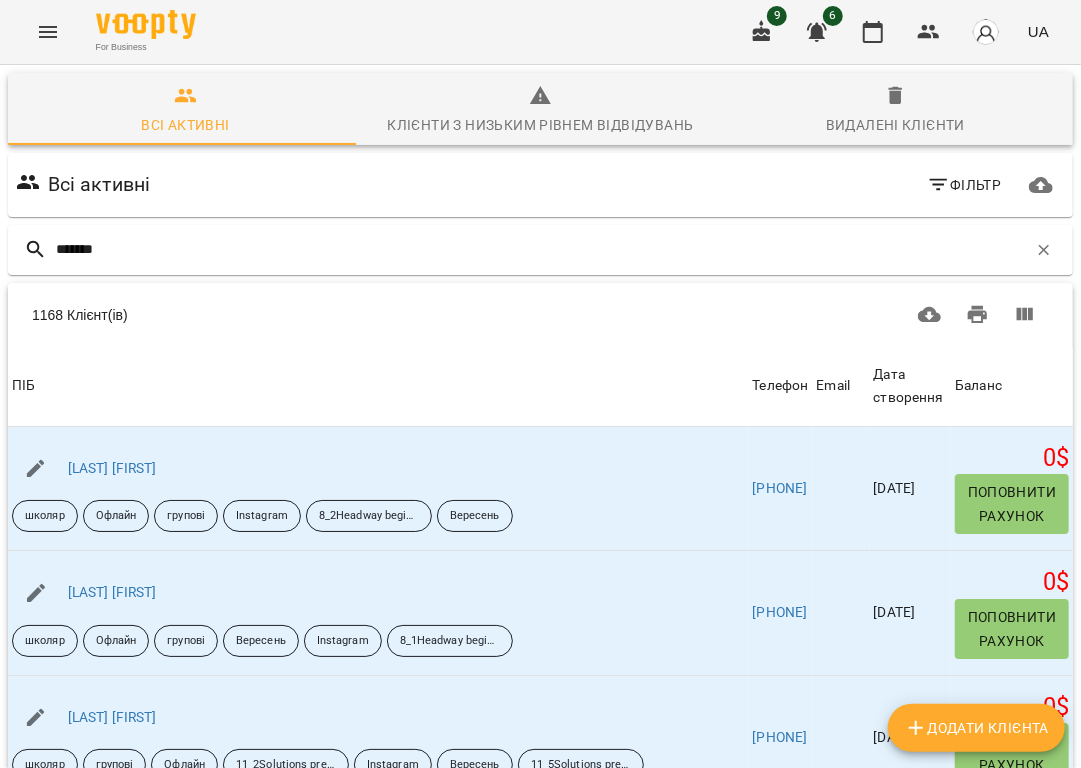 type on "********" 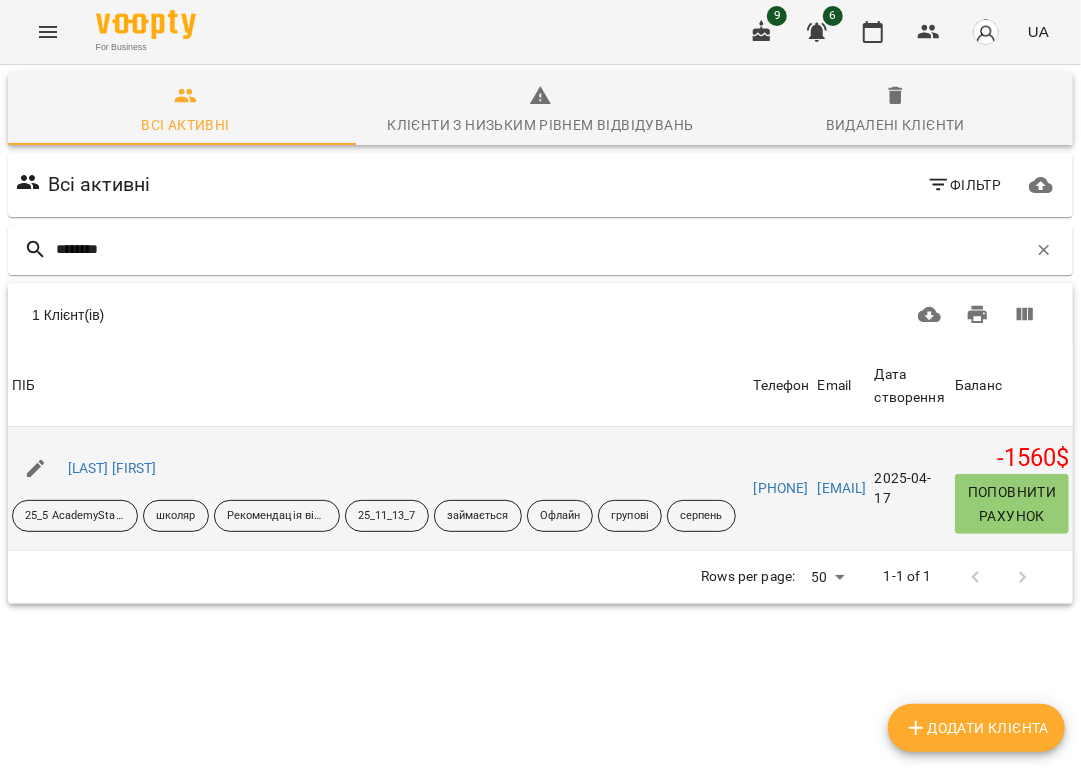 click on "[LAST] [FIRST]" at bounding box center (112, 469) 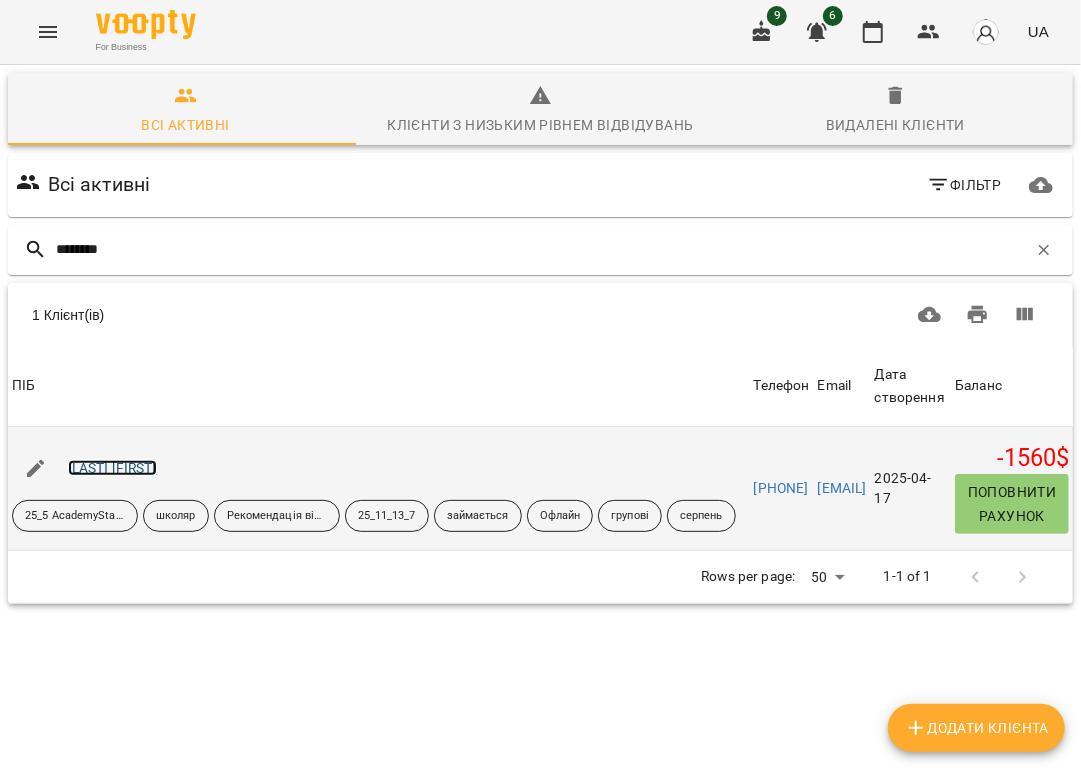 click on "[LAST] [FIRST]" at bounding box center [112, 468] 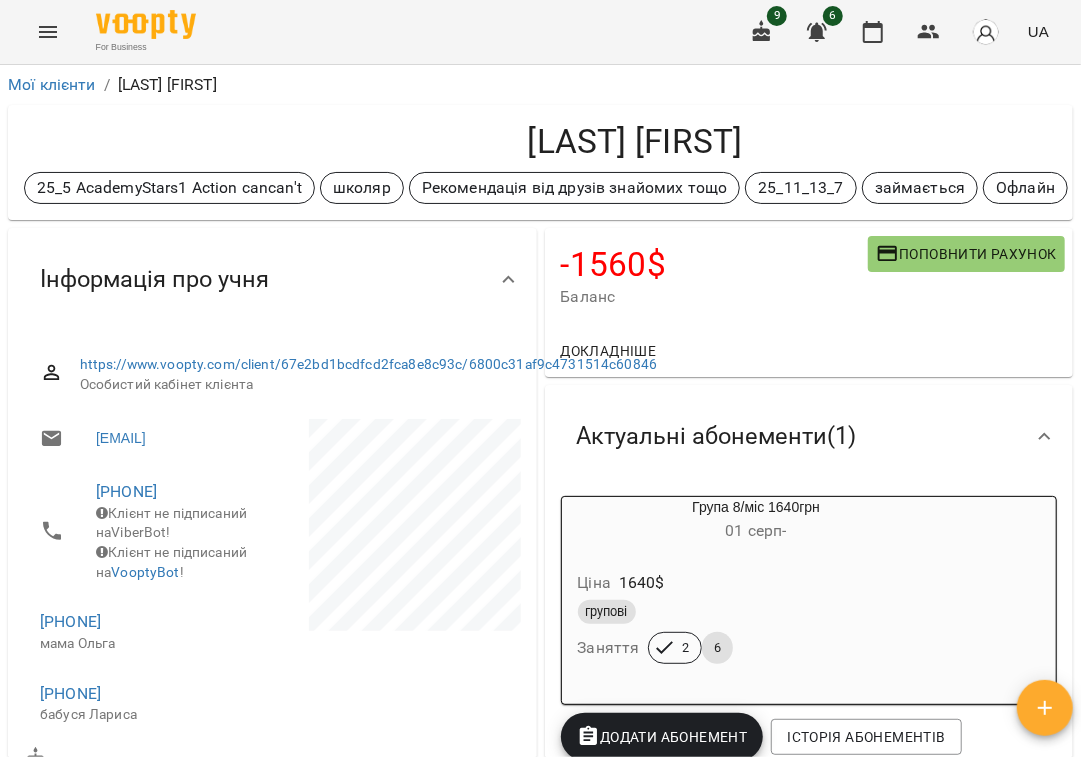 scroll, scrollTop: 266, scrollLeft: 0, axis: vertical 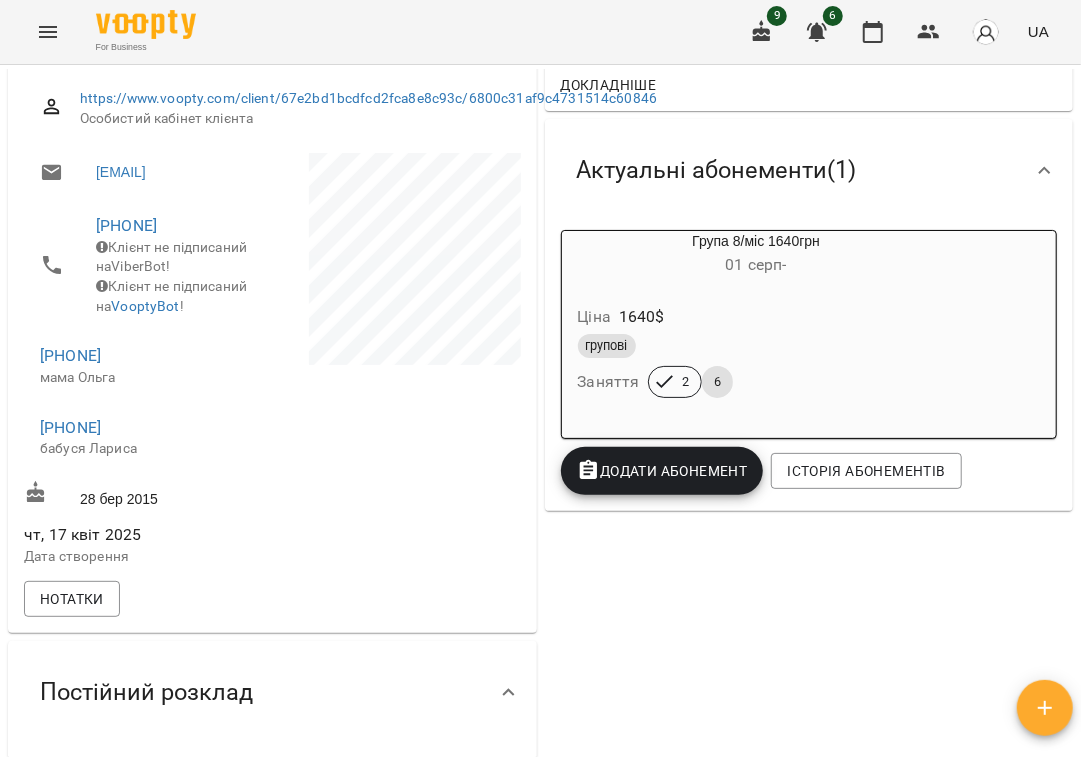 drag, startPoint x: 178, startPoint y: 420, endPoint x: 8, endPoint y: 420, distance: 170 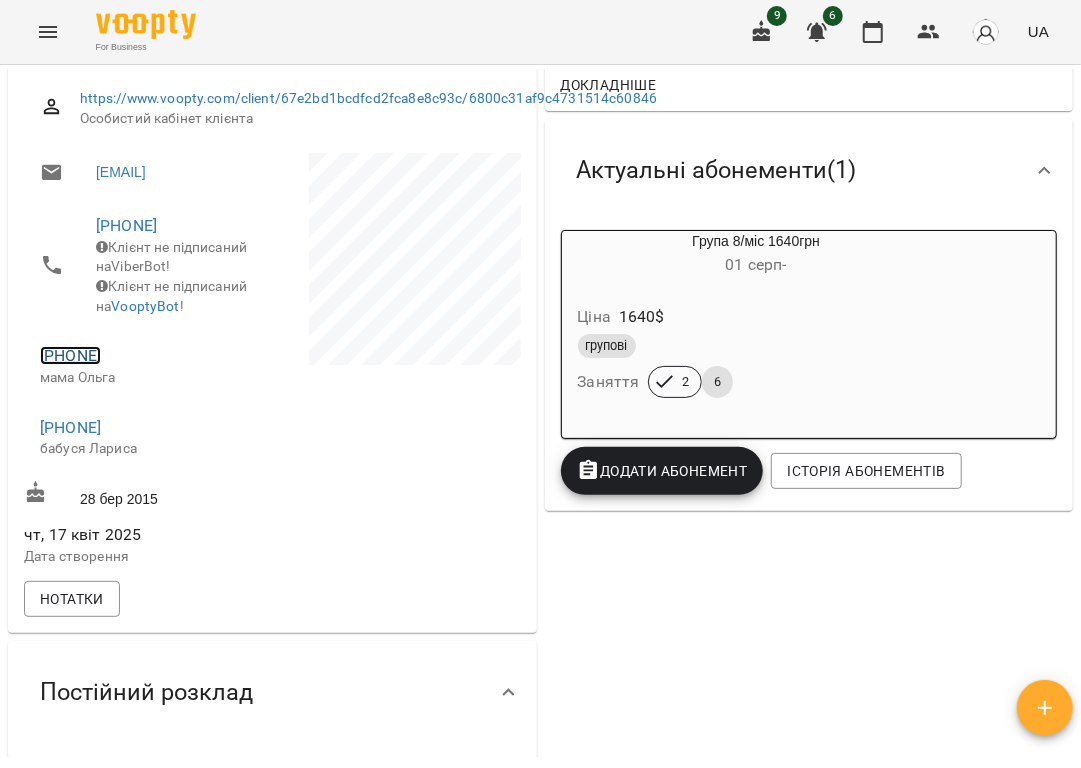 copy on "[PHONE]" 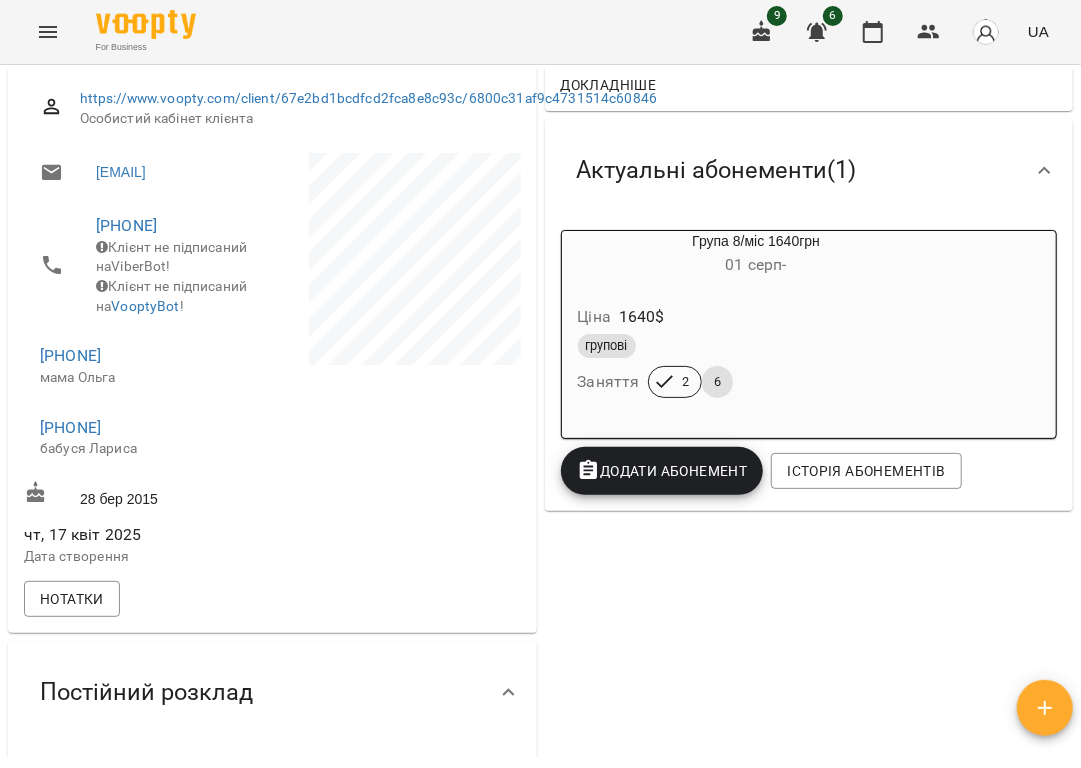 click on "Постійний розклад" at bounding box center (272, 692) 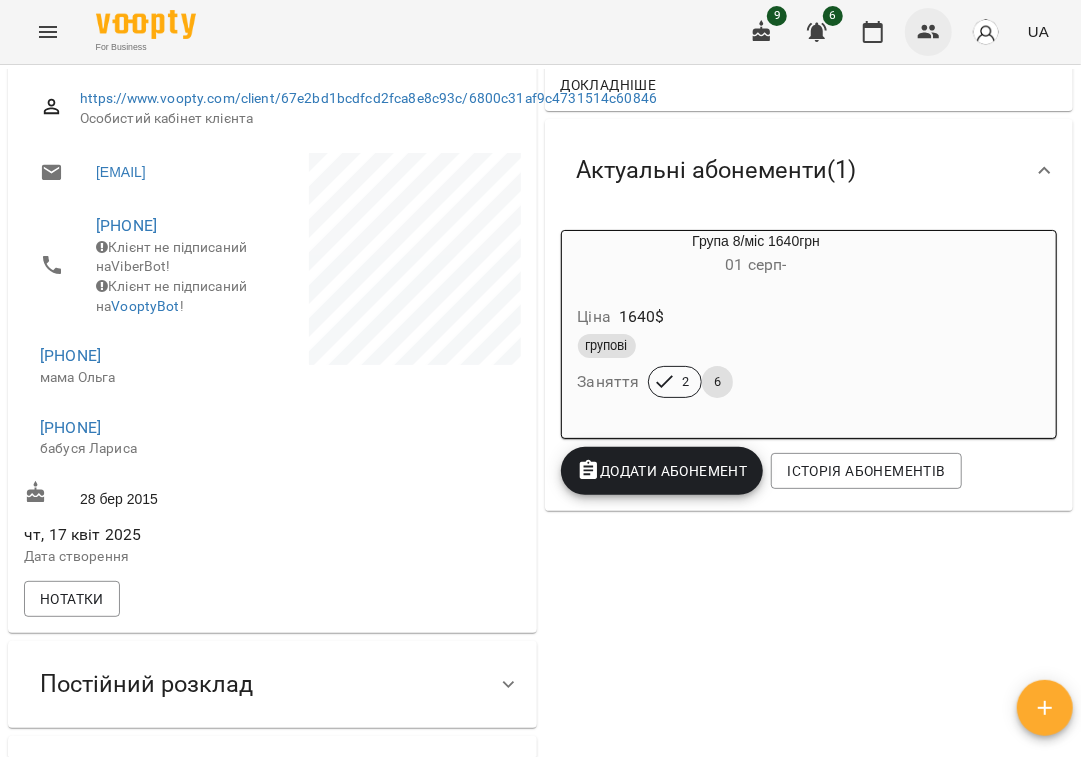 click 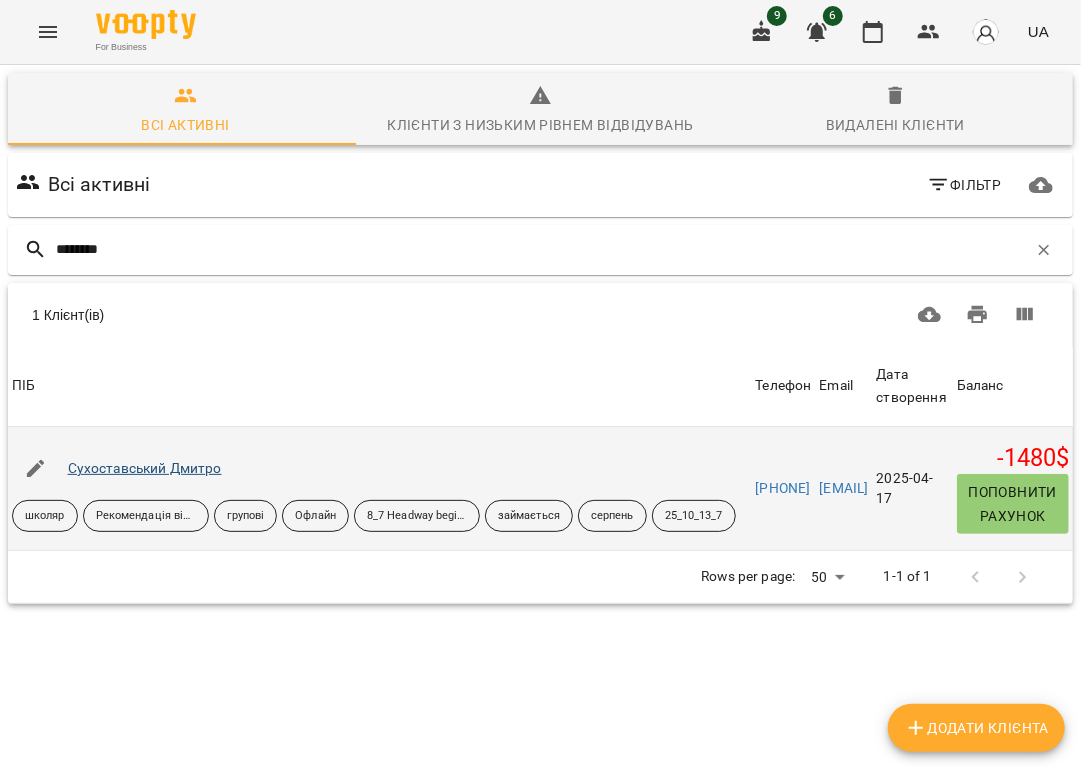 type on "********" 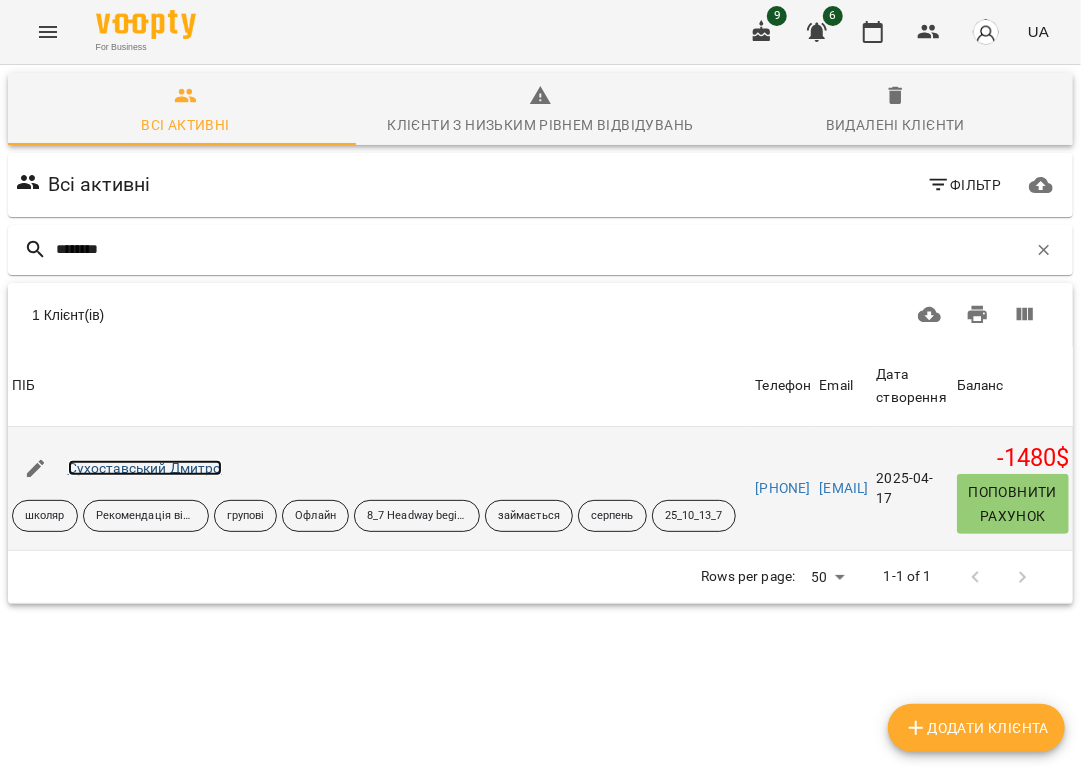click on "Сухоставський Дмитро" at bounding box center [145, 468] 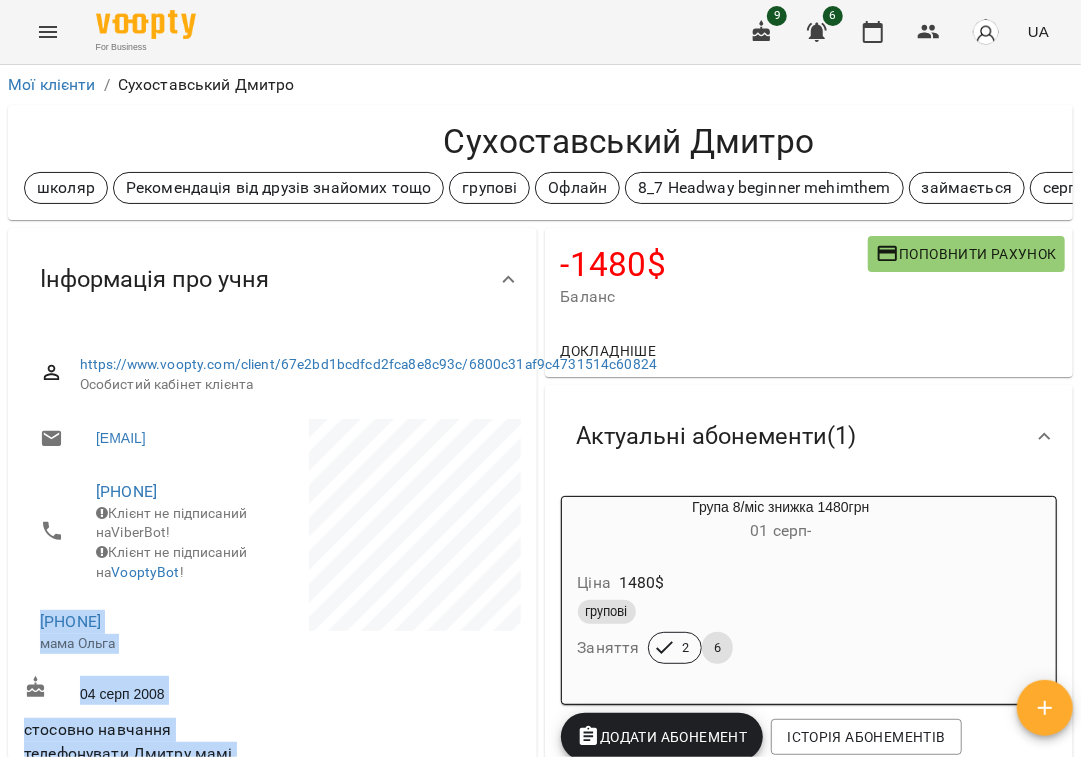 drag, startPoint x: 30, startPoint y: 680, endPoint x: 281, endPoint y: 704, distance: 252.1448 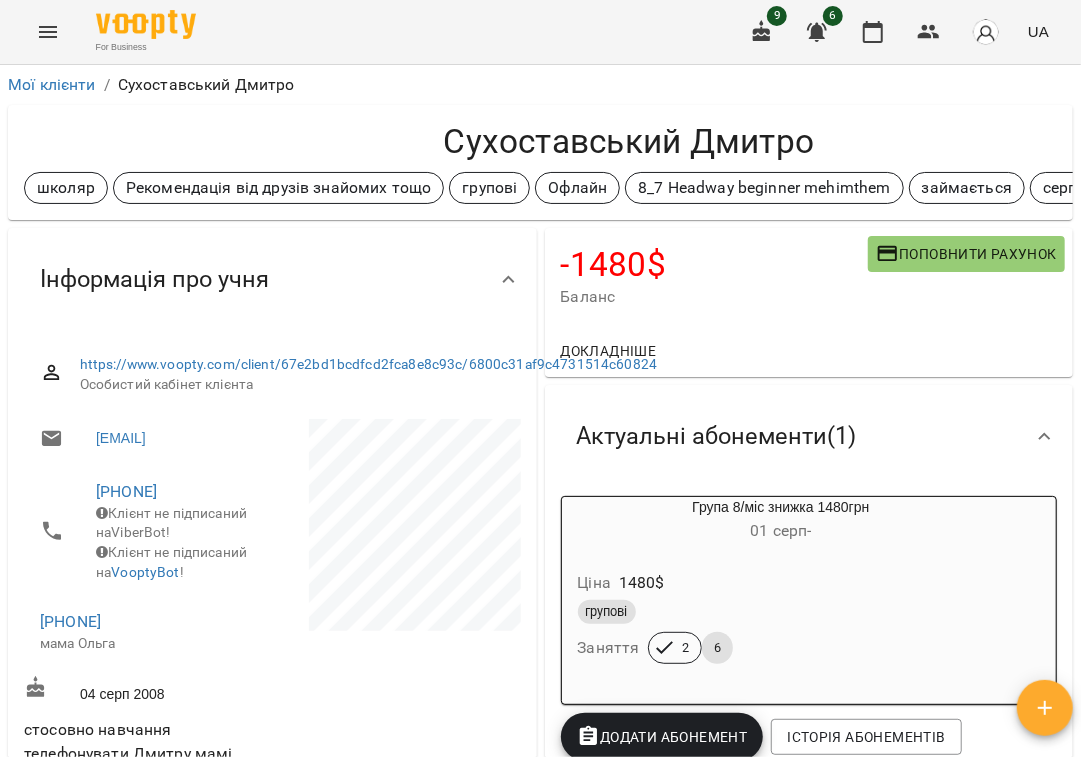 drag, startPoint x: 190, startPoint y: 688, endPoint x: 33, endPoint y: 686, distance: 157.01274 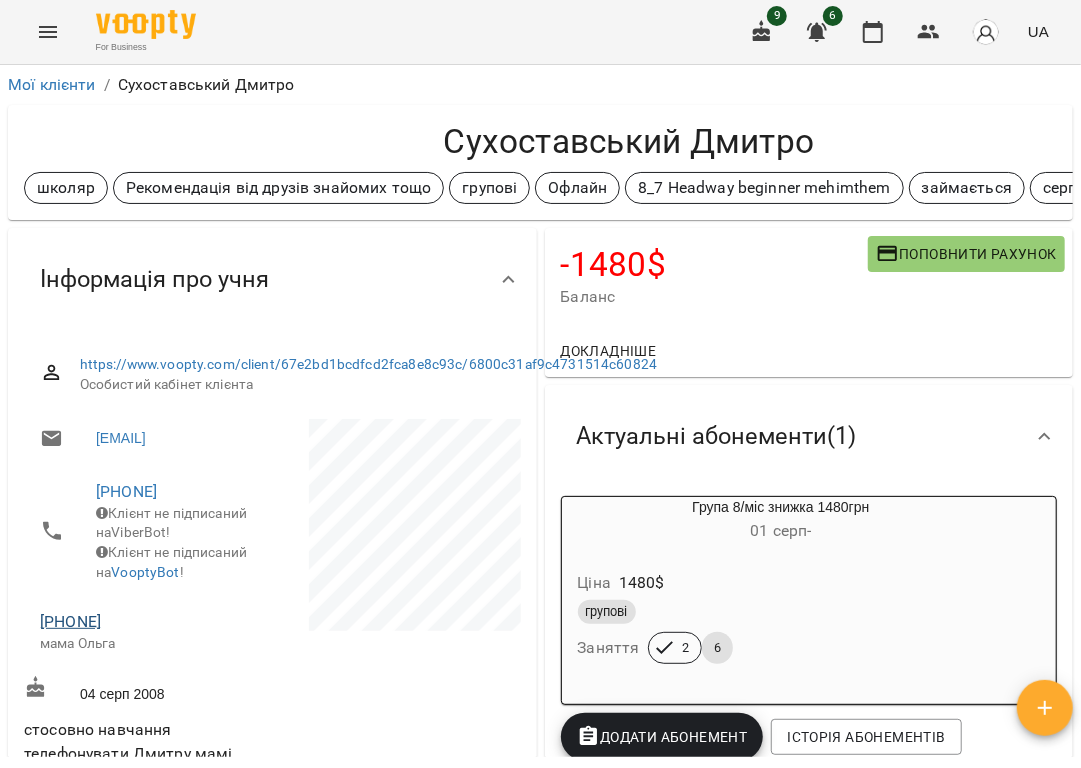 copy on "[PHONE]" 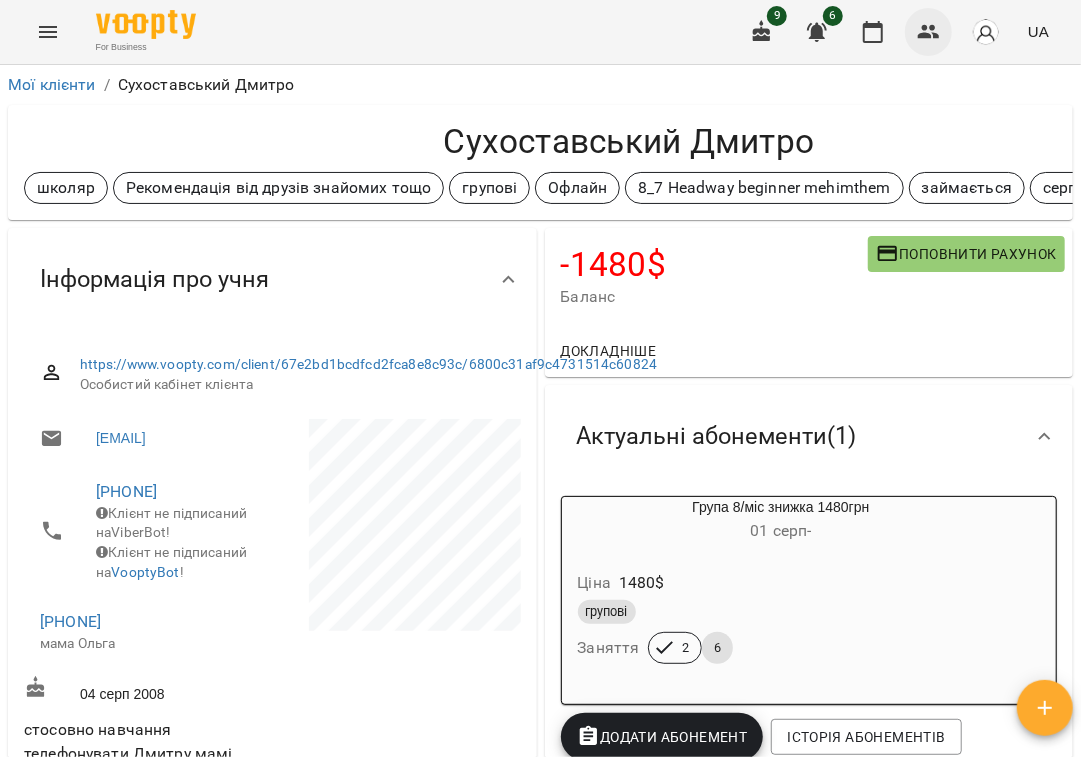 click 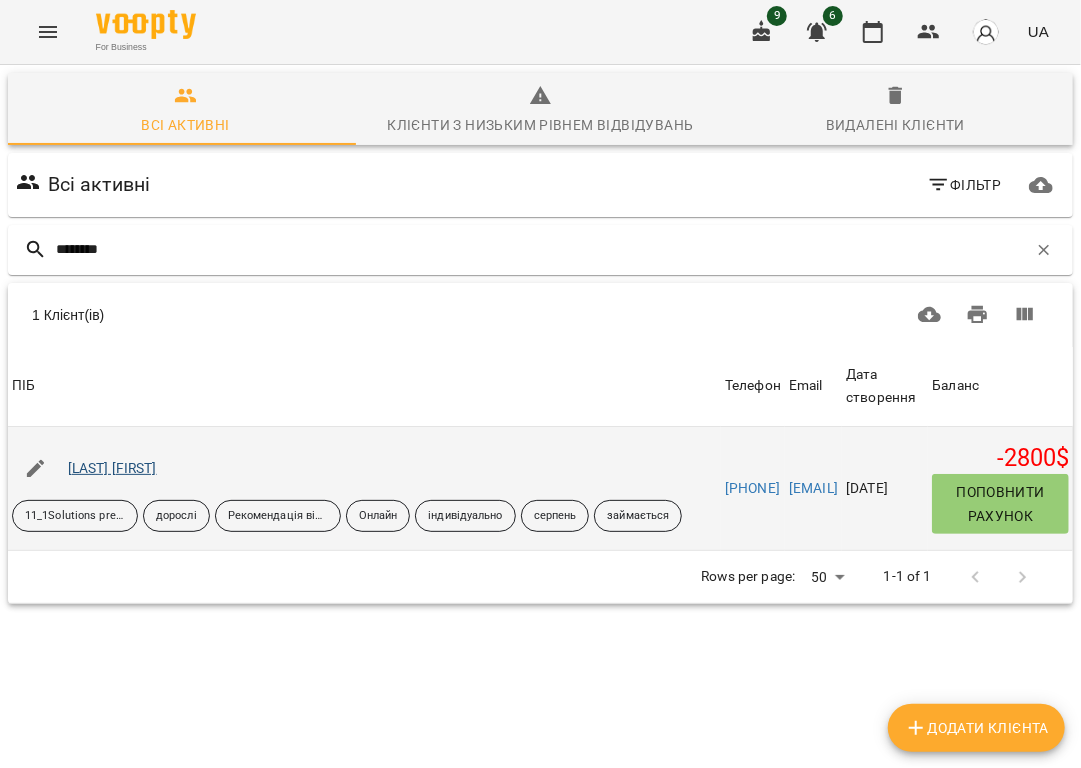 type on "********" 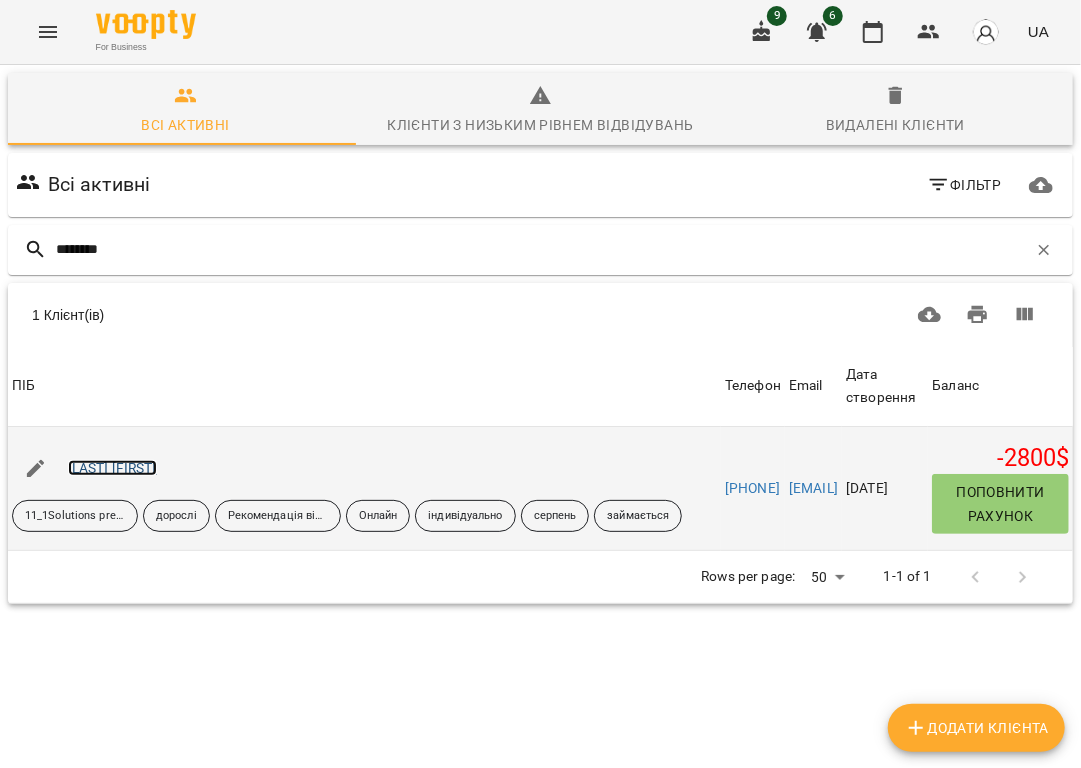 click on "[LAST] [FIRST]" at bounding box center (112, 468) 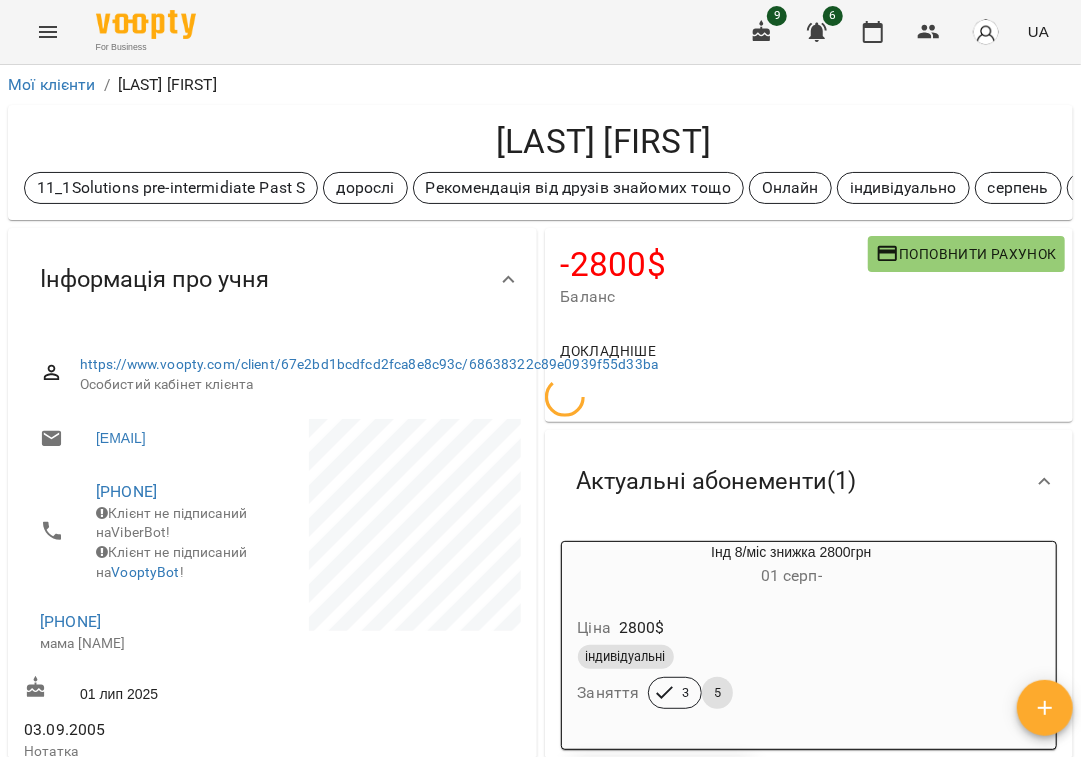 scroll, scrollTop: 133, scrollLeft: 0, axis: vertical 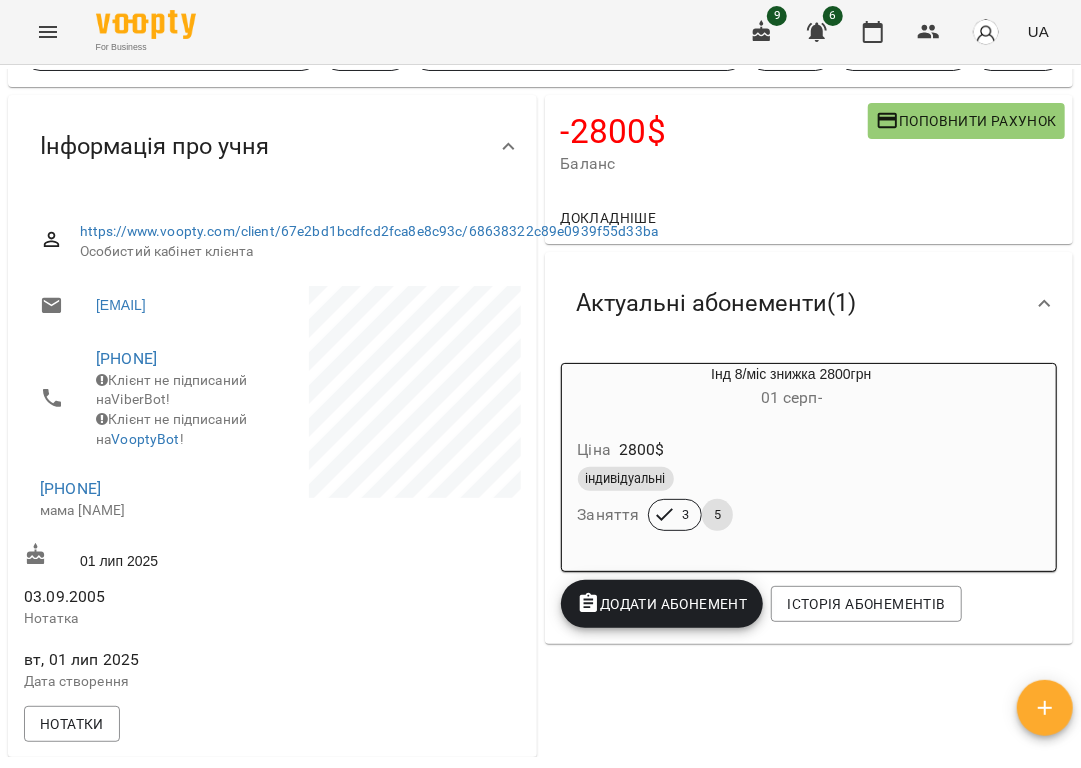 click on "[PHONE]" at bounding box center (146, 489) 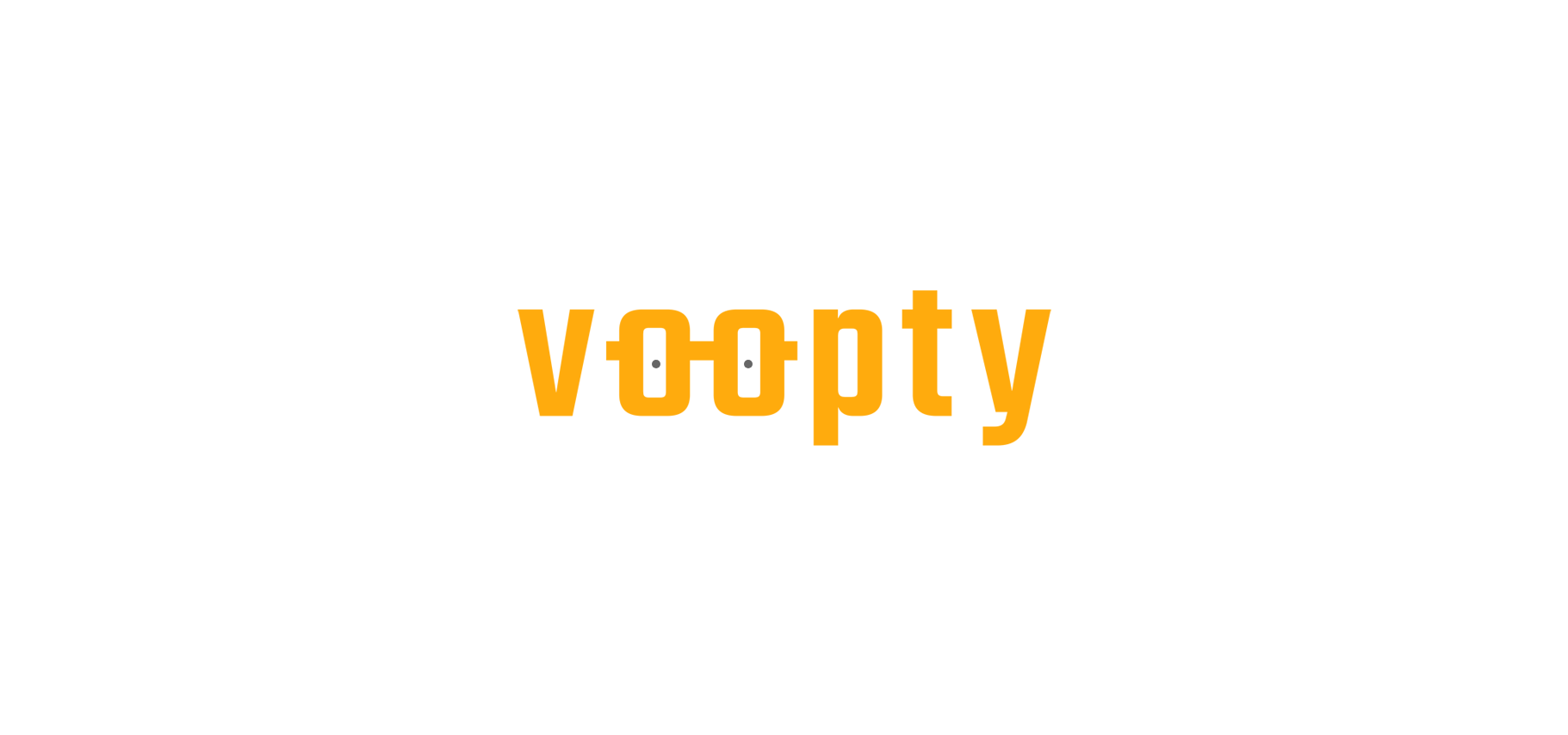 scroll, scrollTop: 0, scrollLeft: 0, axis: both 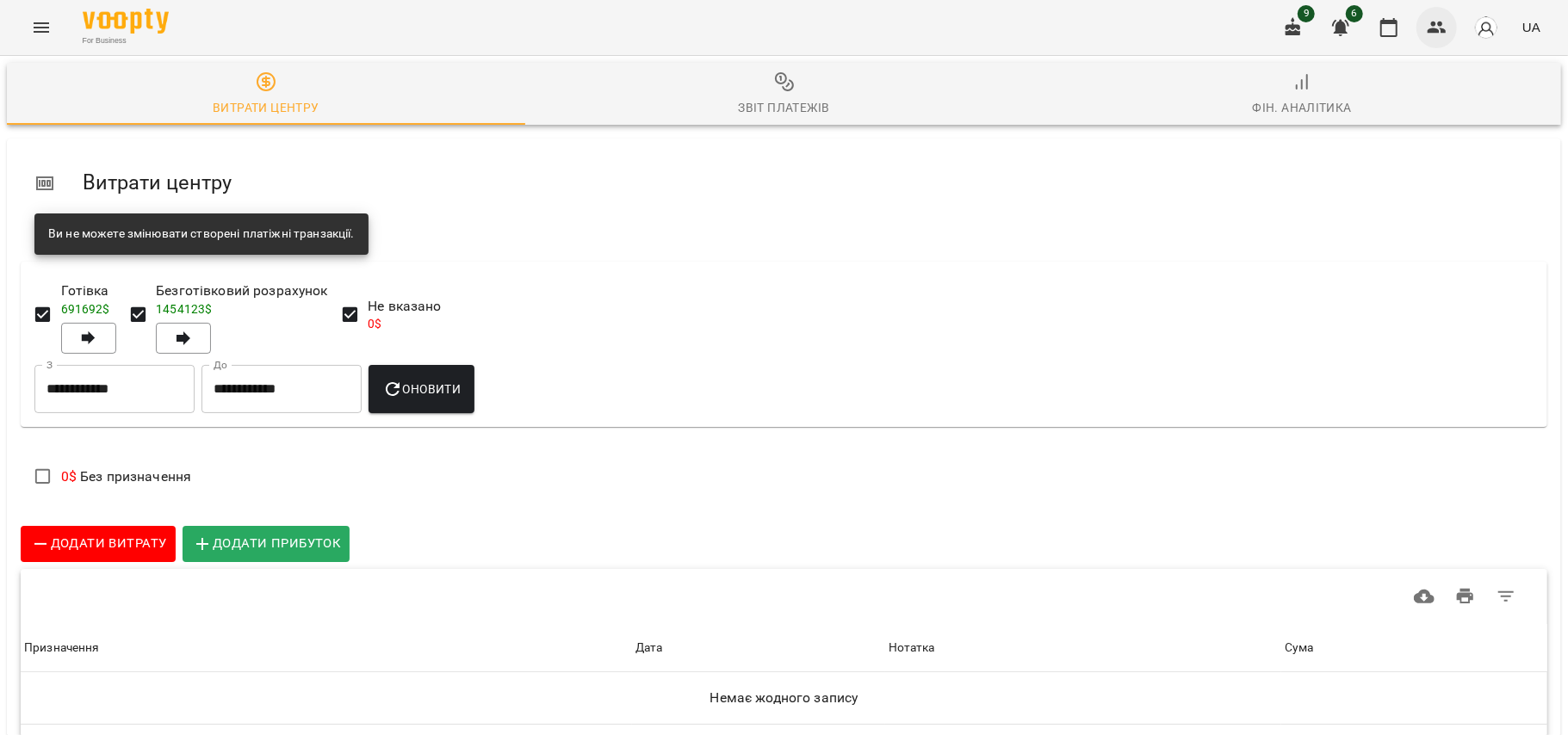 click at bounding box center (1437, 28) 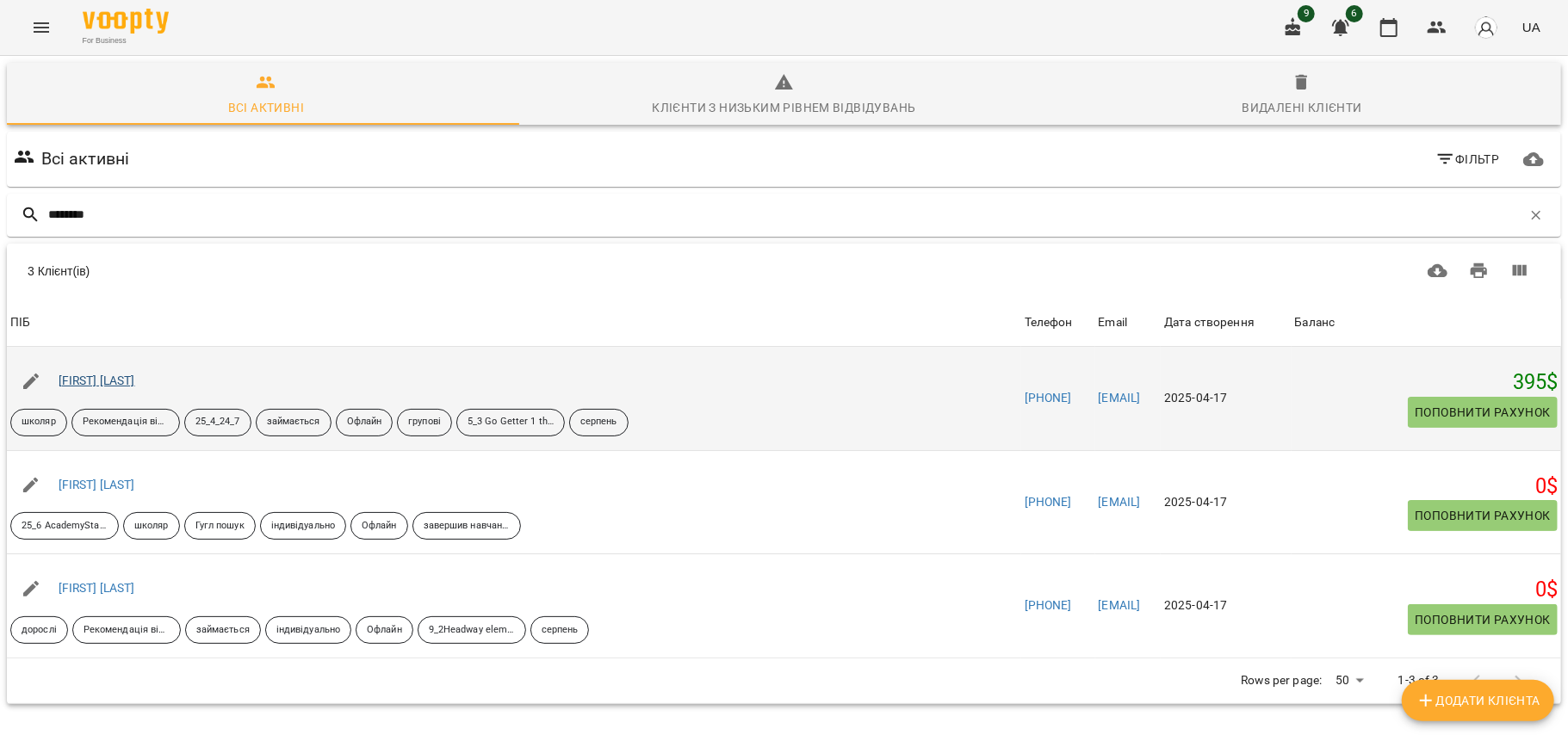 type on "********" 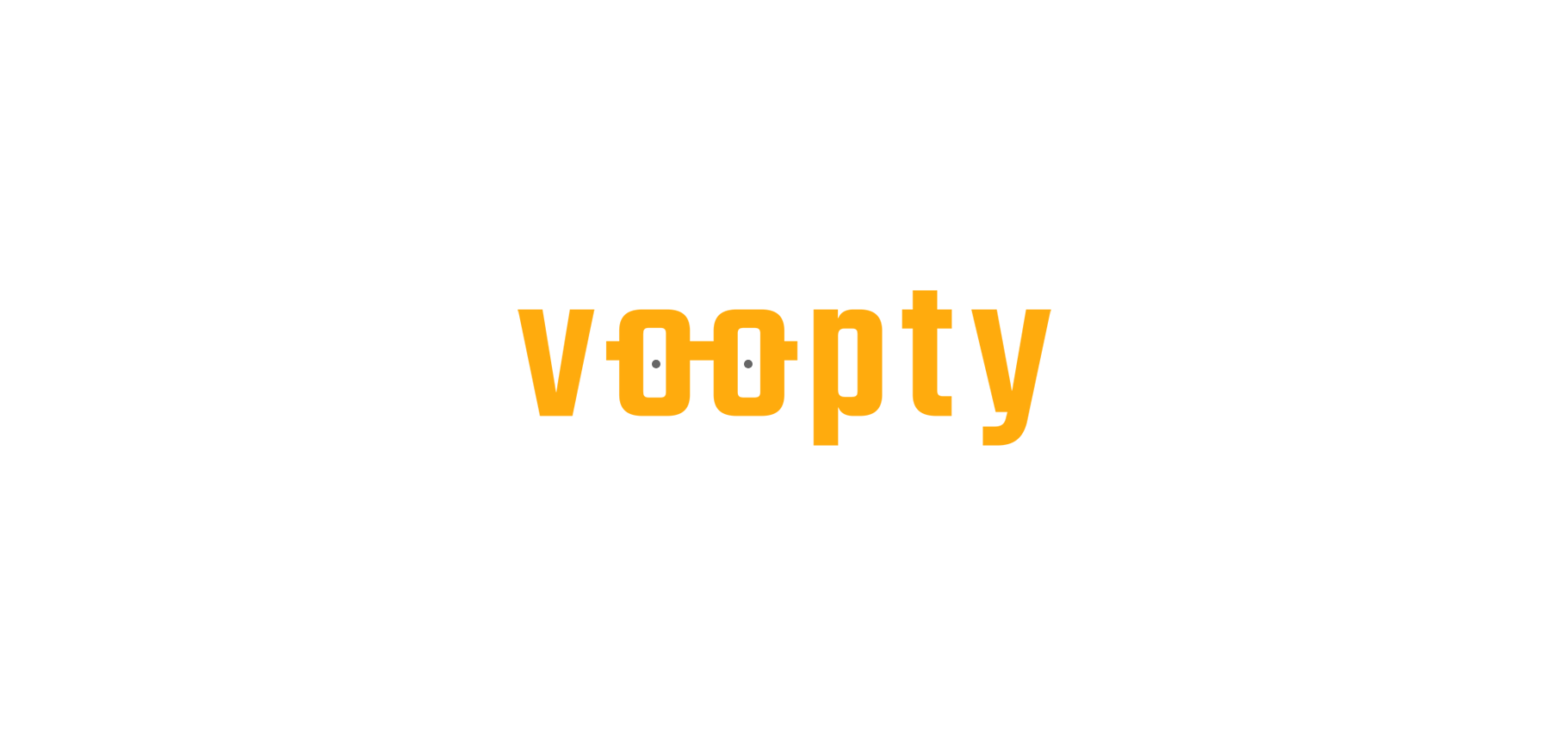 scroll, scrollTop: 0, scrollLeft: 0, axis: both 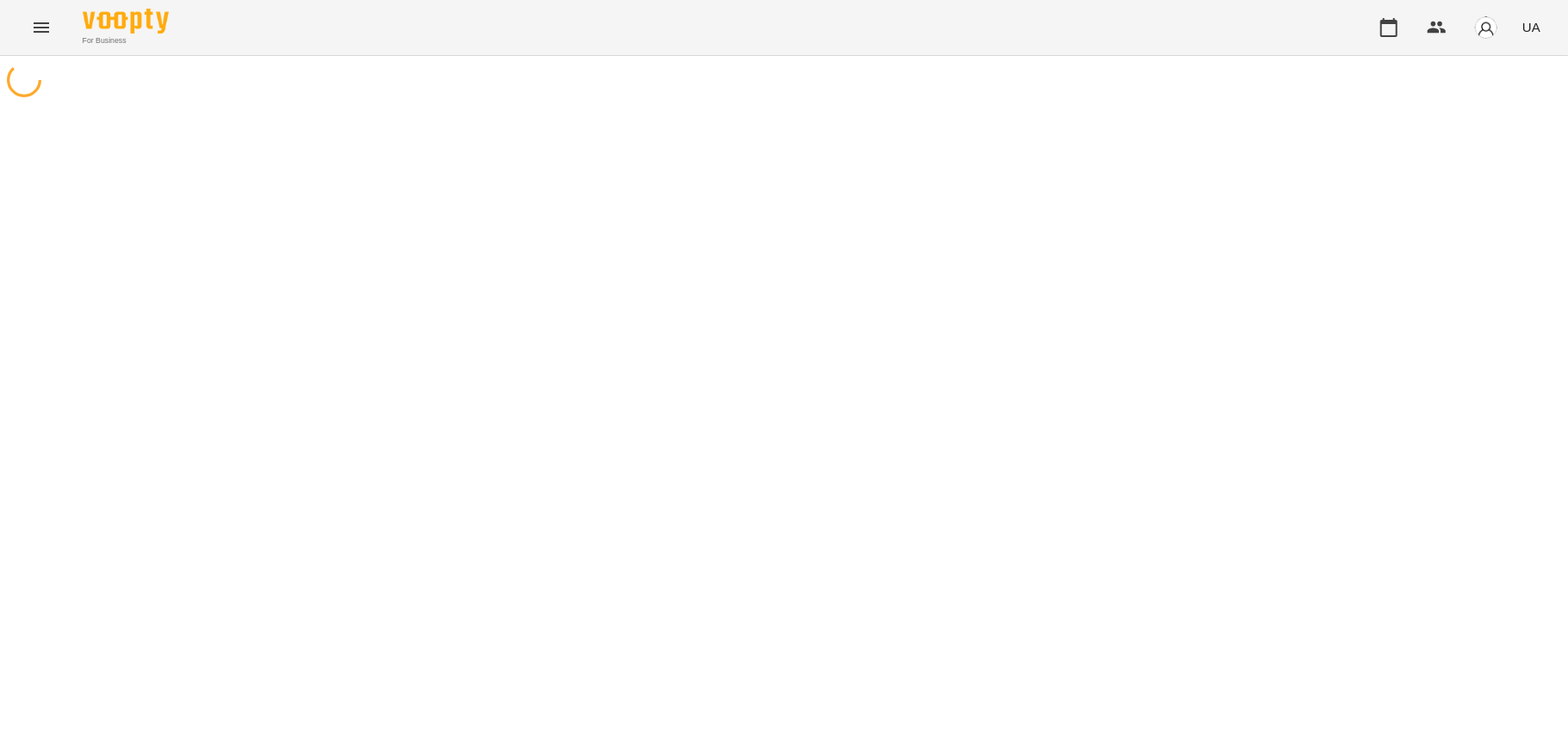 click at bounding box center [784, 423] 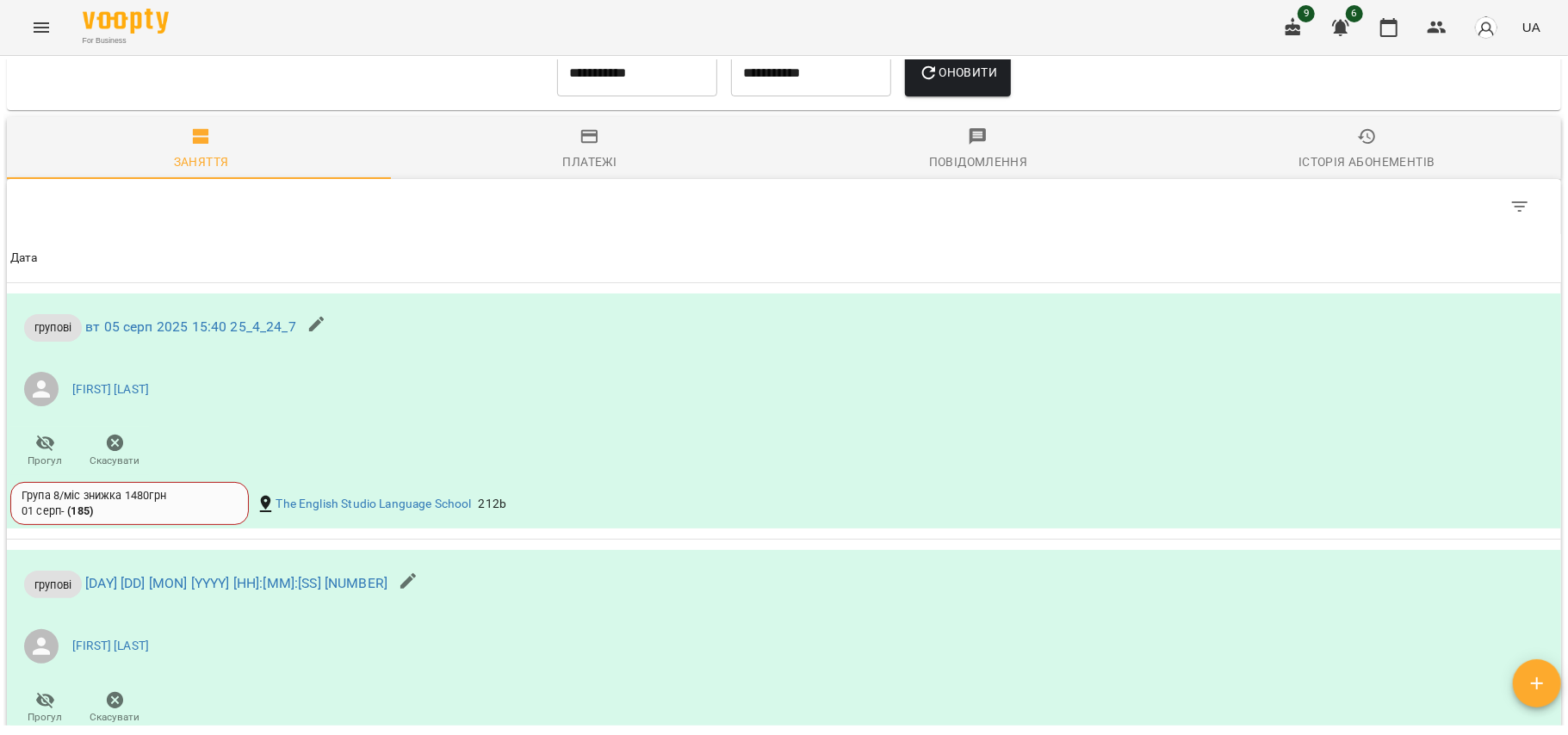 scroll, scrollTop: 1082, scrollLeft: 0, axis: vertical 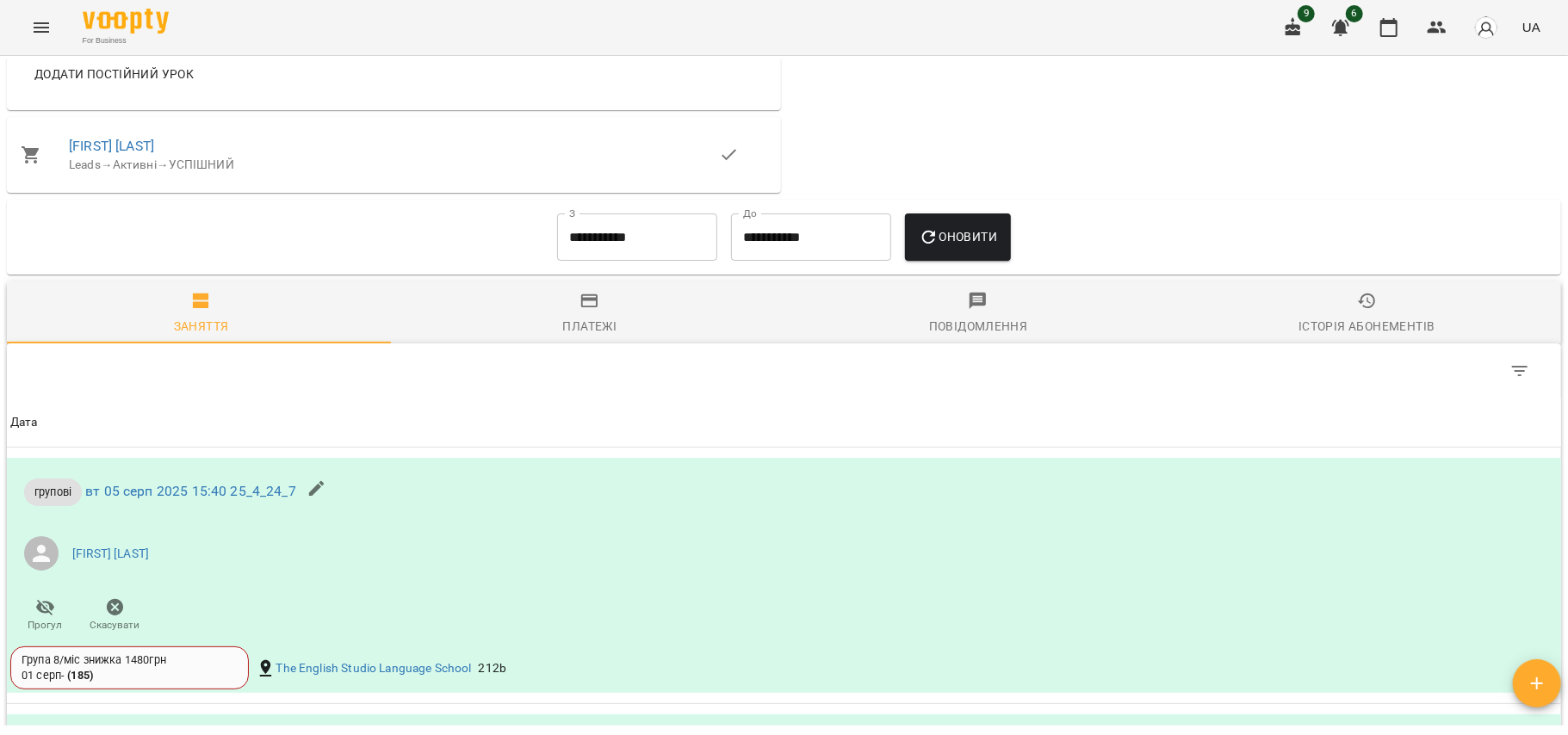 click on "Історія абонементів" at bounding box center [1367, 314] 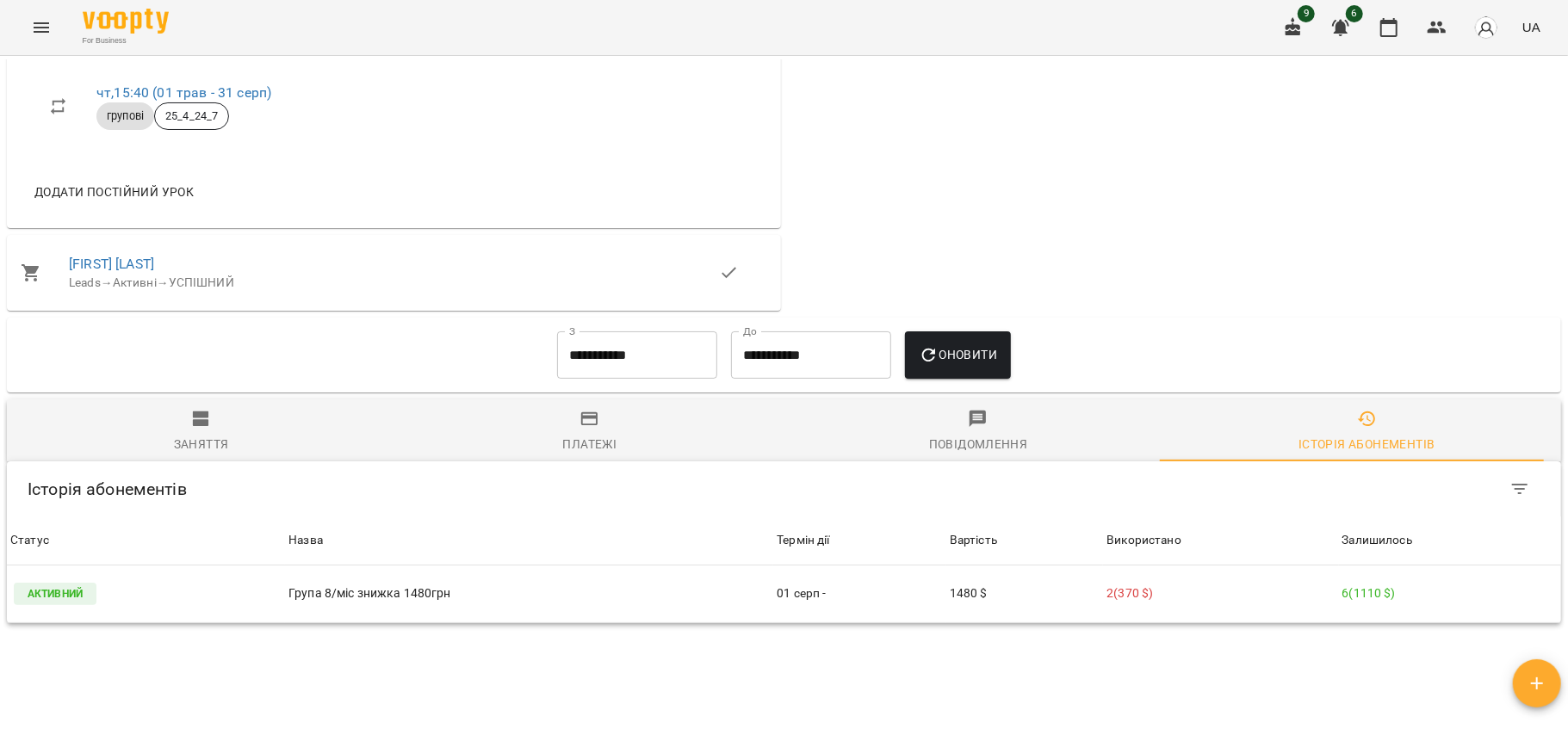 scroll, scrollTop: 1082, scrollLeft: 0, axis: vertical 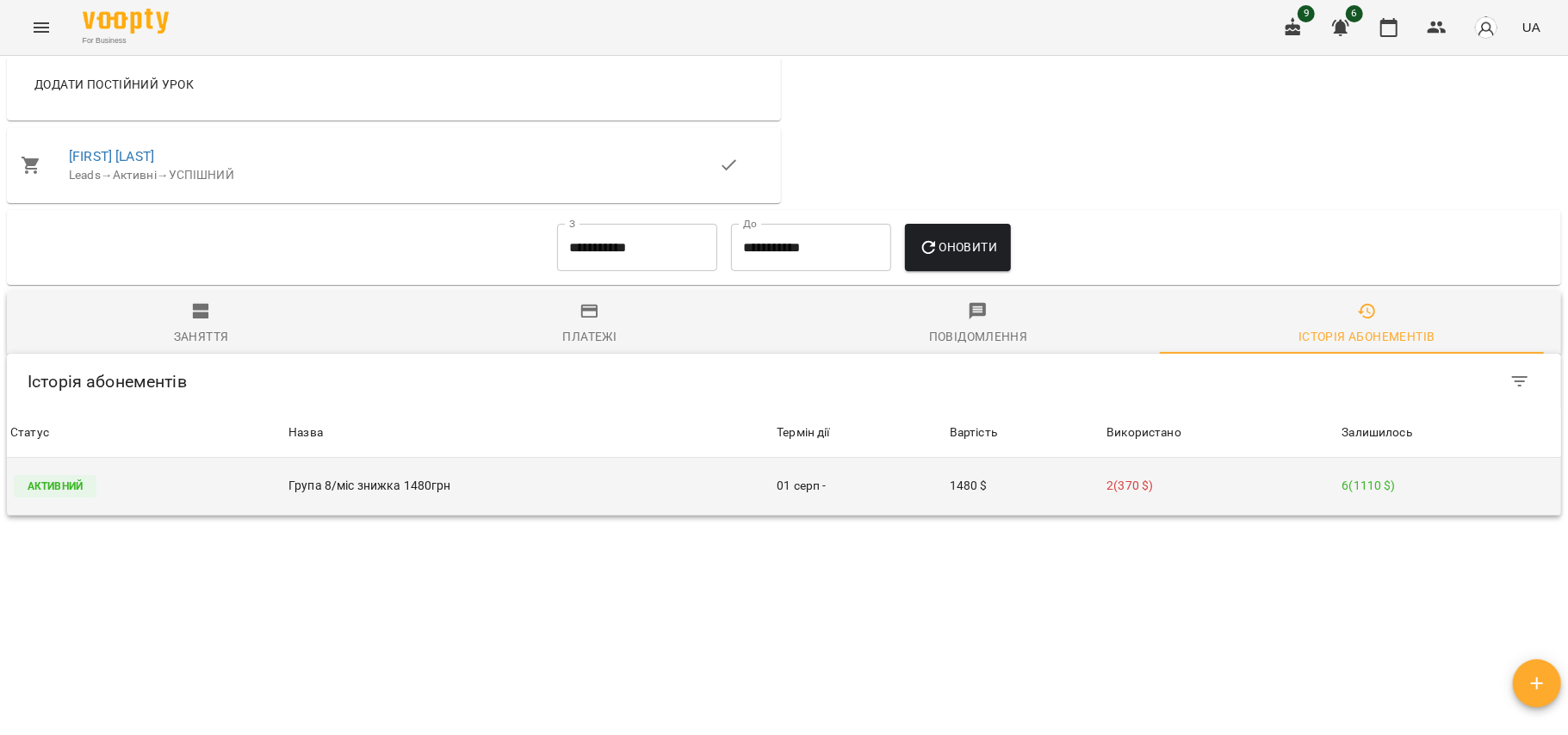 click on "6  ( 1110   $ )" at bounding box center [1450, 485] 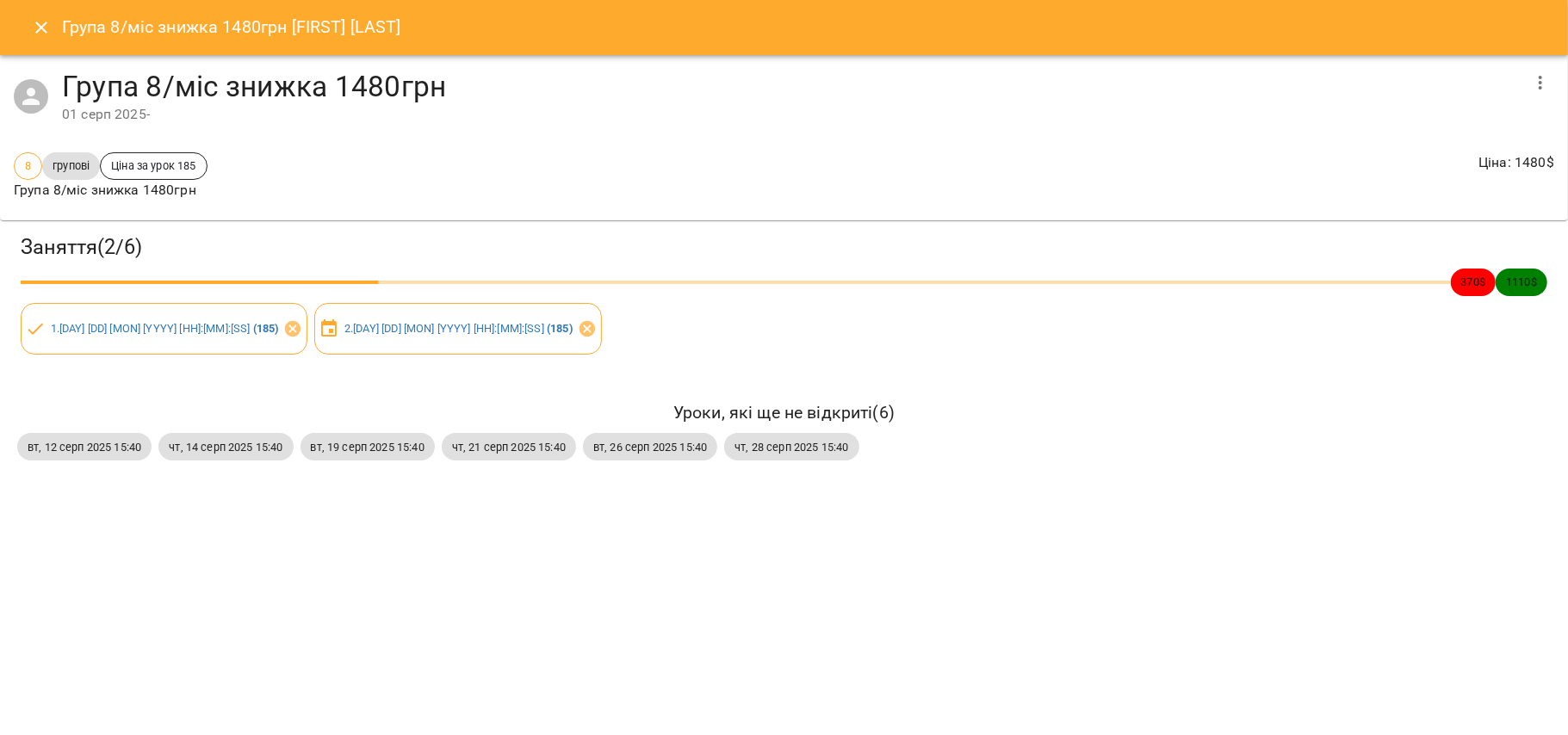 click 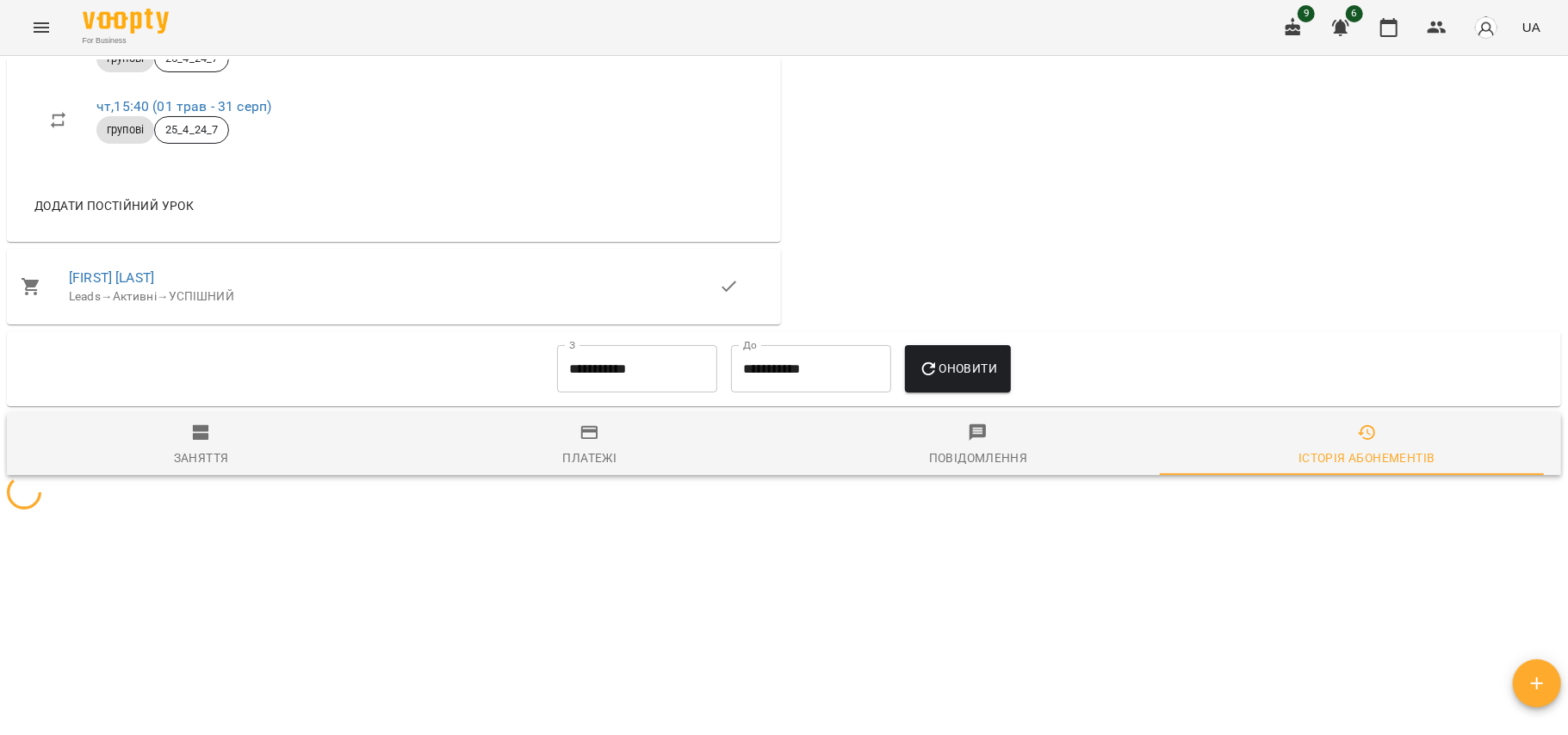 scroll, scrollTop: 964, scrollLeft: 0, axis: vertical 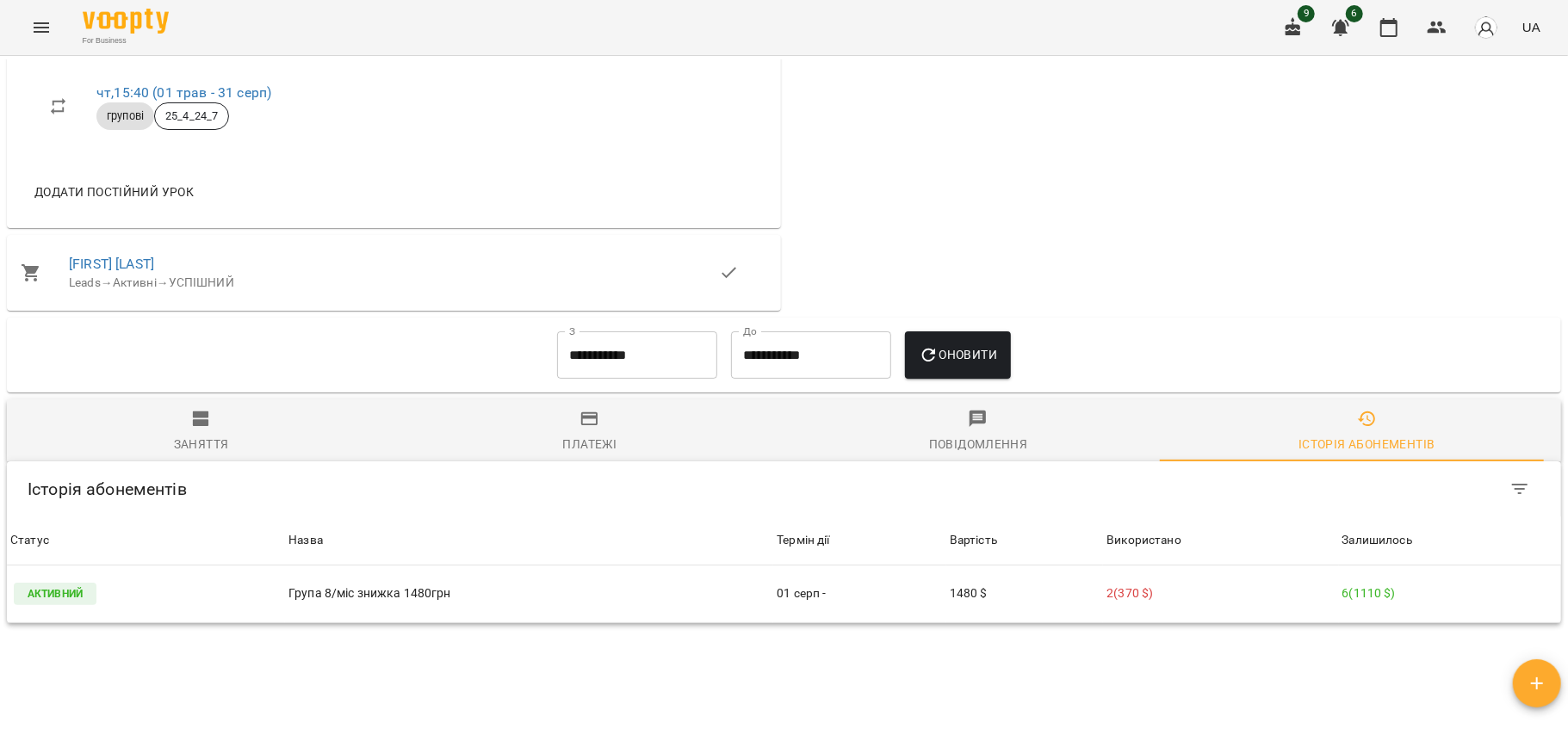 click on "**********" at bounding box center (784, 355) 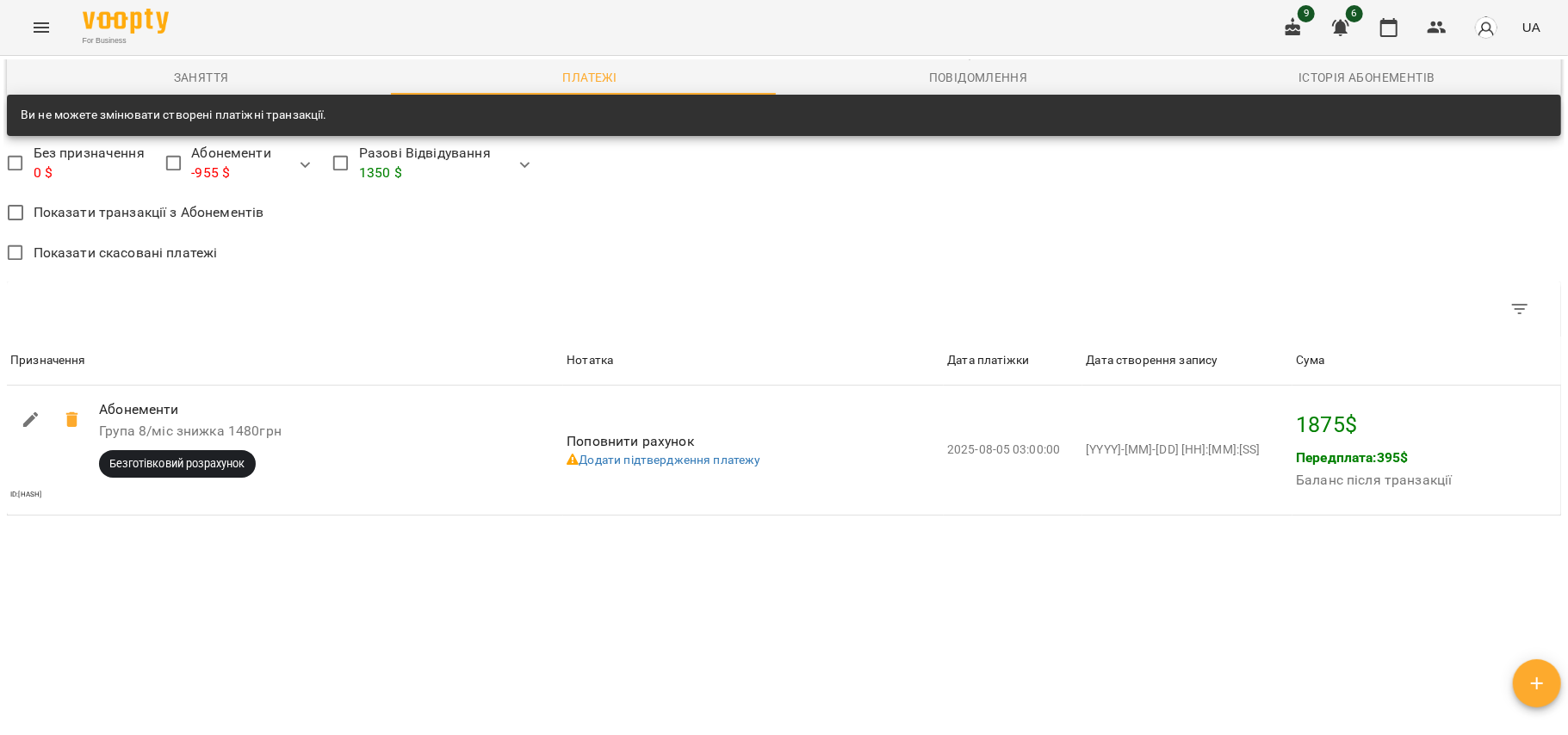 scroll, scrollTop: 1344, scrollLeft: 0, axis: vertical 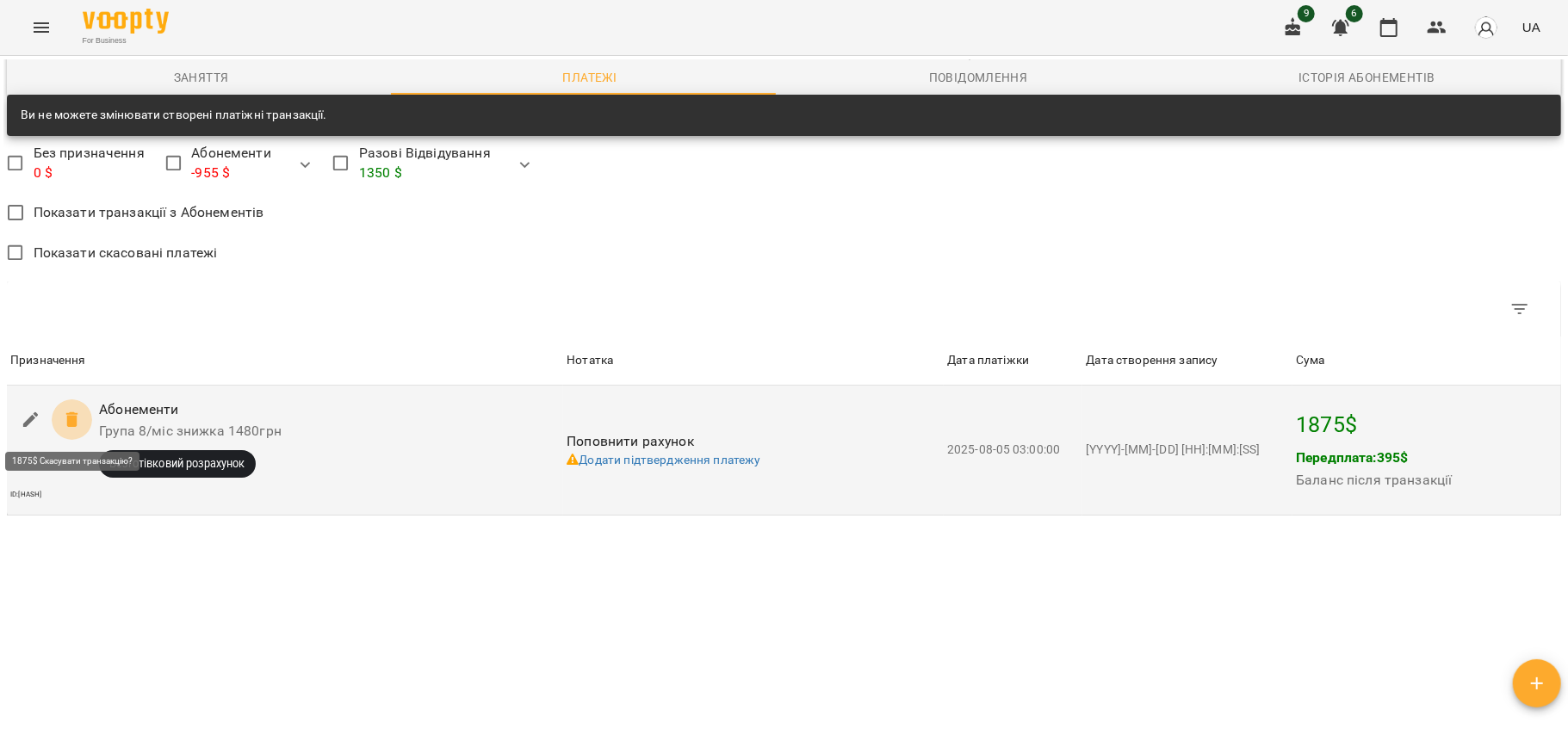 click 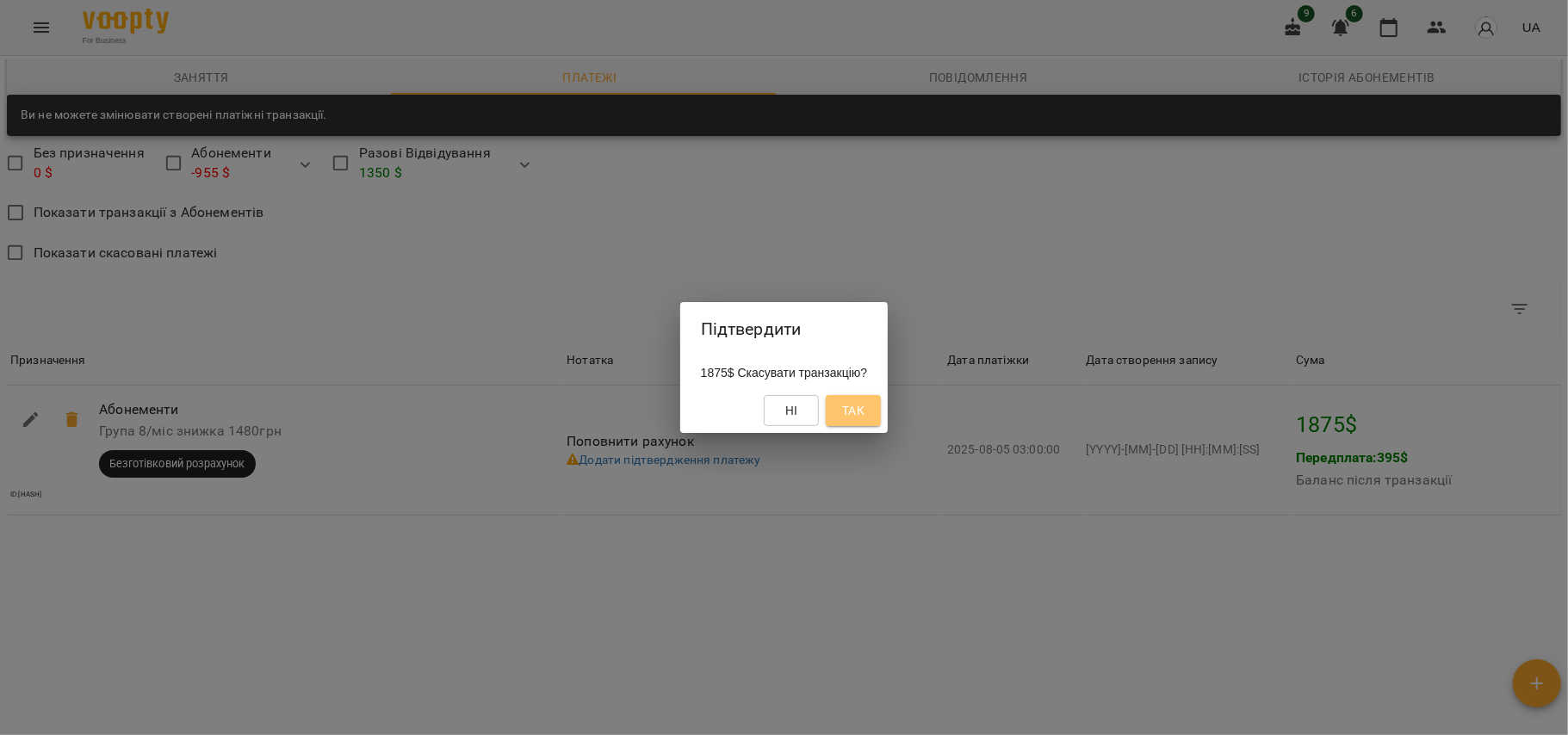 click on "Так" at bounding box center (853, 411) 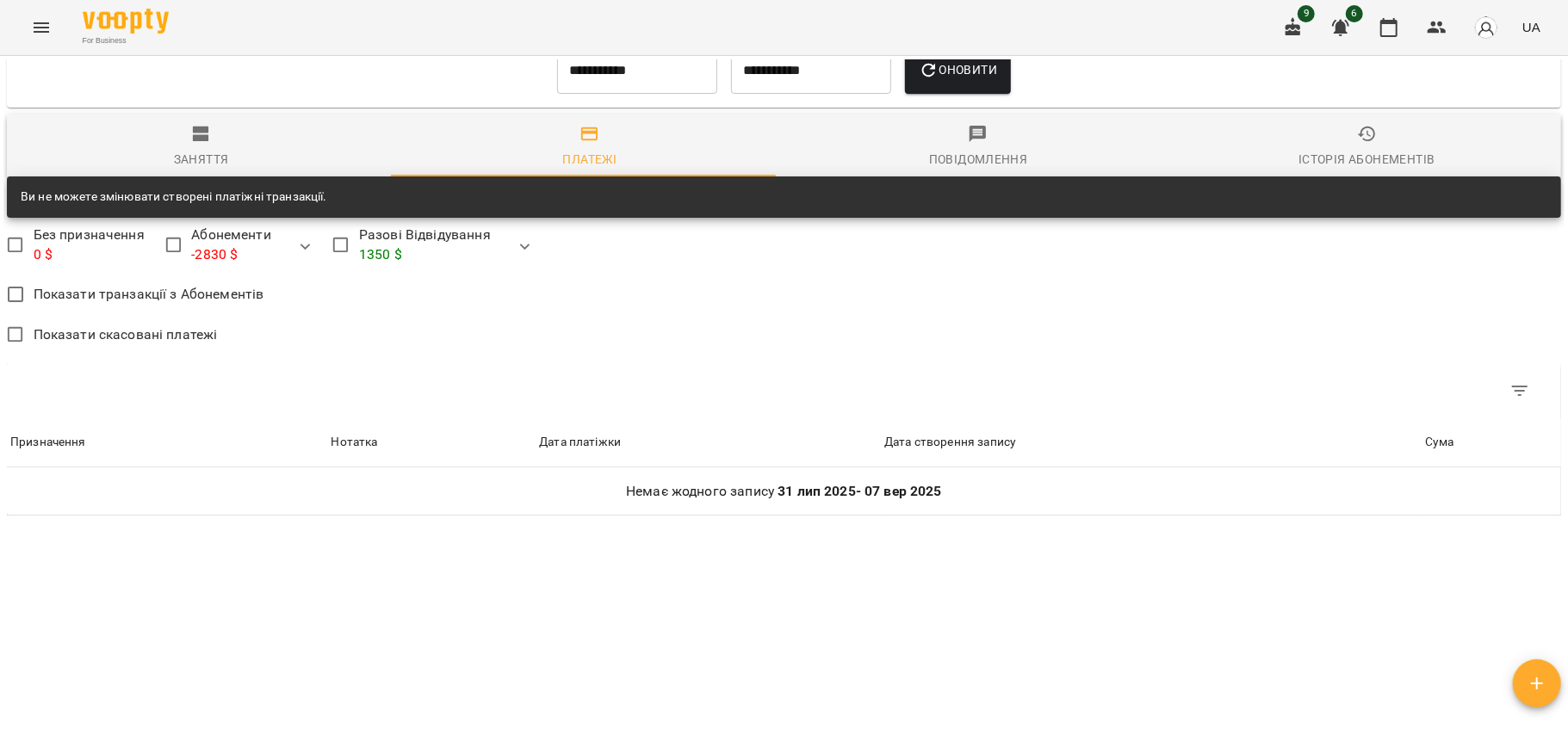 scroll, scrollTop: 1263, scrollLeft: 0, axis: vertical 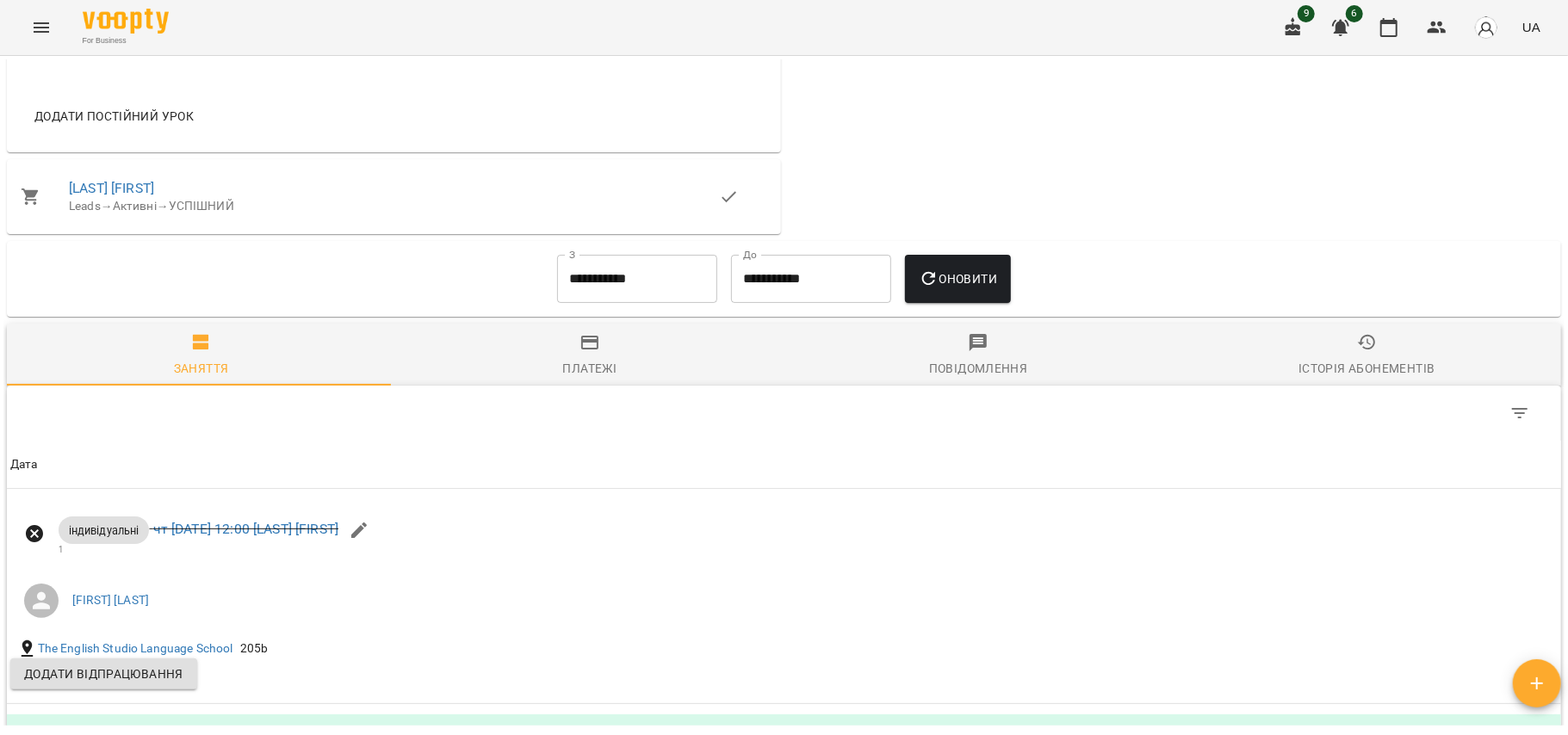 click on "Платежі" at bounding box center (590, 368) 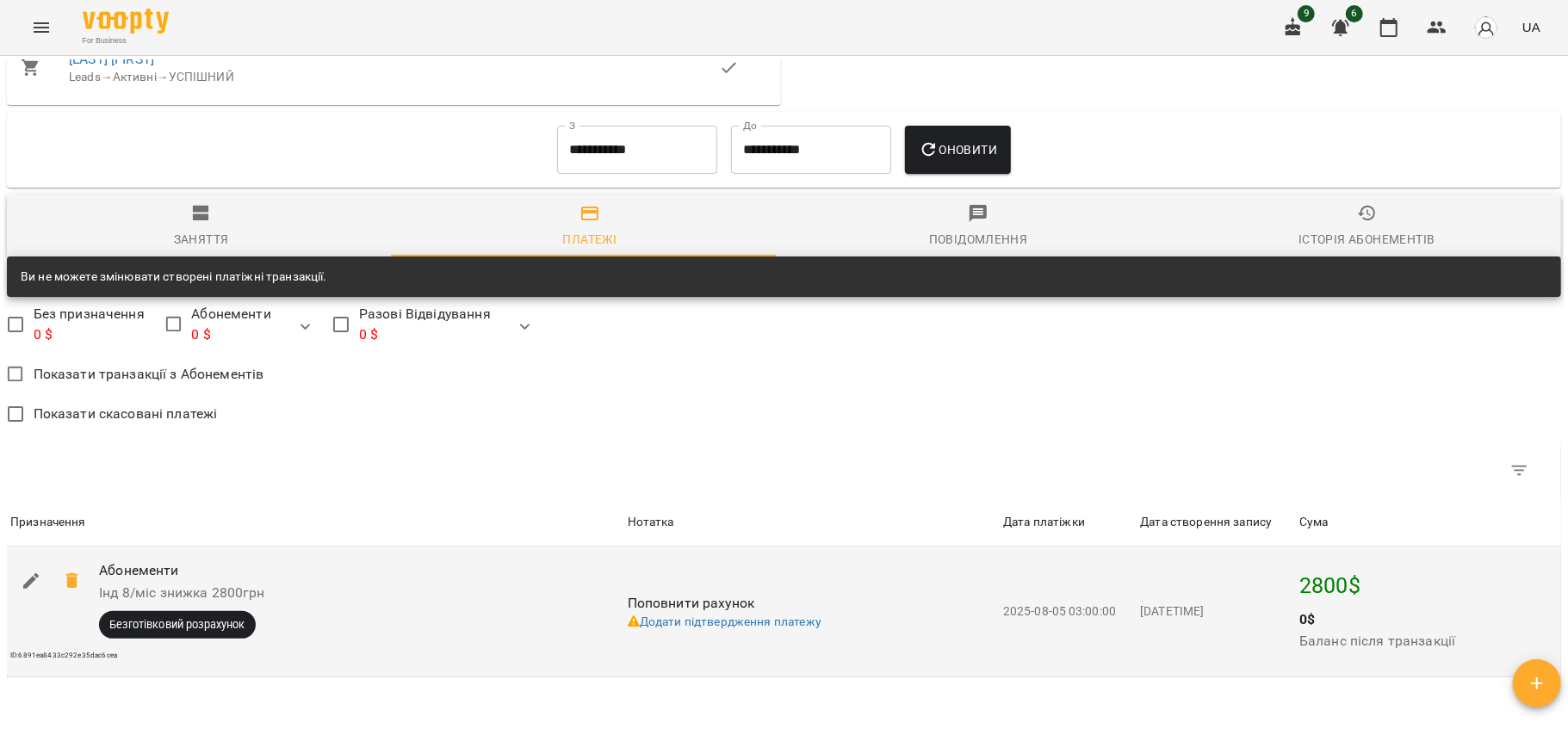 scroll, scrollTop: 1222, scrollLeft: 0, axis: vertical 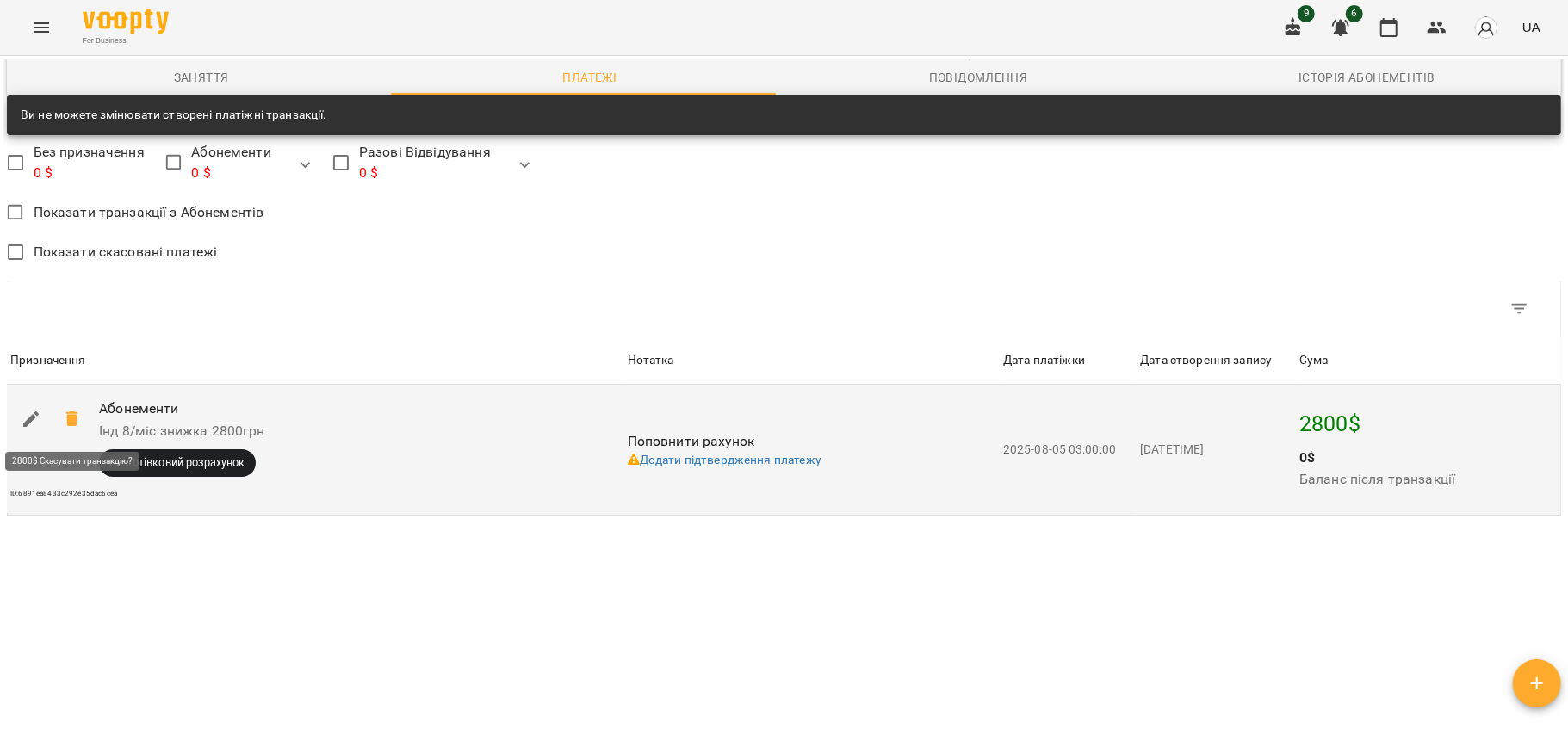 click 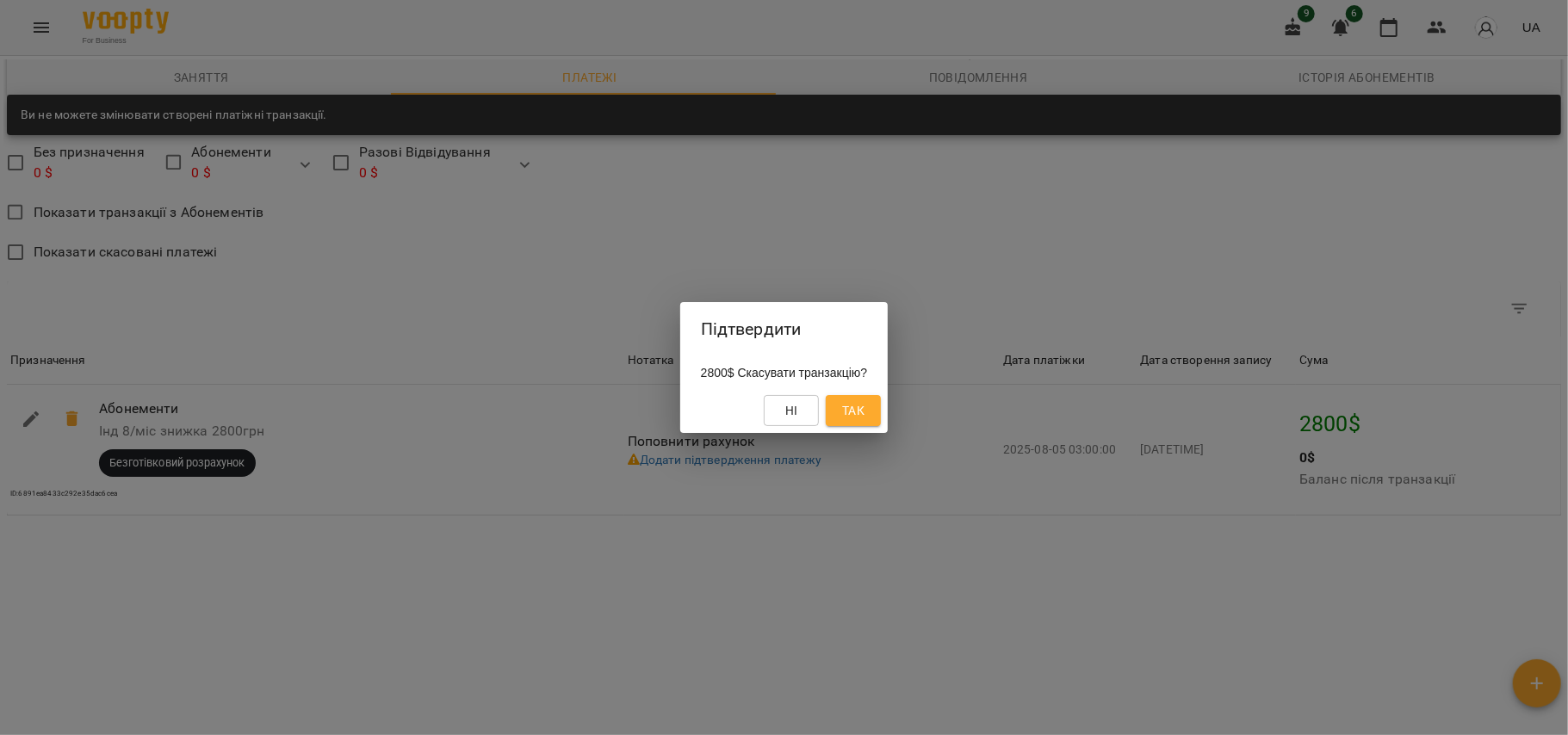 click on "Так" at bounding box center [853, 411] 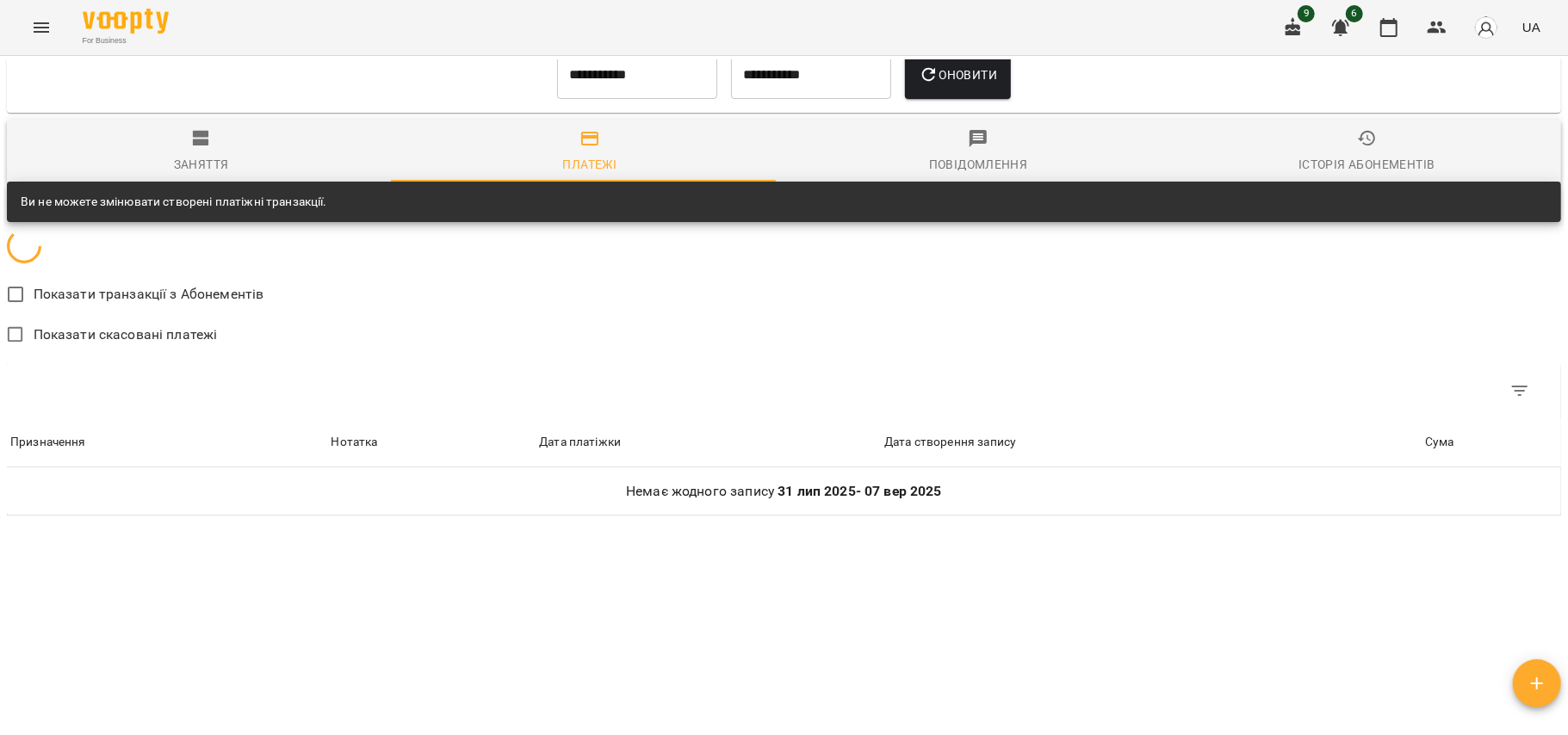scroll, scrollTop: 1140, scrollLeft: 0, axis: vertical 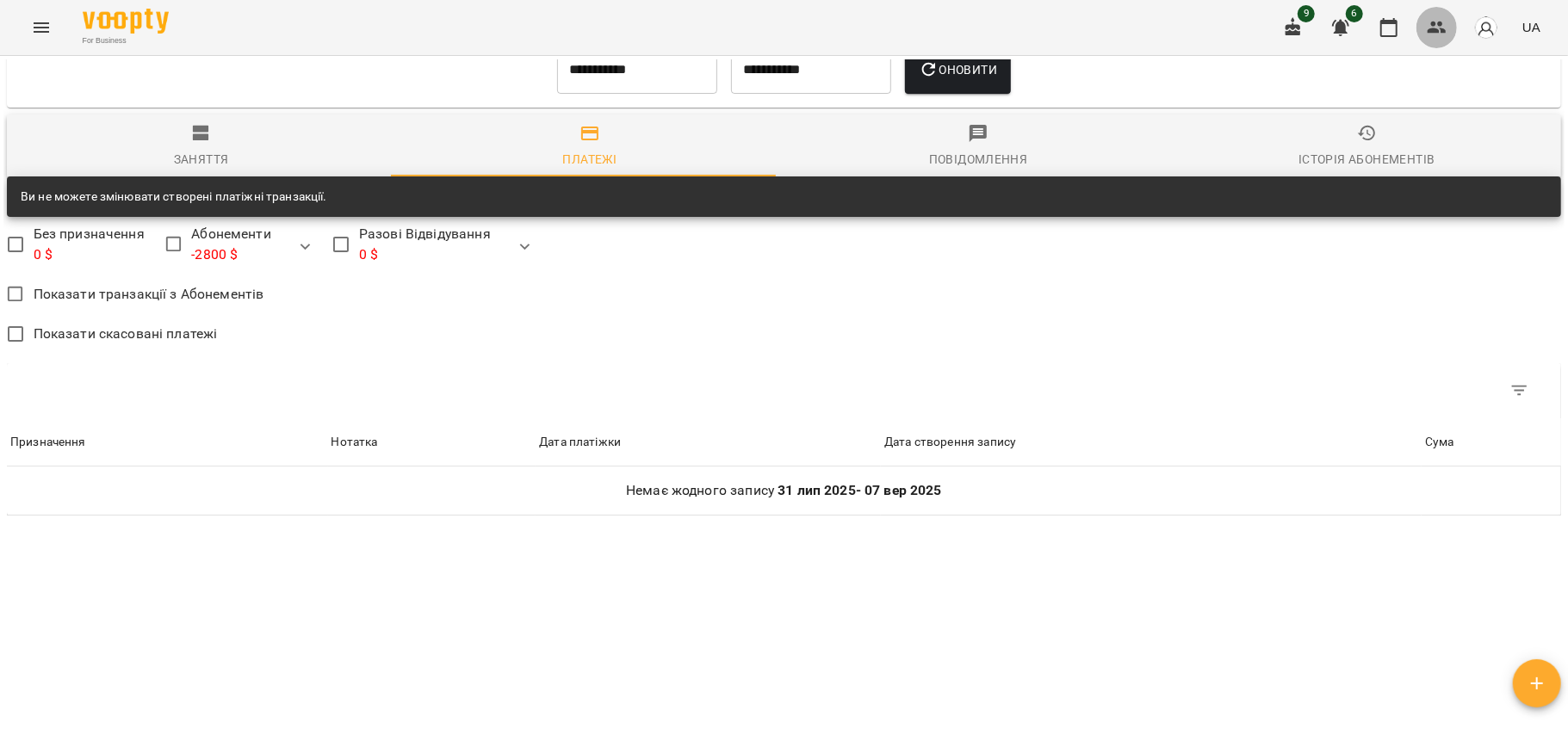 click 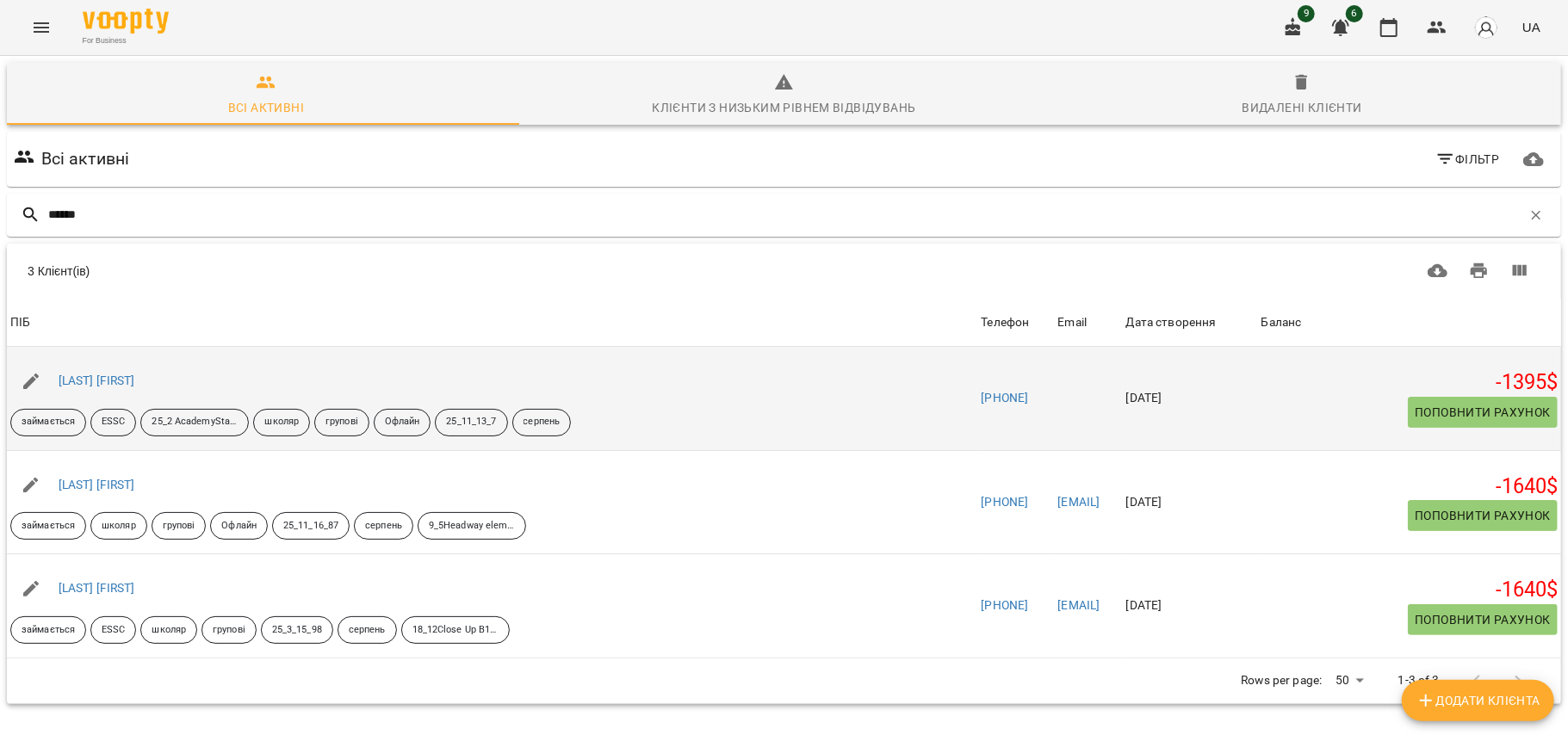 type on "******" 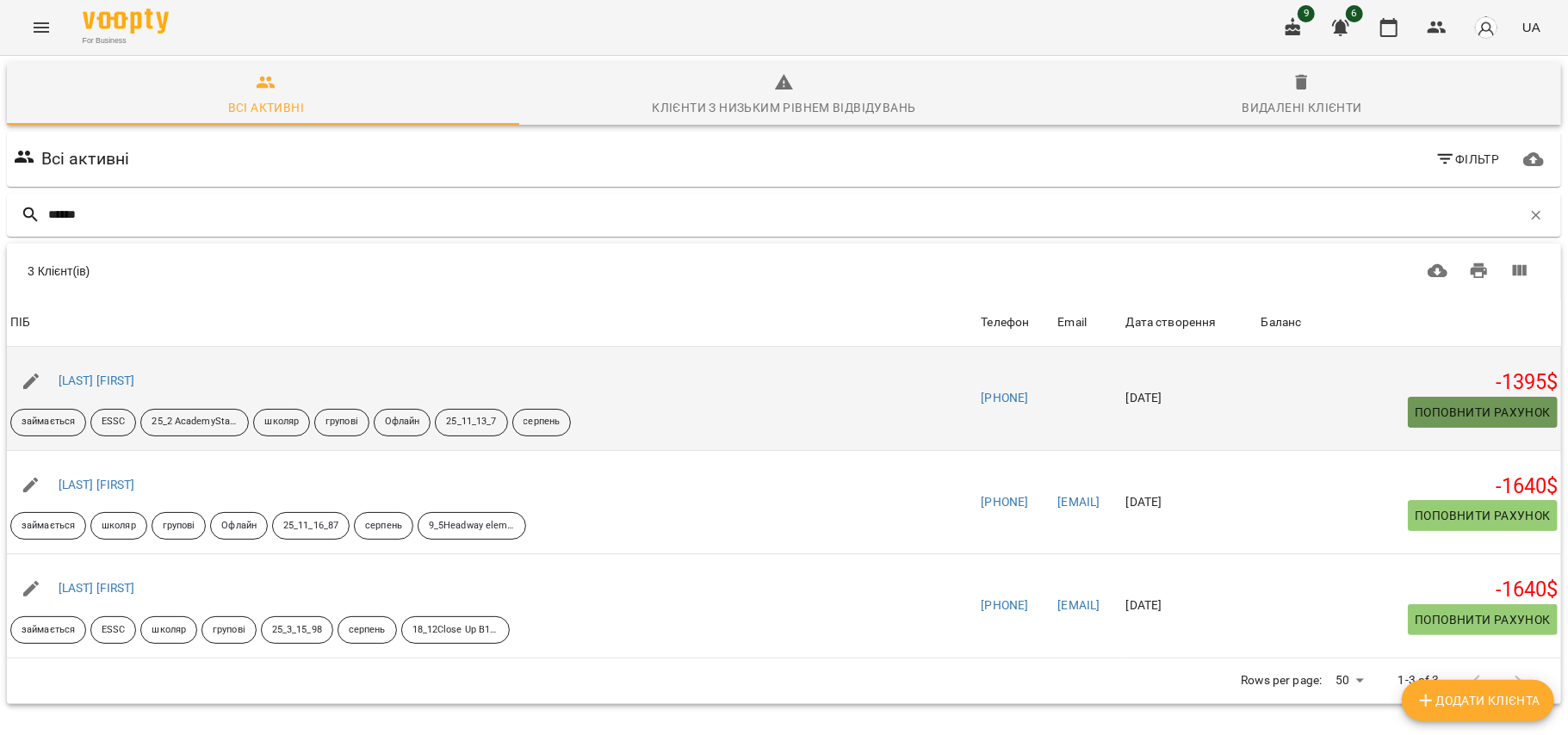 click on "Поповнити рахунок" at bounding box center (1483, 412) 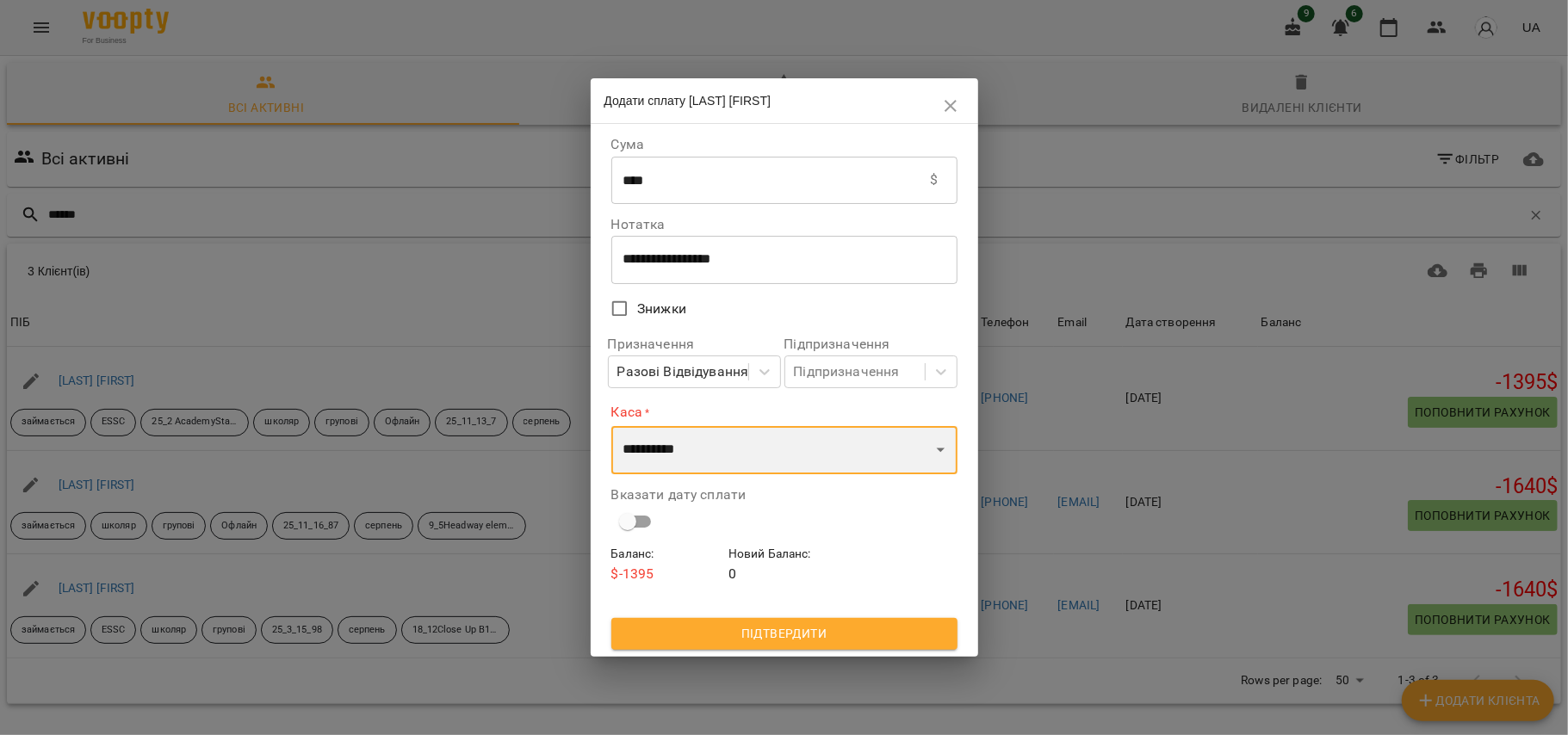 click on "**********" at bounding box center [784, 450] 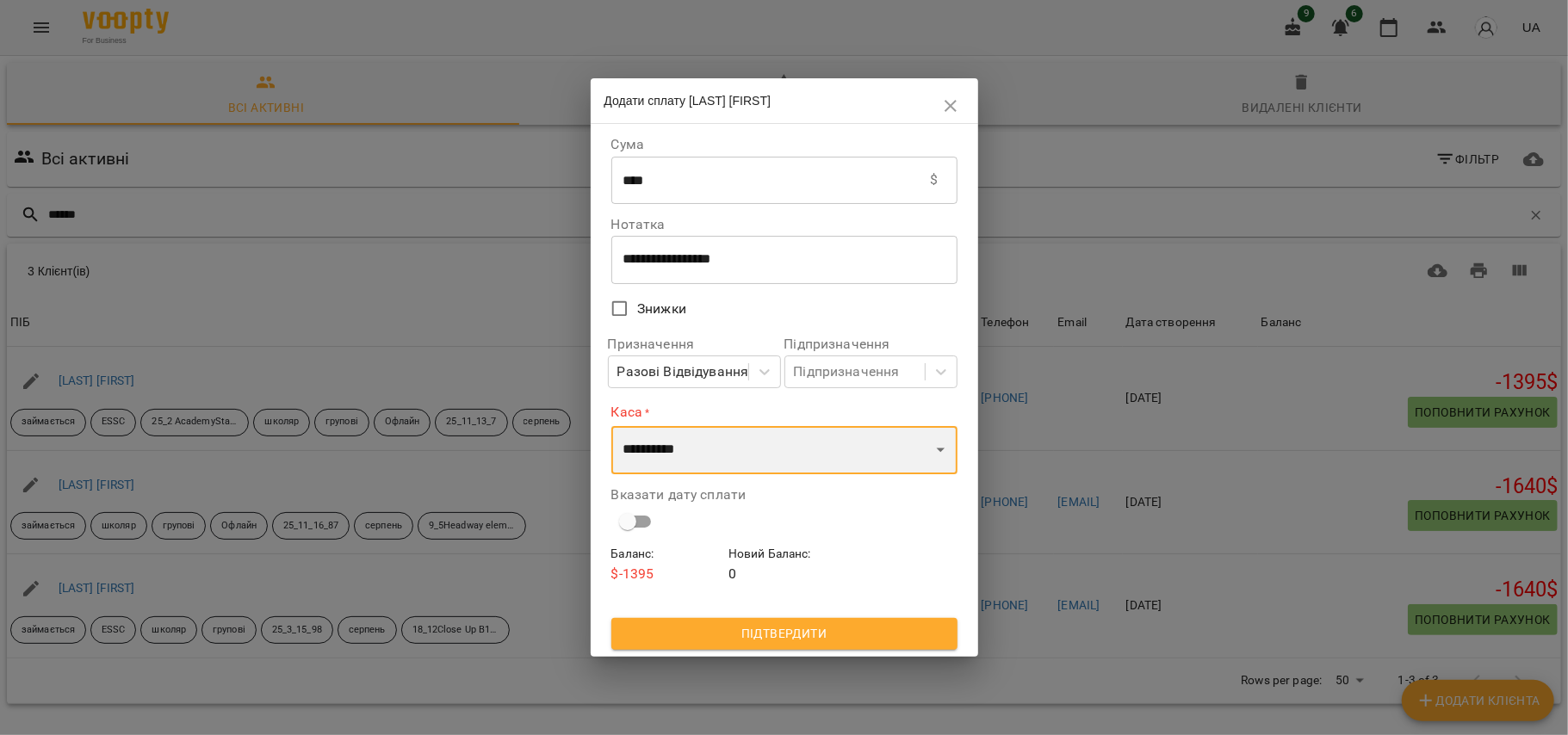 select on "****" 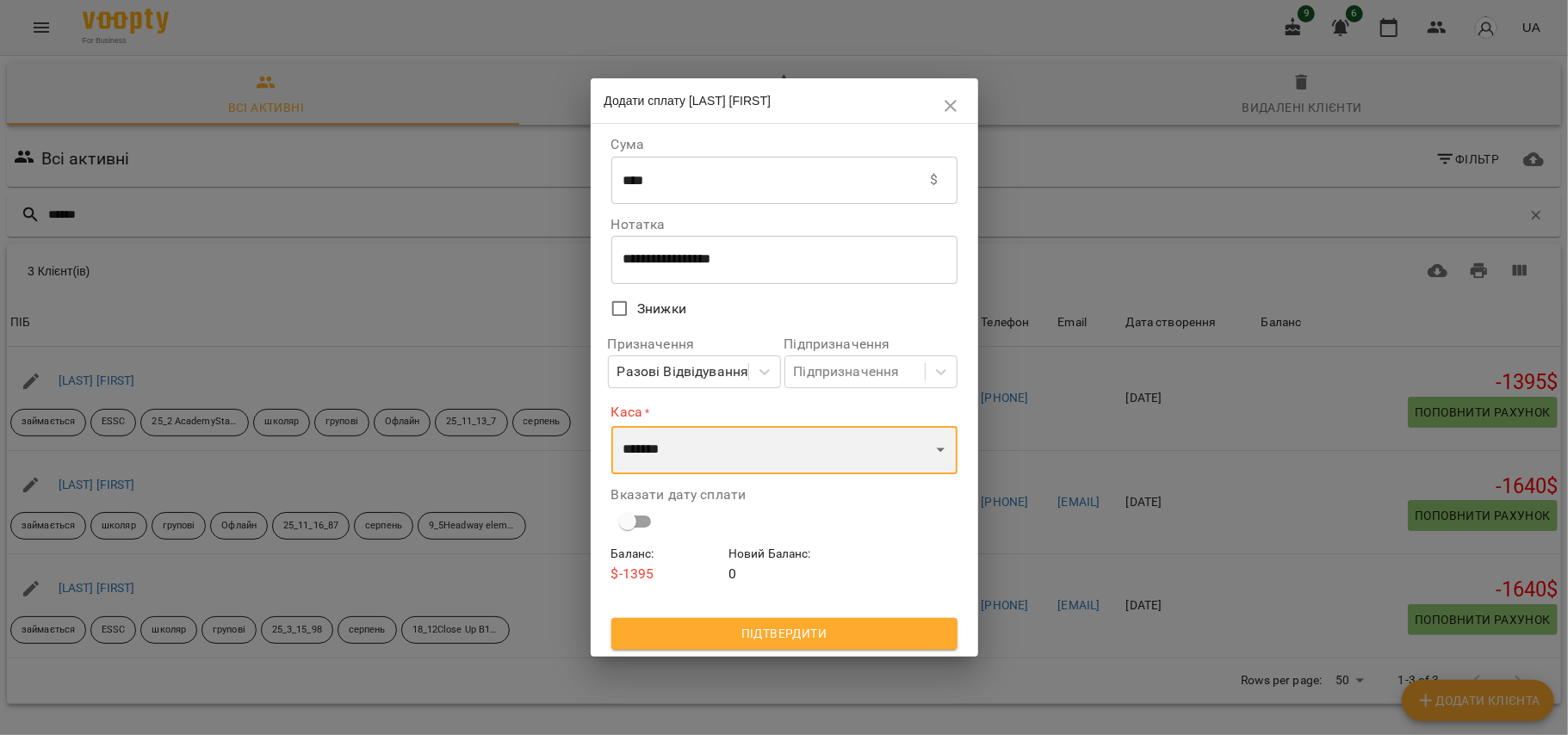 click on "**********" at bounding box center [784, 450] 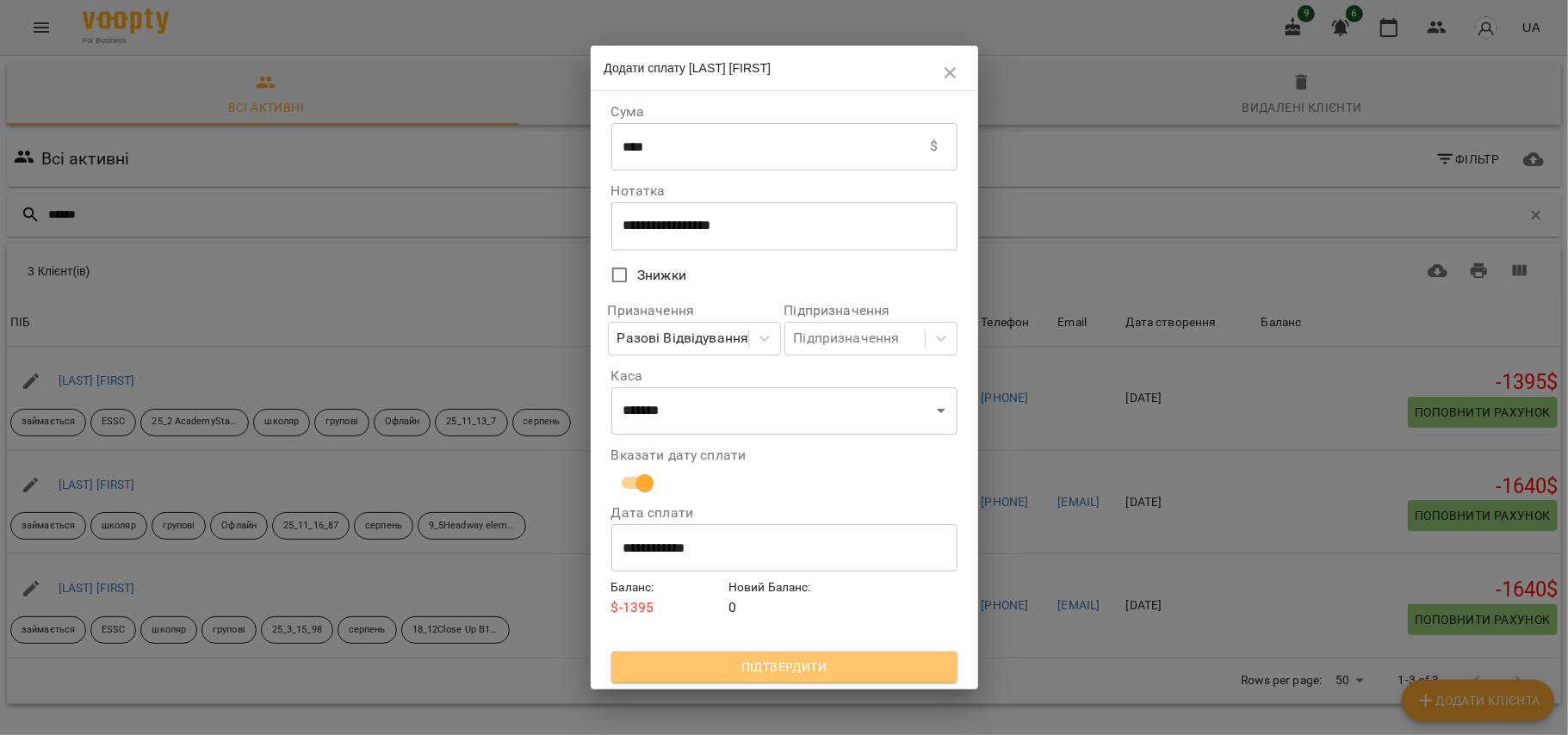 click on "Підтвердити" at bounding box center (784, 667) 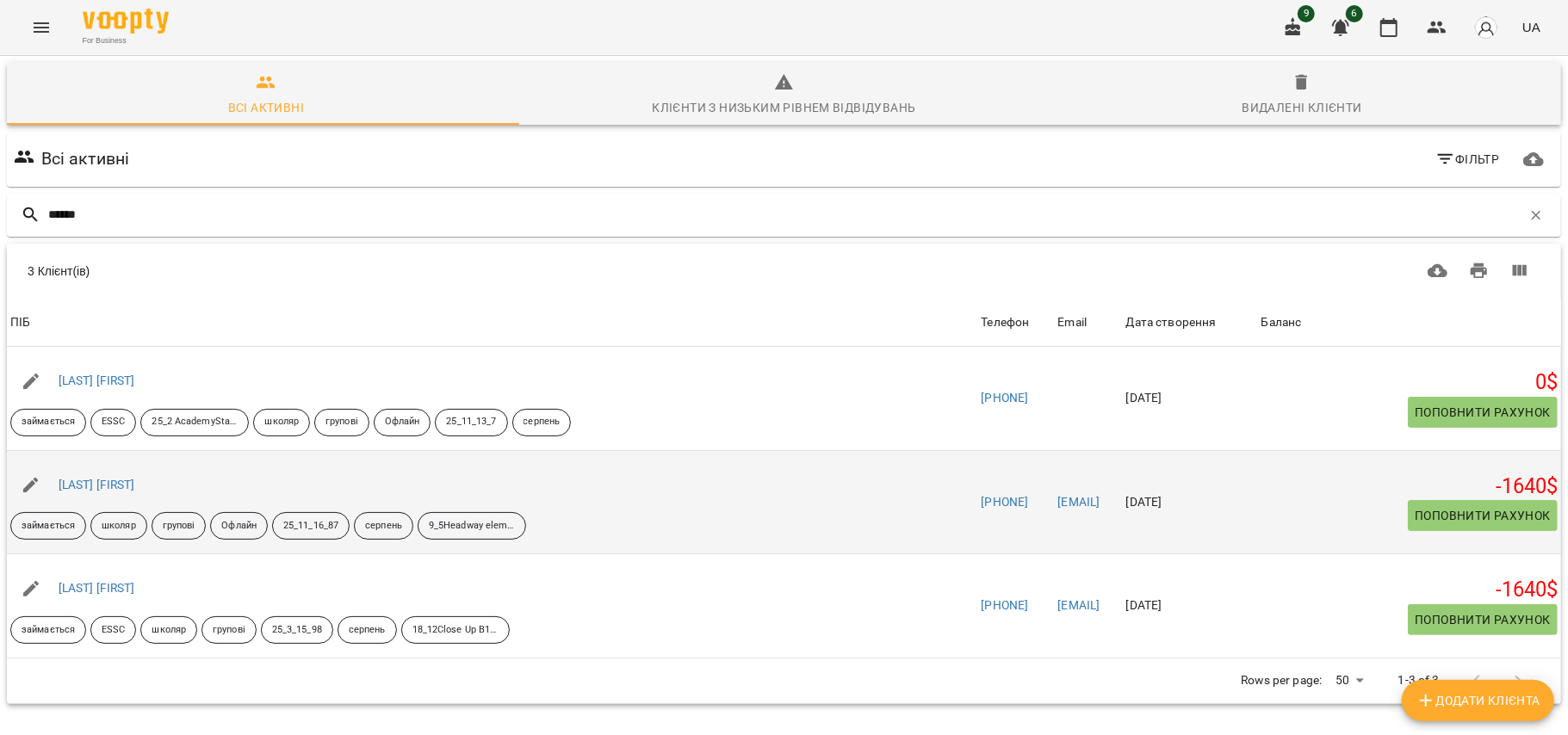 click on "Поповнити рахунок" at bounding box center [1483, 516] 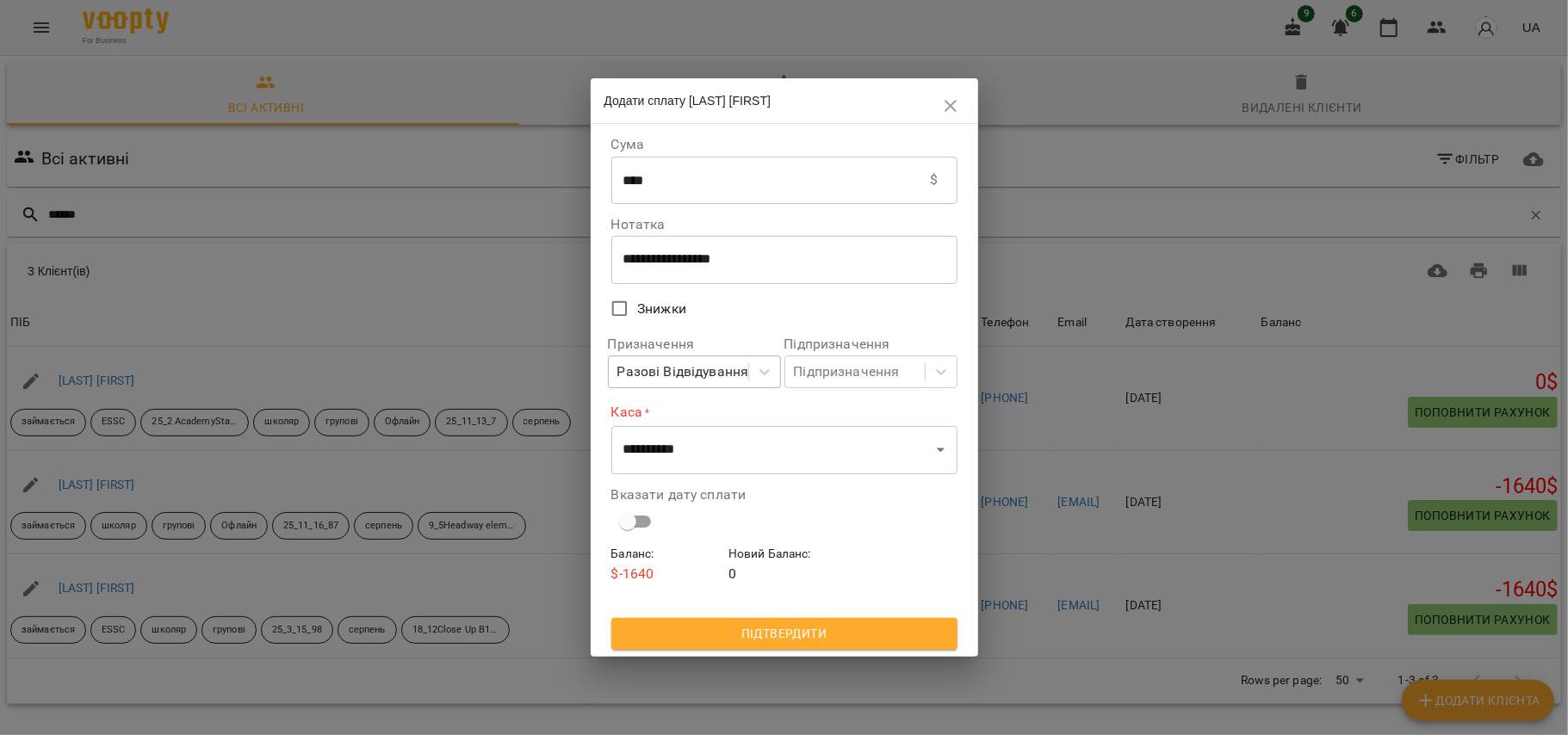 click on "Разові Відвідування" at bounding box center (683, 372) 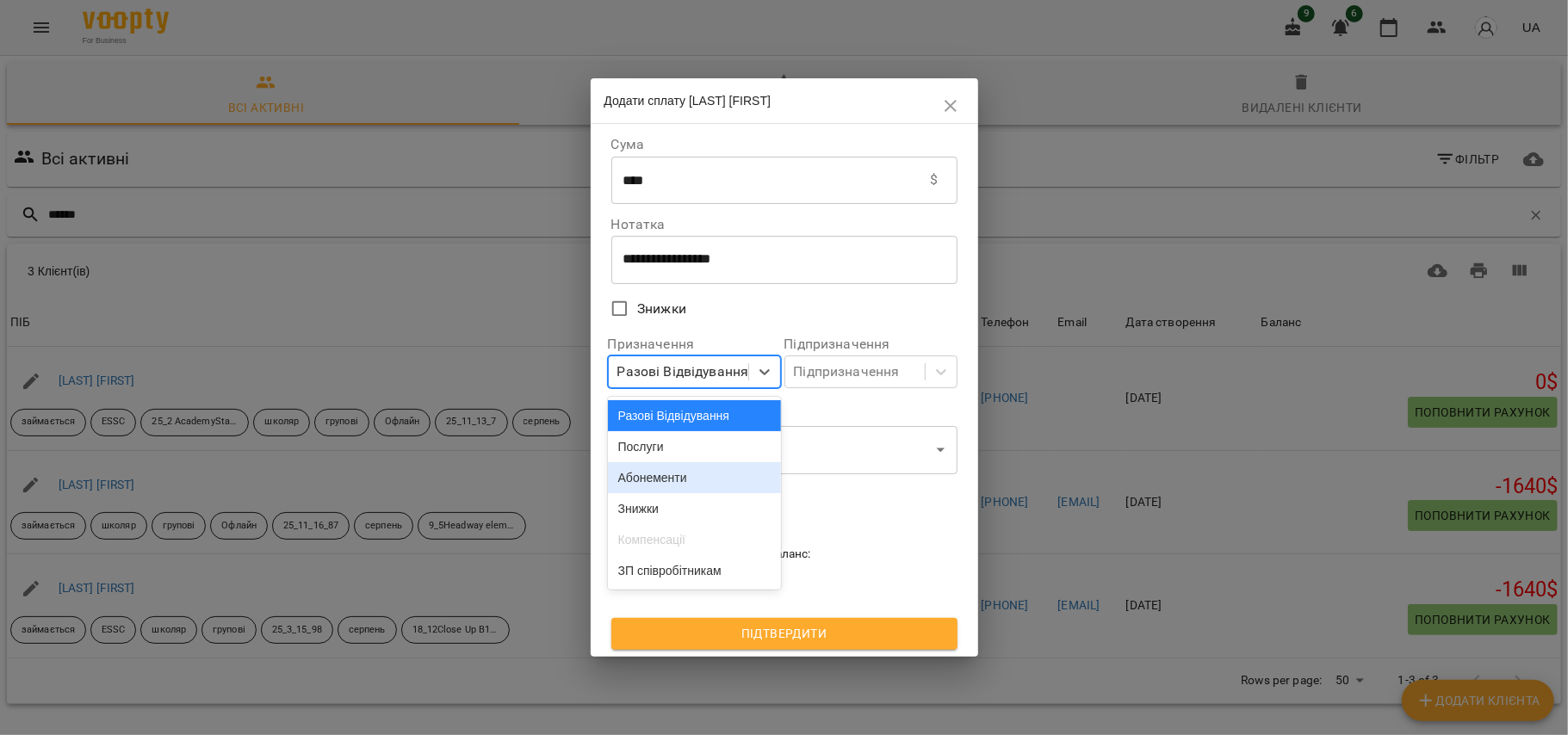 click on "Абонементи" at bounding box center [694, 478] 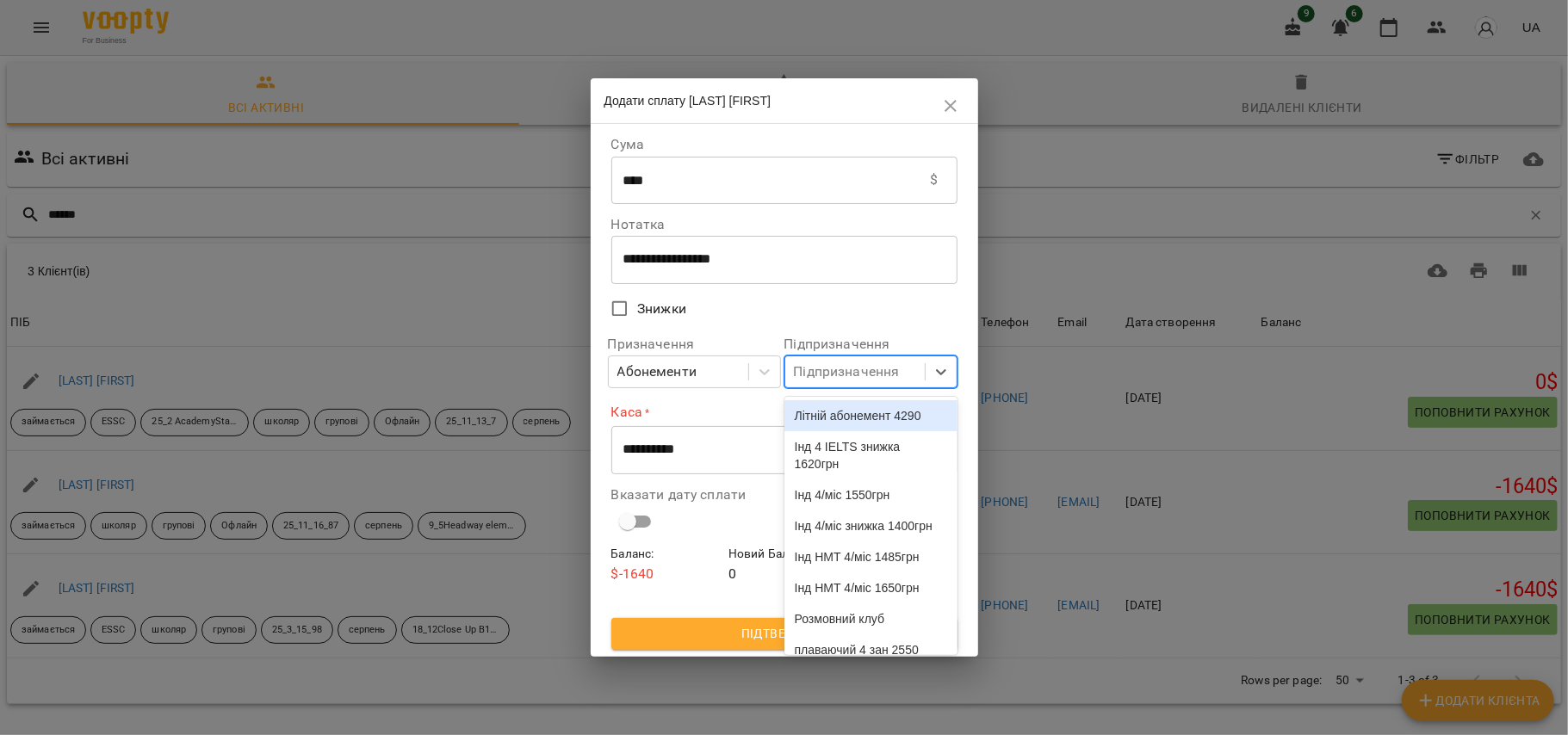 click on "Підпризначення" at bounding box center [846, 372] 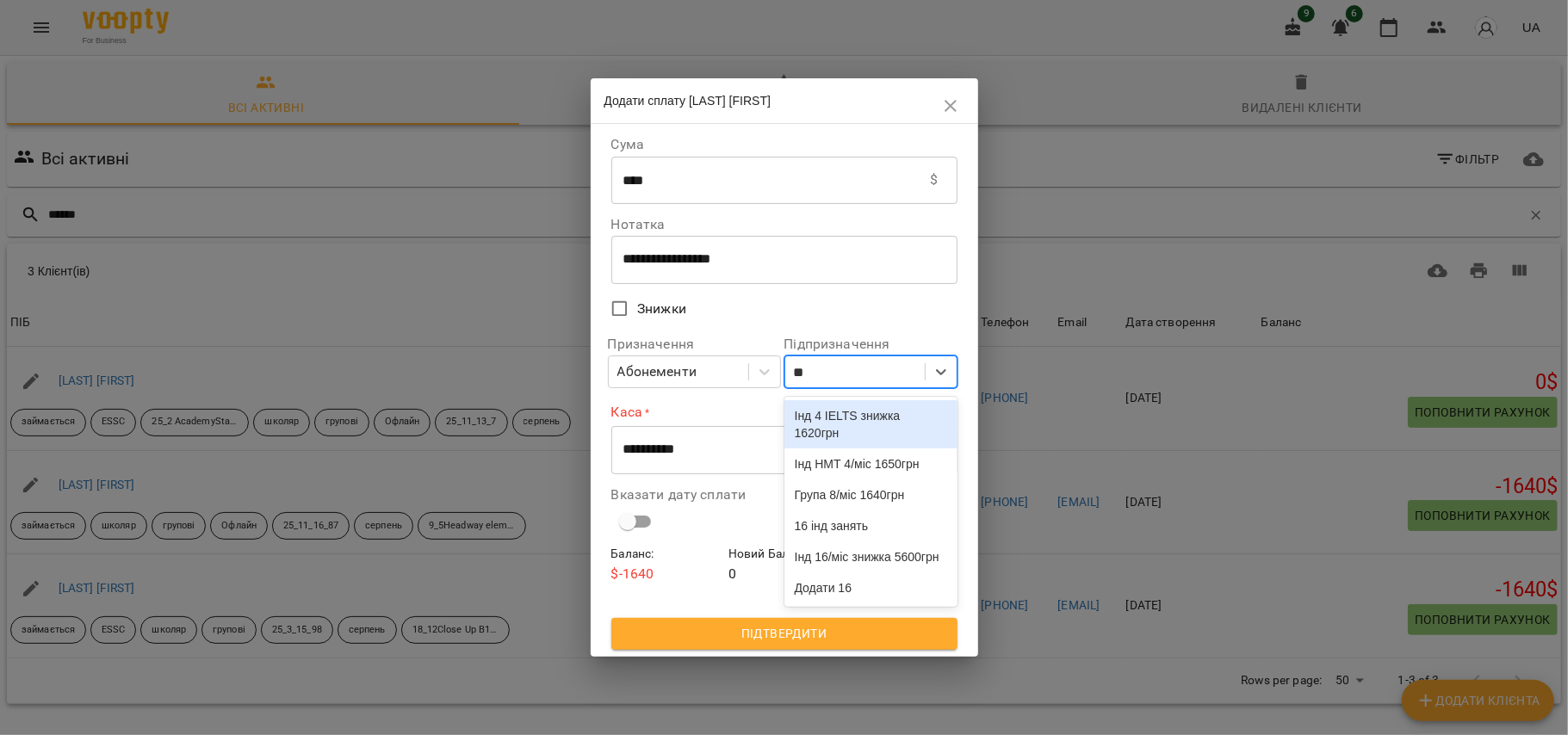 type on "***" 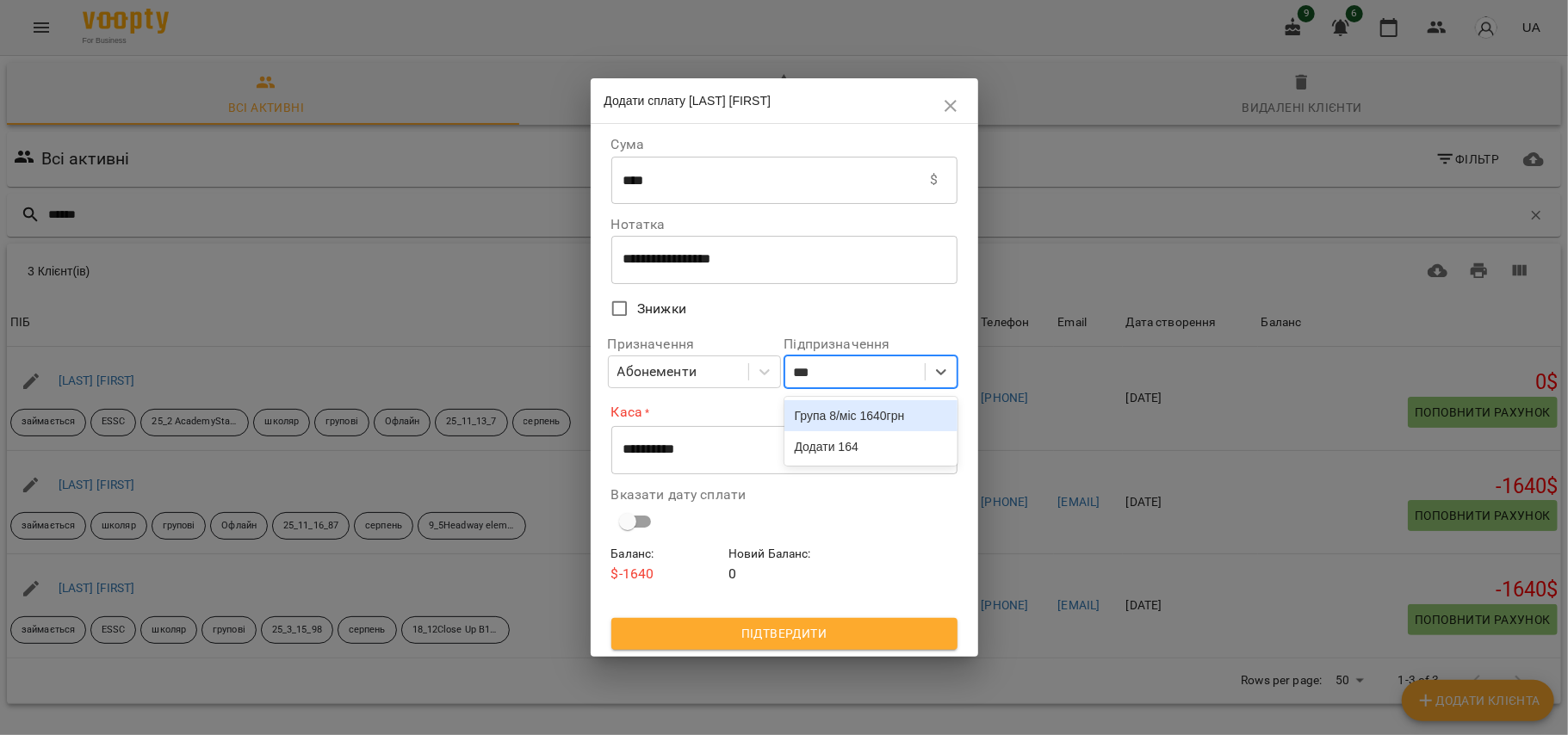 click on "Група 8/міс 1640грн" at bounding box center (871, 416) 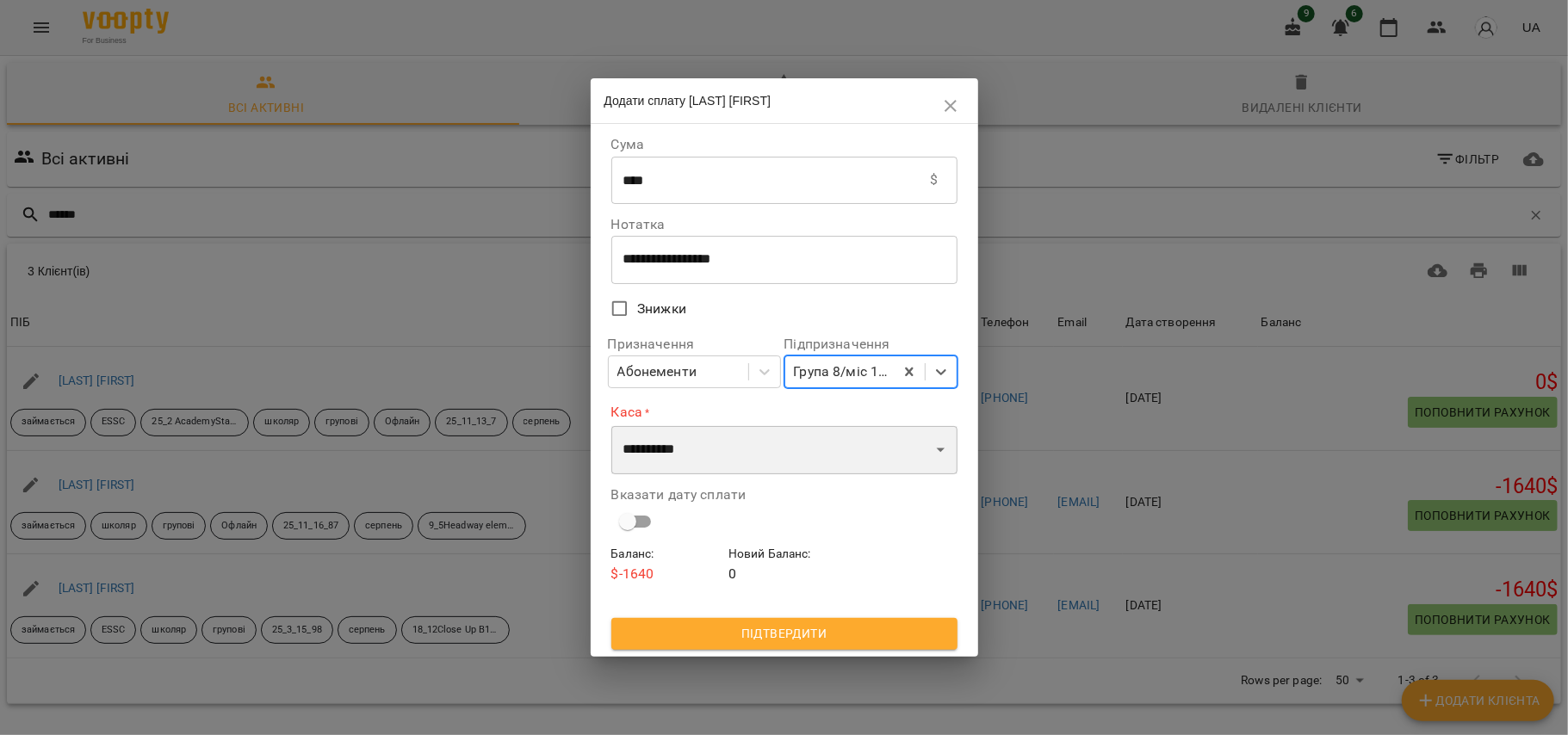 drag, startPoint x: 720, startPoint y: 454, endPoint x: 715, endPoint y: 473, distance: 19.646883 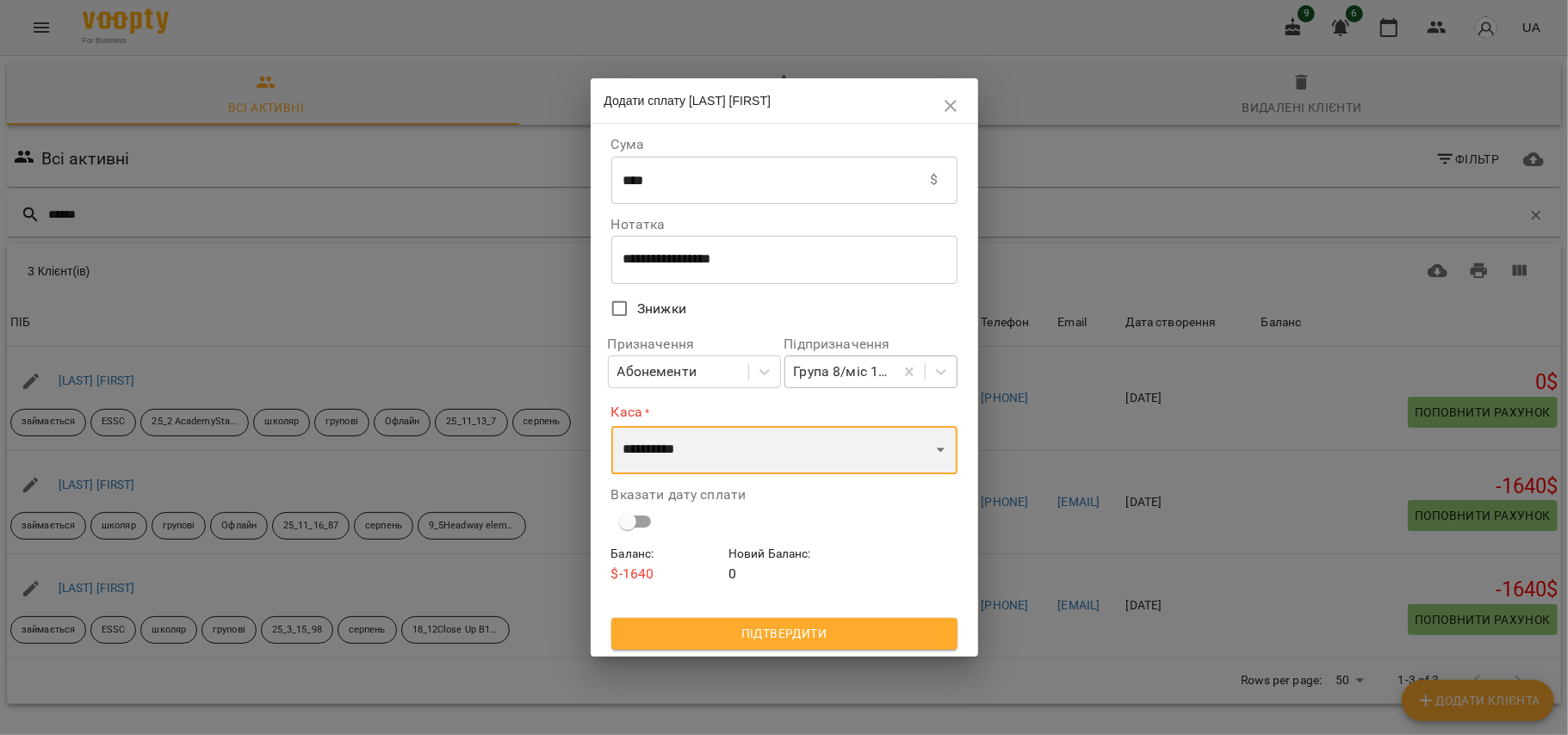 select on "****" 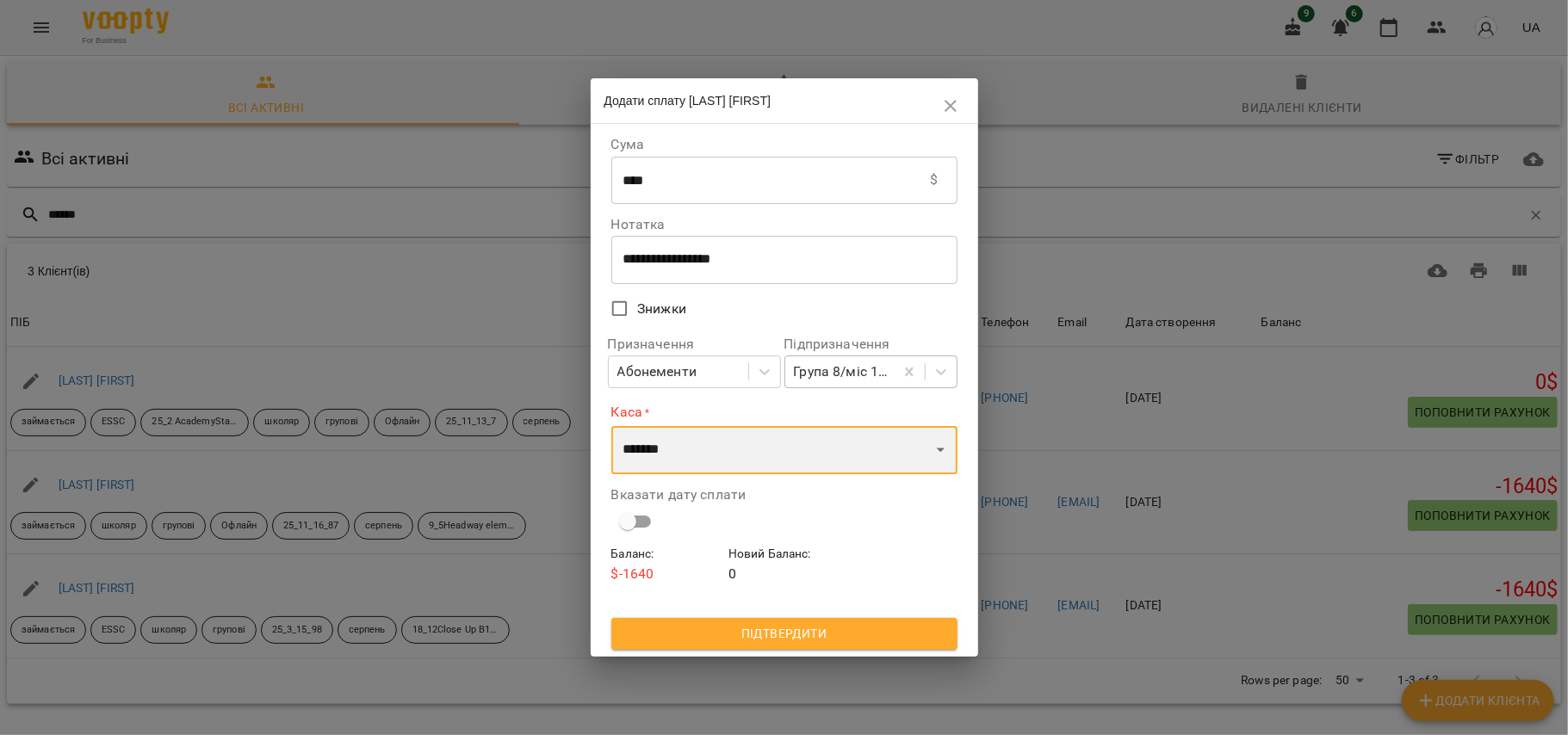 click on "**********" at bounding box center [784, 450] 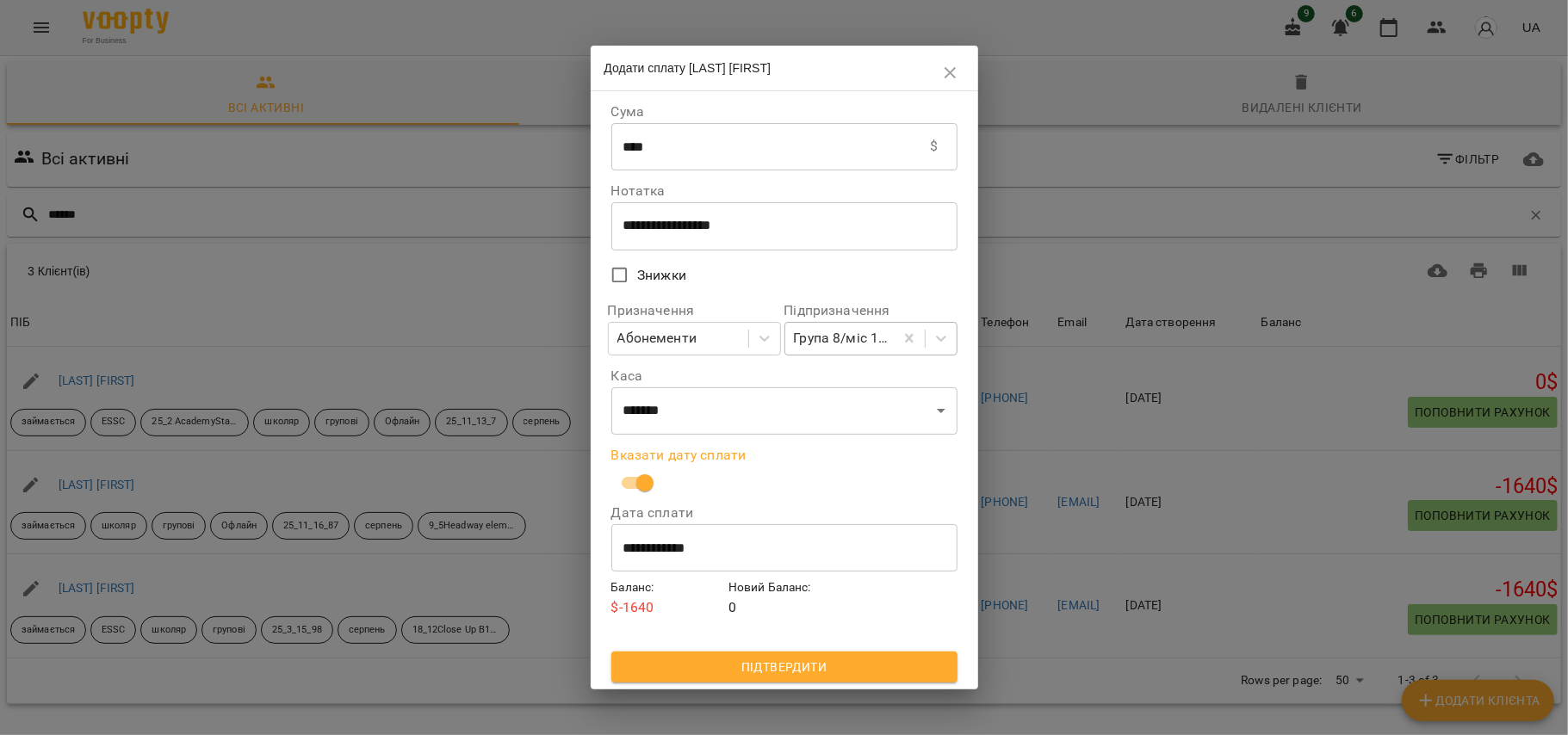 click on "Підтвердити" at bounding box center (784, 667) 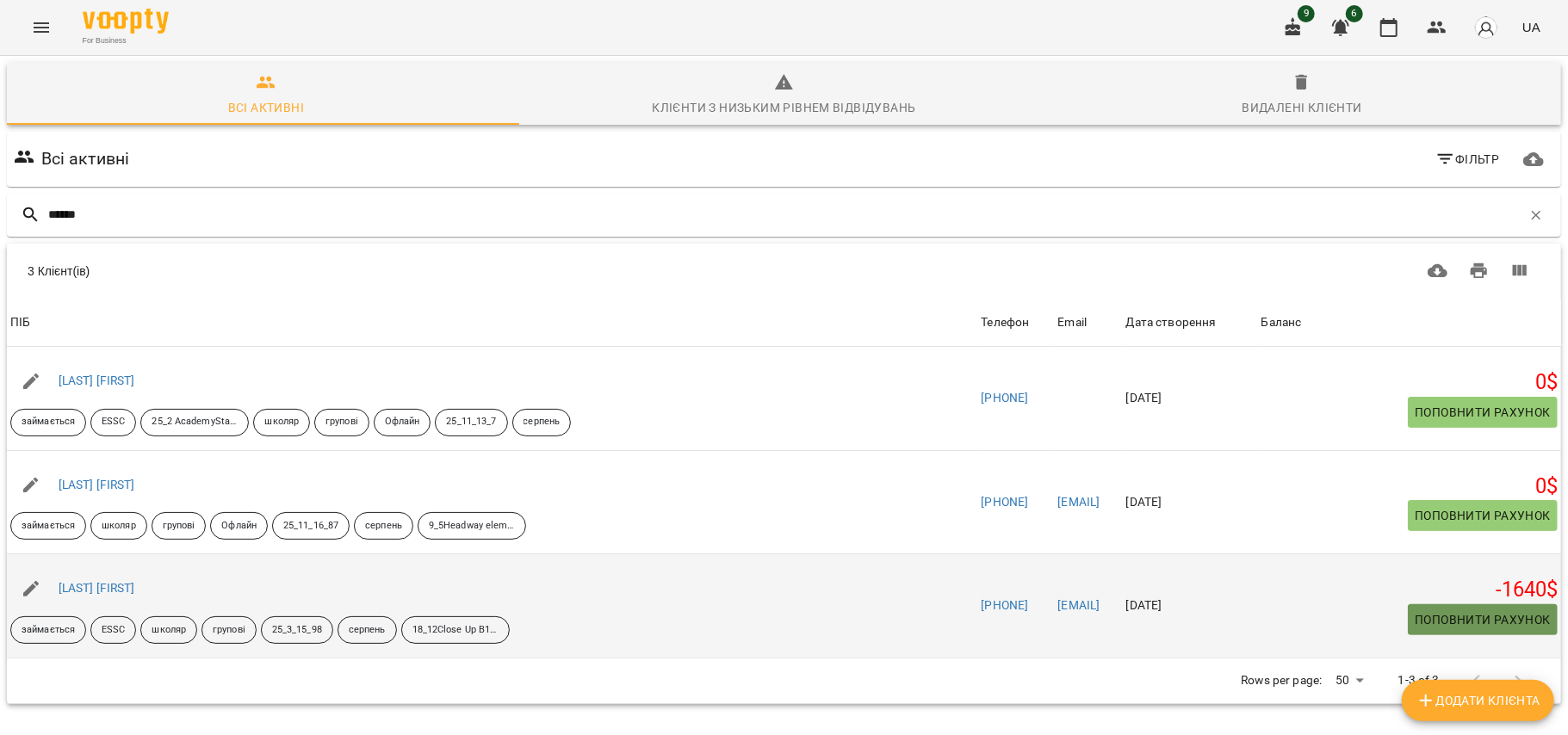 click on "Поповнити рахунок" at bounding box center (1483, 620) 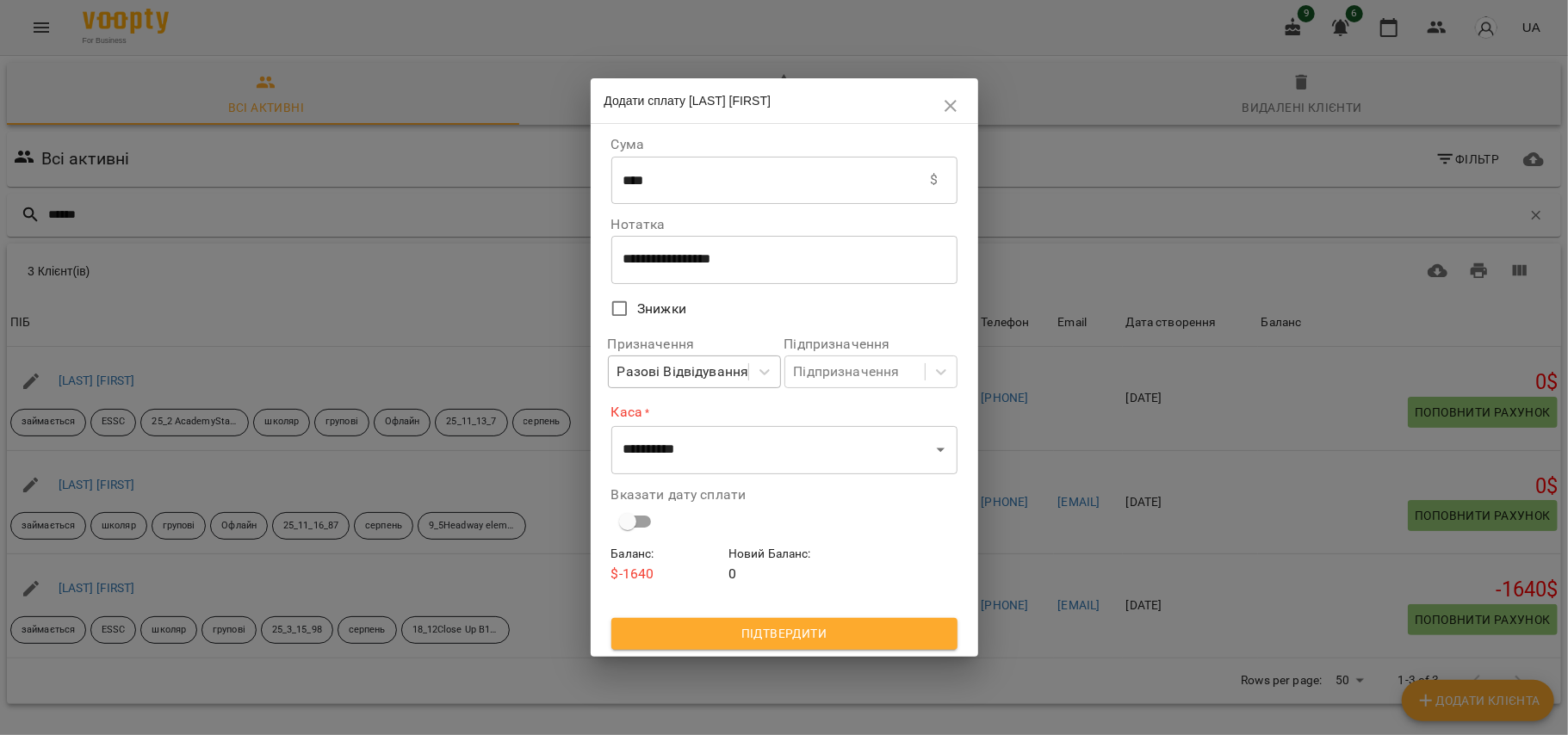 click on "Разові Відвідування" at bounding box center [683, 372] 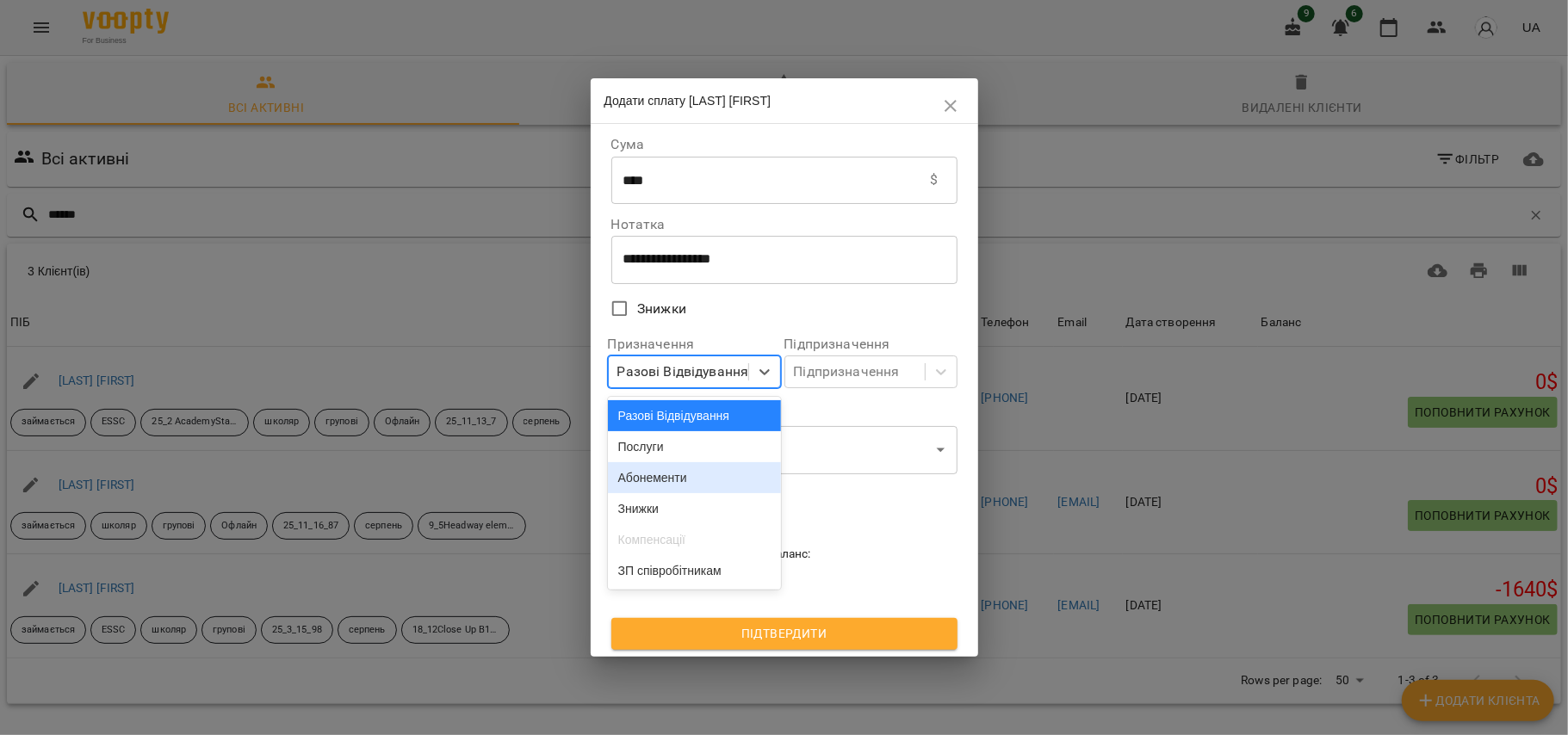 click on "Абонементи" at bounding box center (694, 478) 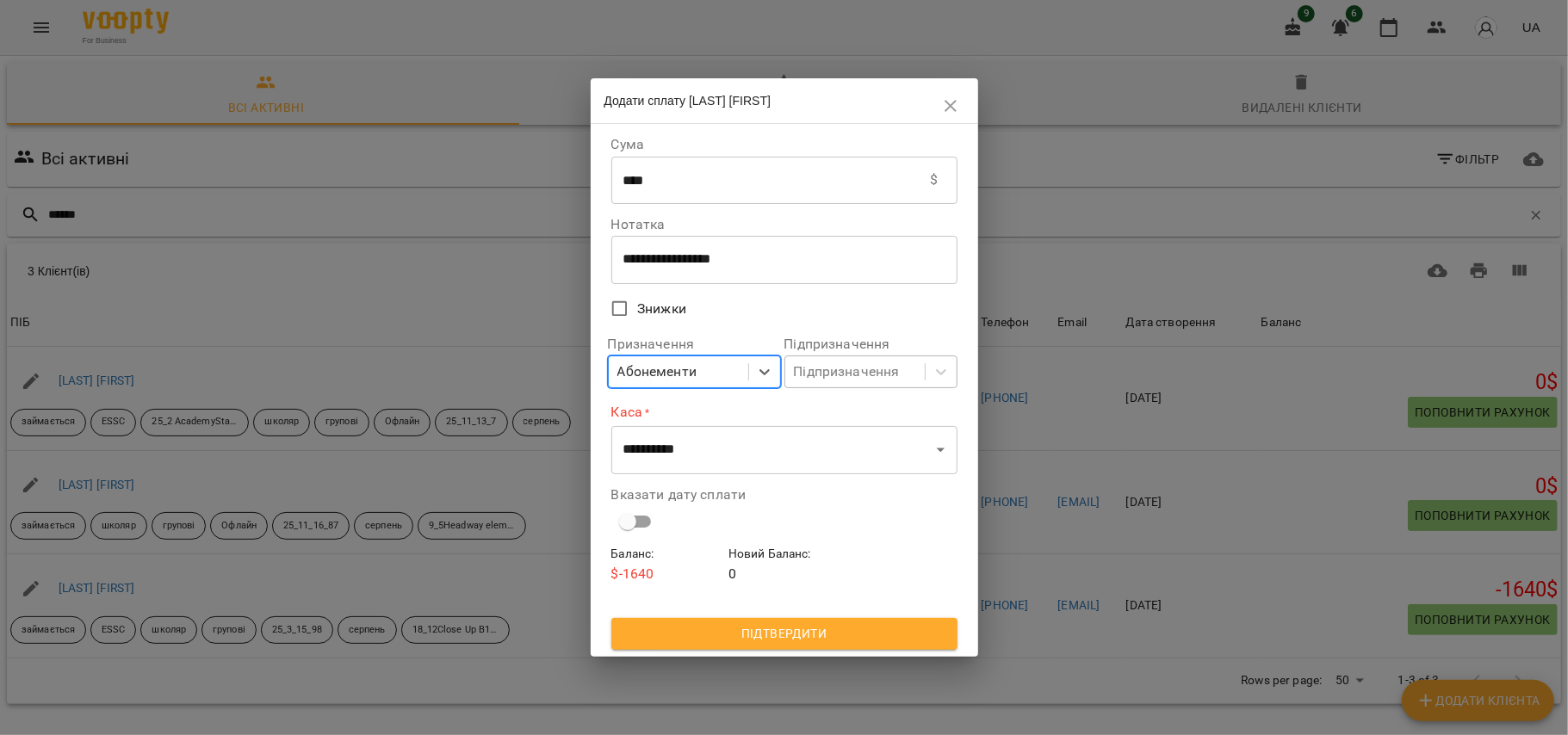 click on "Підпризначення" at bounding box center [846, 372] 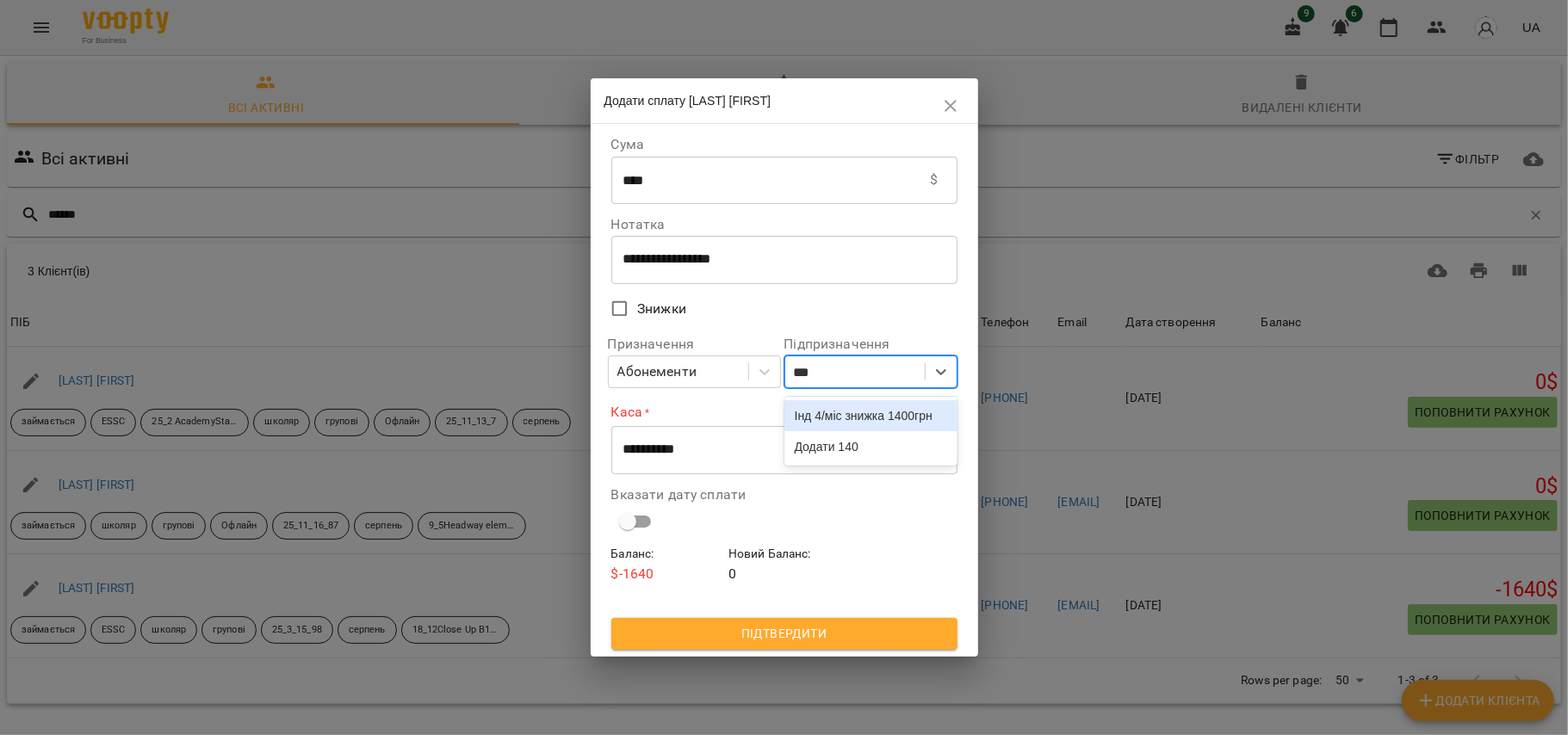 type on "***" 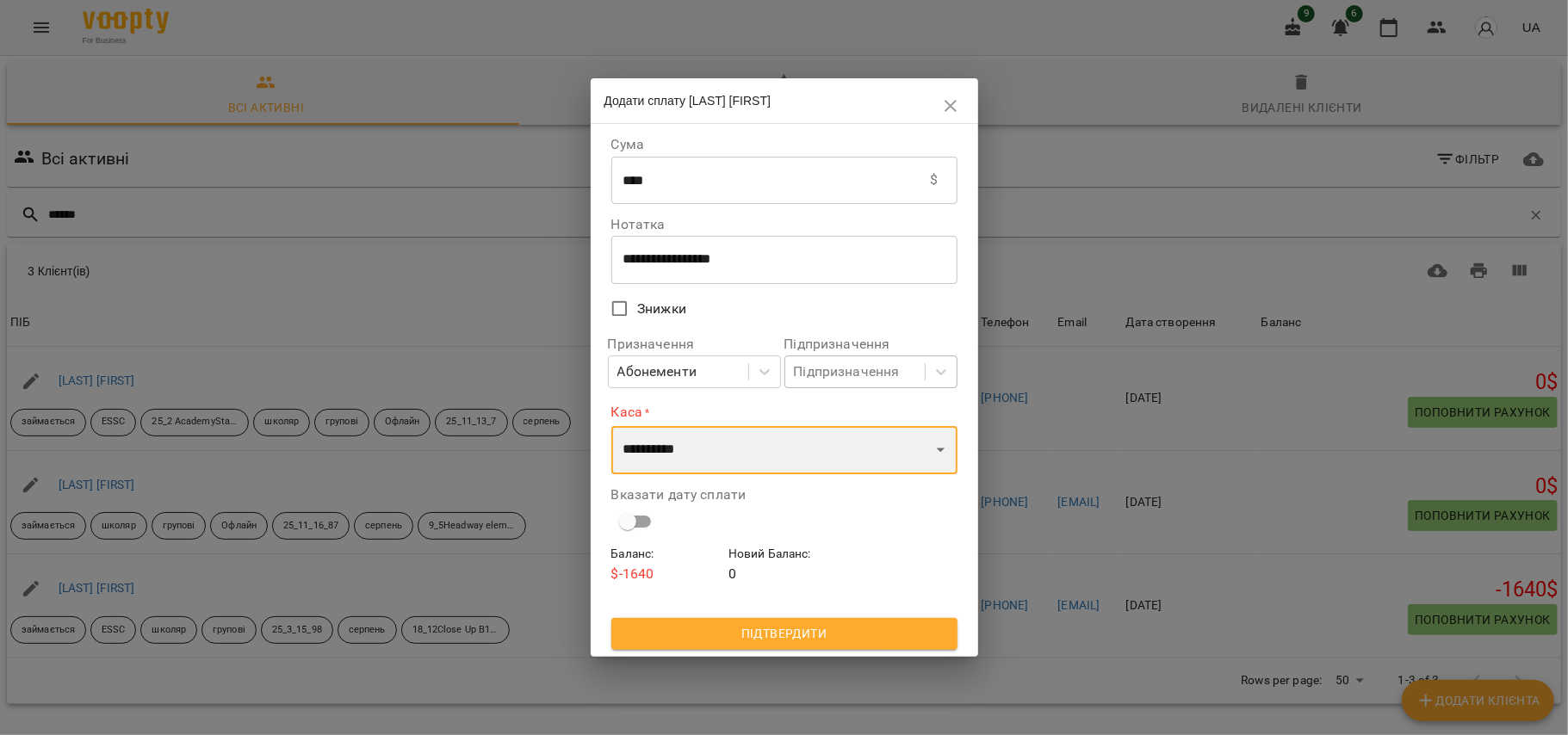 click on "**********" at bounding box center [784, 450] 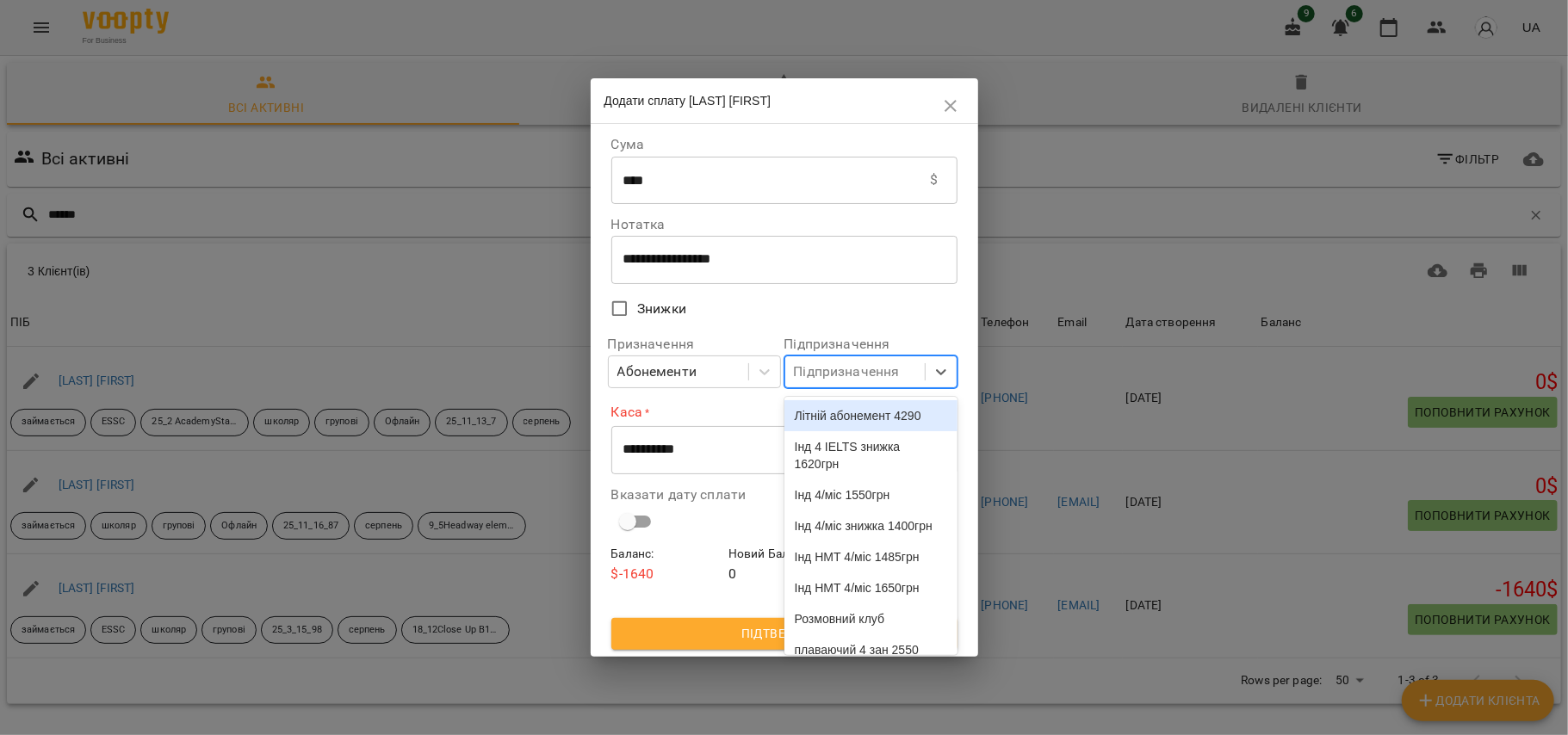 click on "Підпризначення" at bounding box center (846, 372) 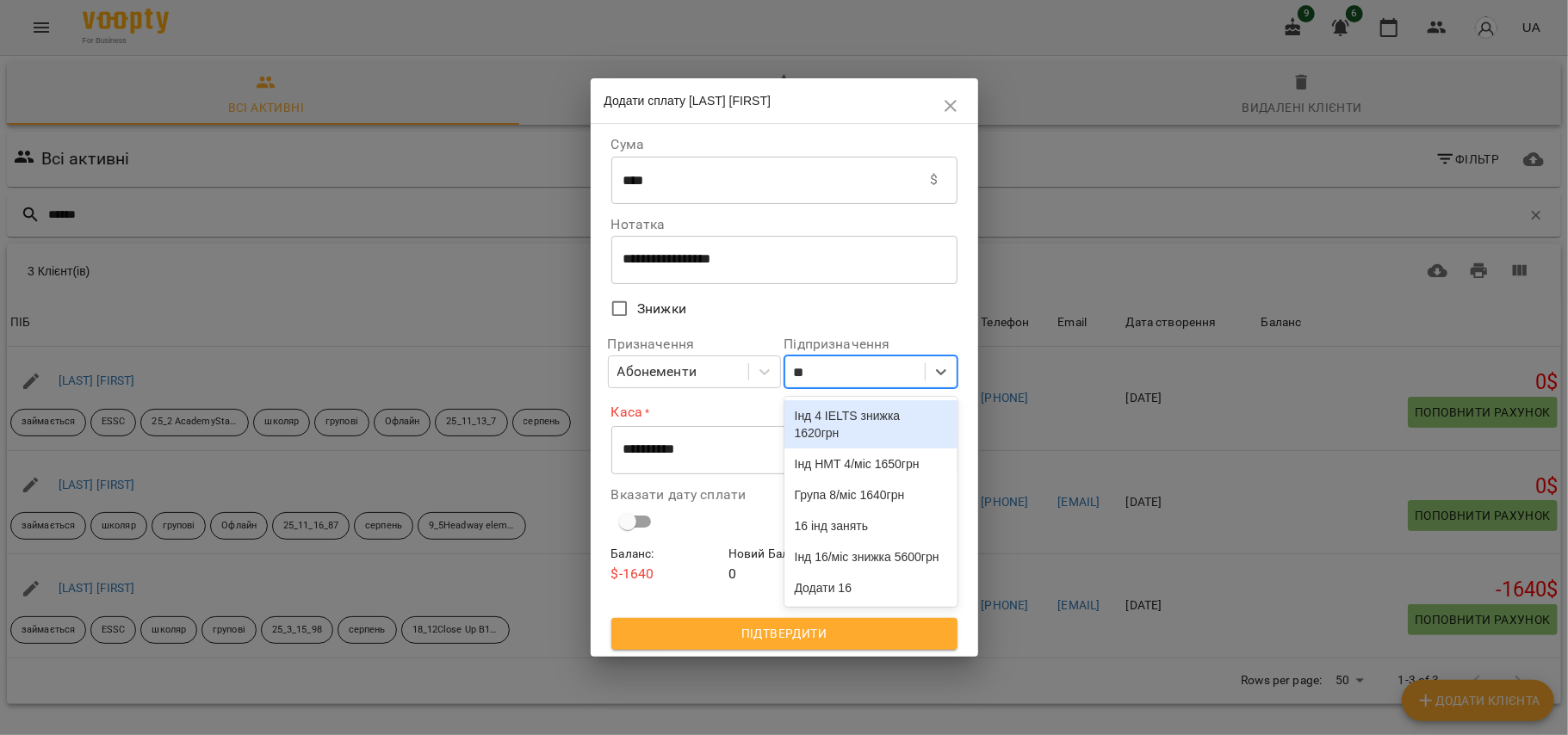 type on "***" 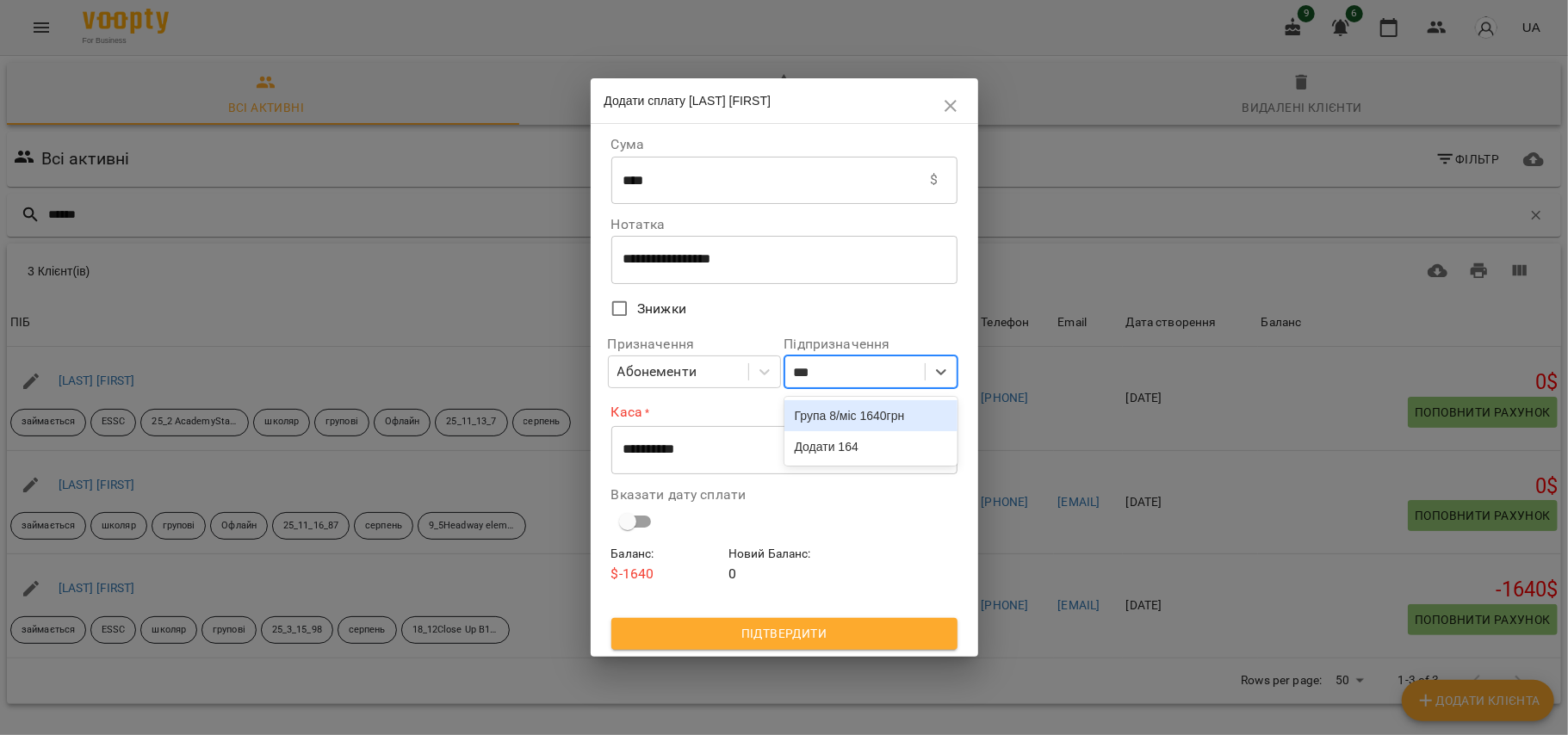 click on "Група 8/міс 1640грн" at bounding box center [871, 416] 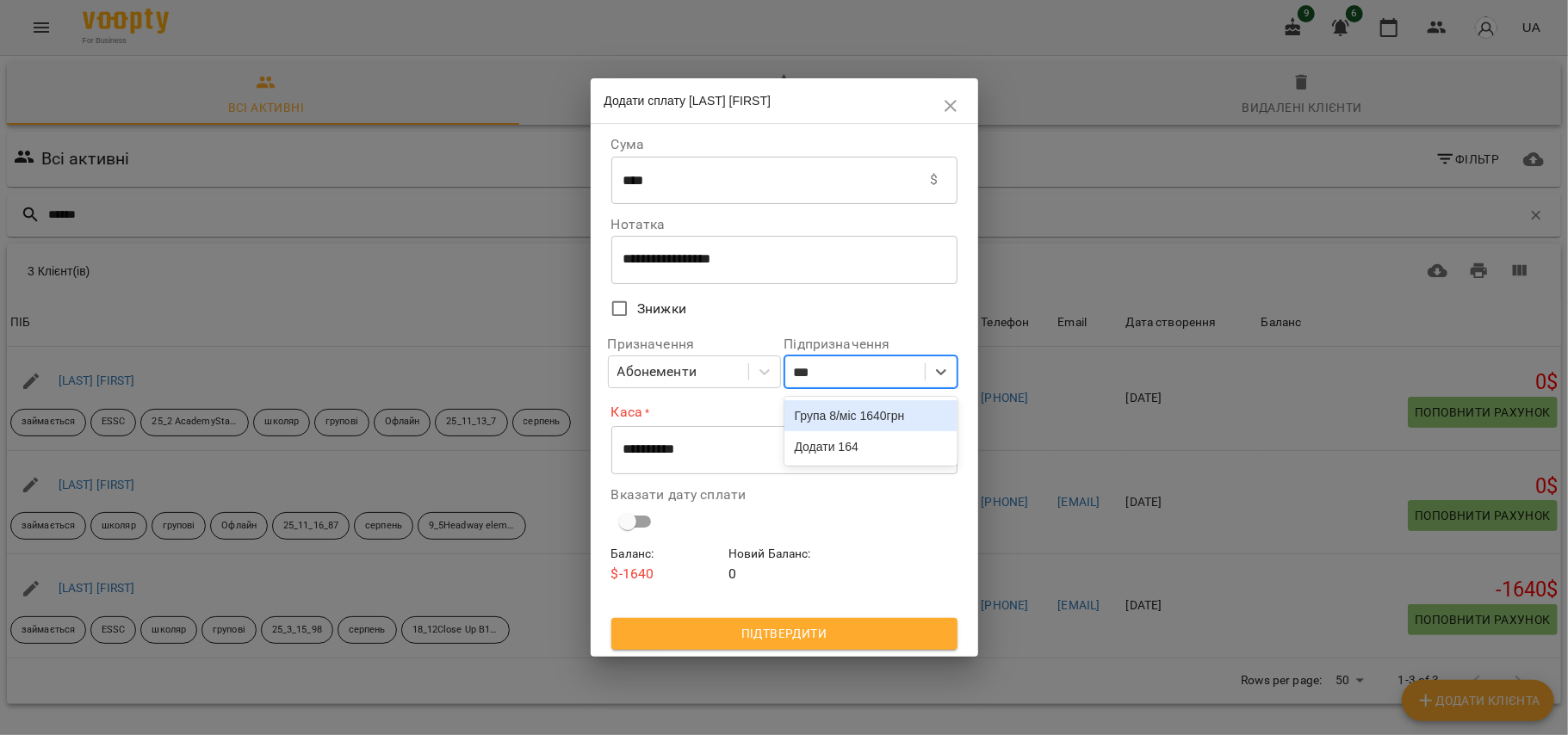 type 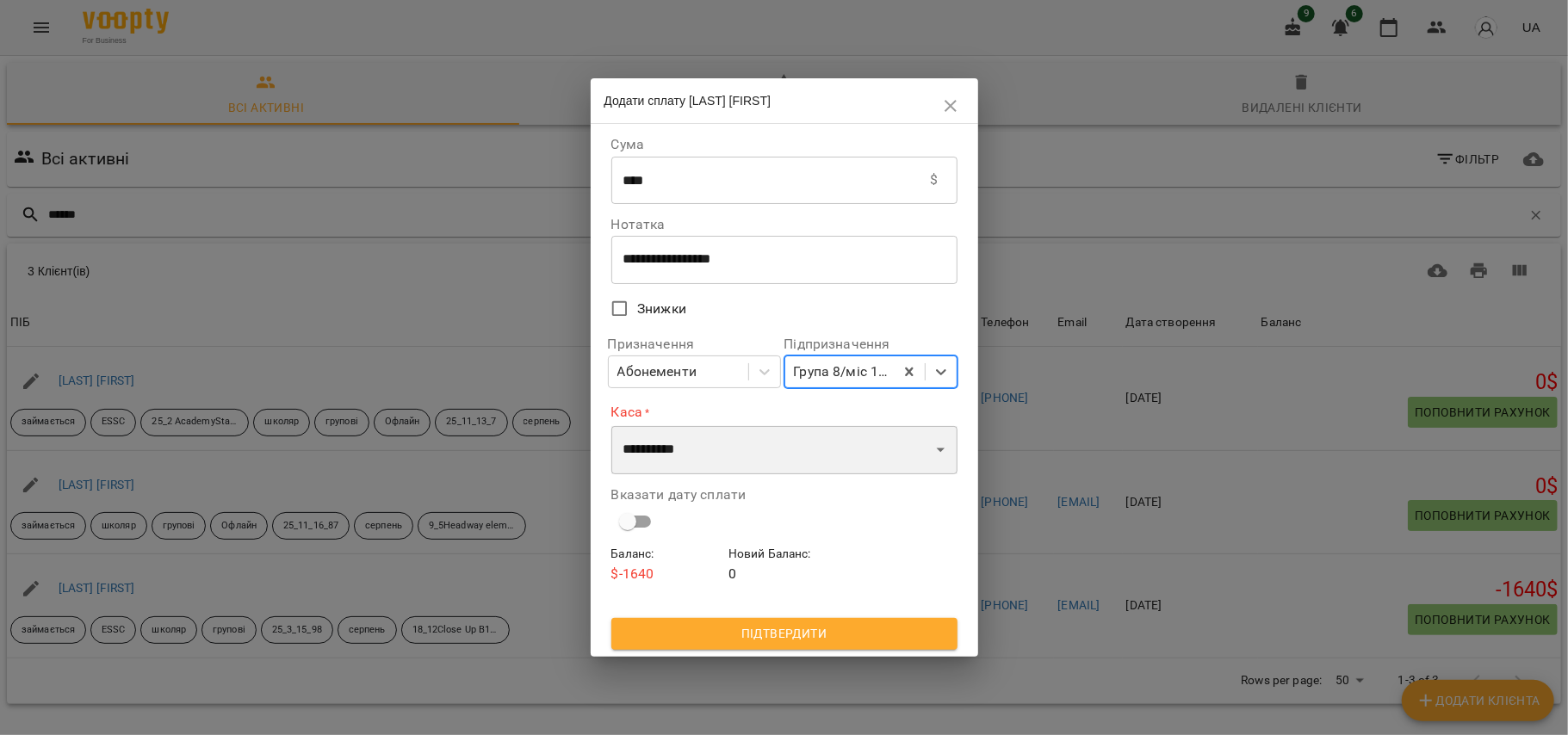 click on "**********" at bounding box center [784, 450] 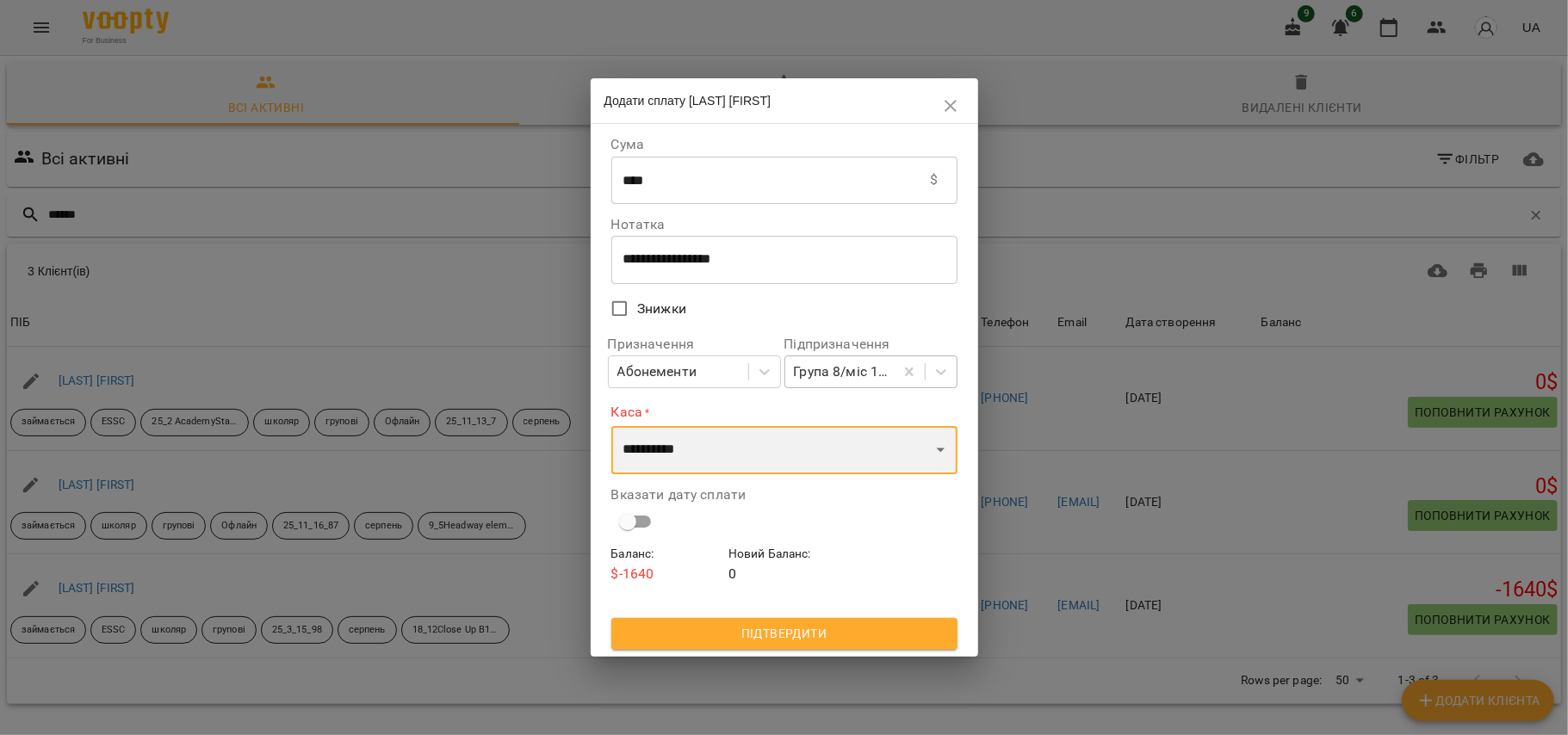 select on "****" 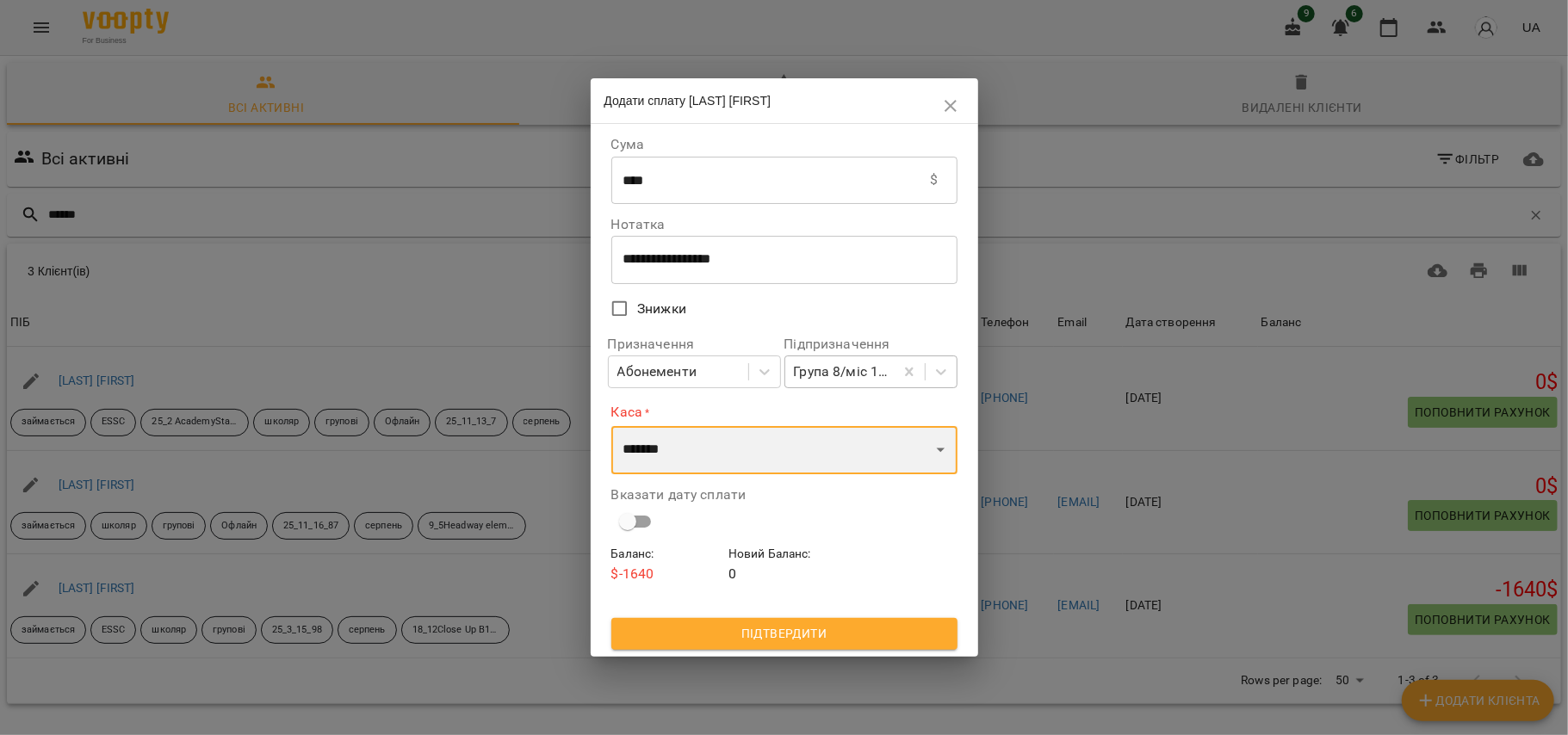 click on "**********" at bounding box center [784, 450] 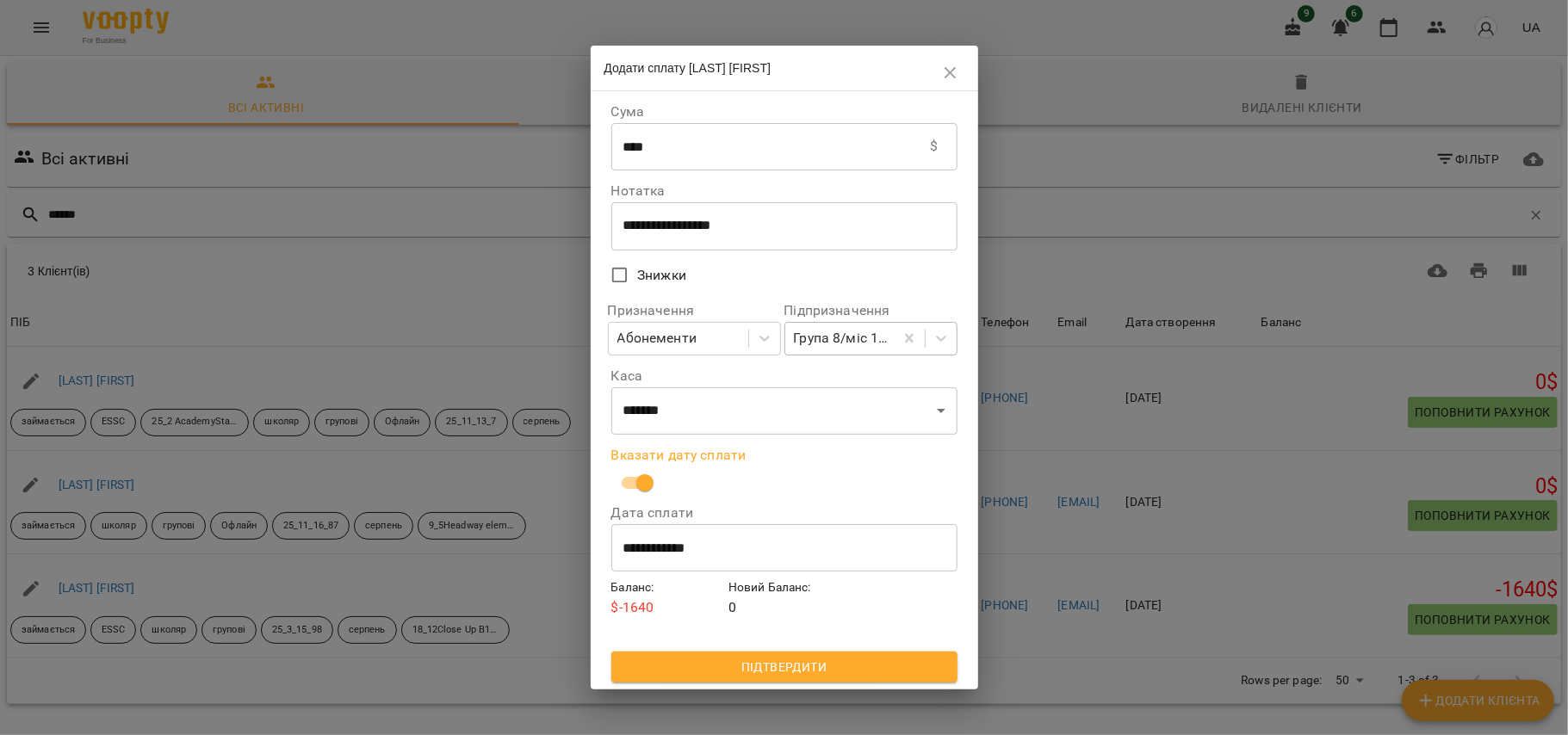 click on "Підтвердити" at bounding box center [784, 667] 